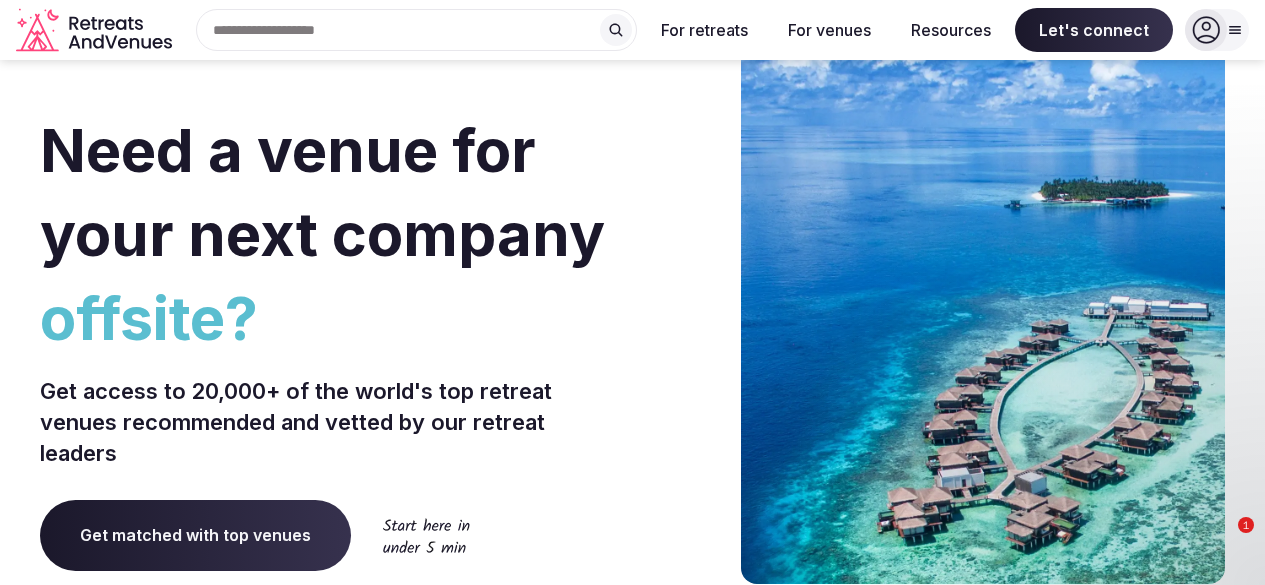 scroll, scrollTop: 0, scrollLeft: 0, axis: both 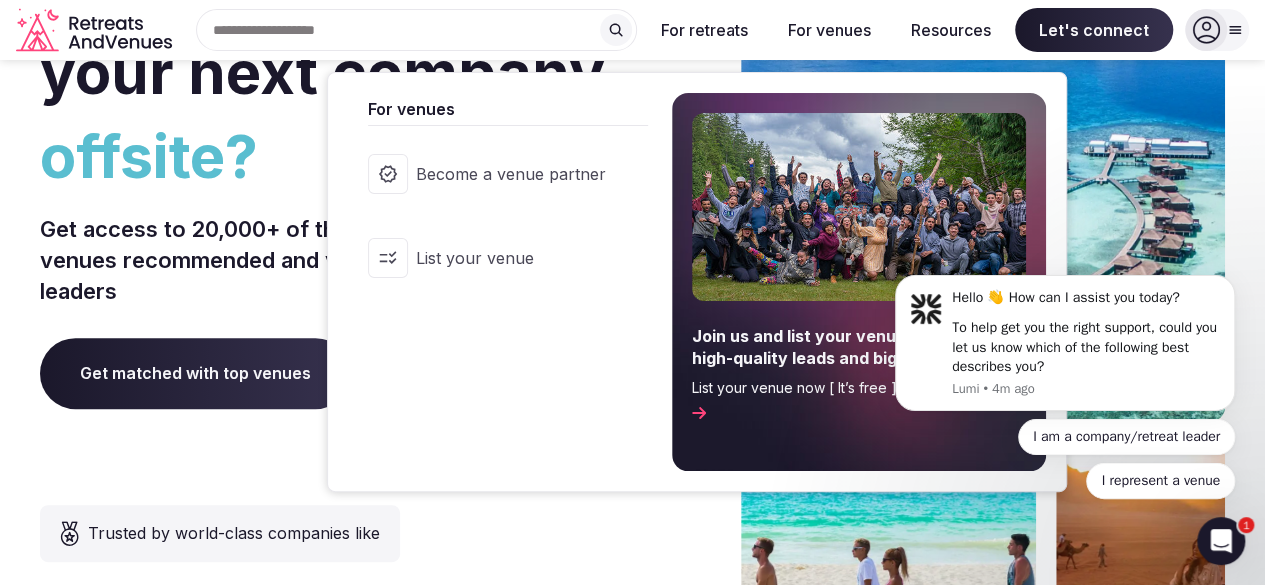click on "Become a venue partner" at bounding box center (511, 174) 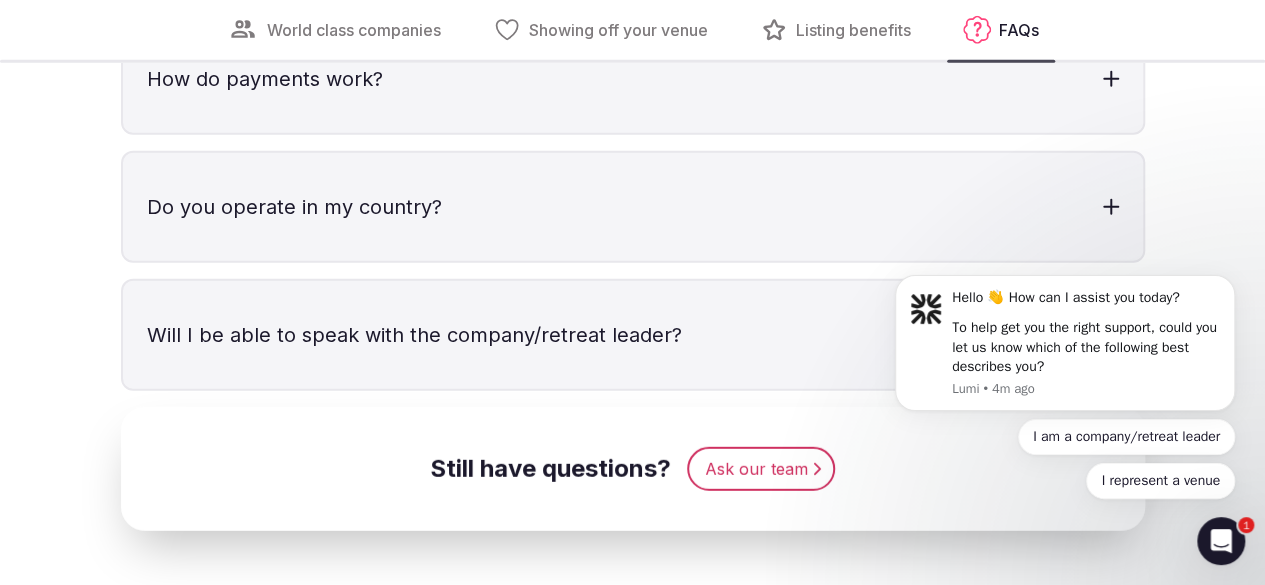 scroll, scrollTop: 6320, scrollLeft: 0, axis: vertical 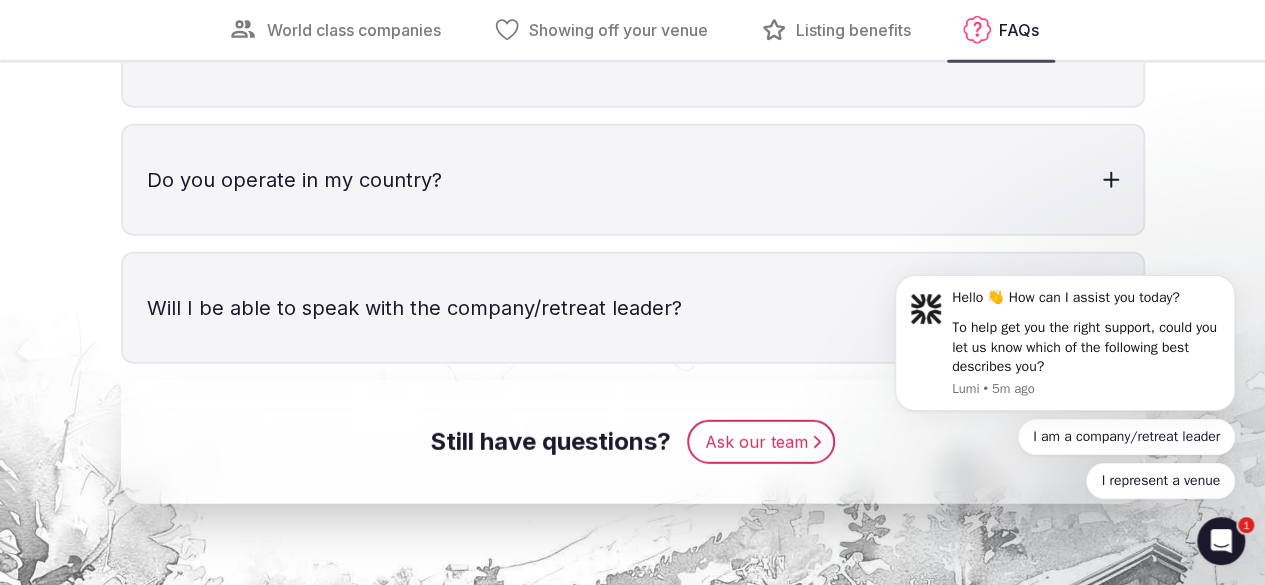 click on "How much does it cost to list on your site?" at bounding box center [633, -76] 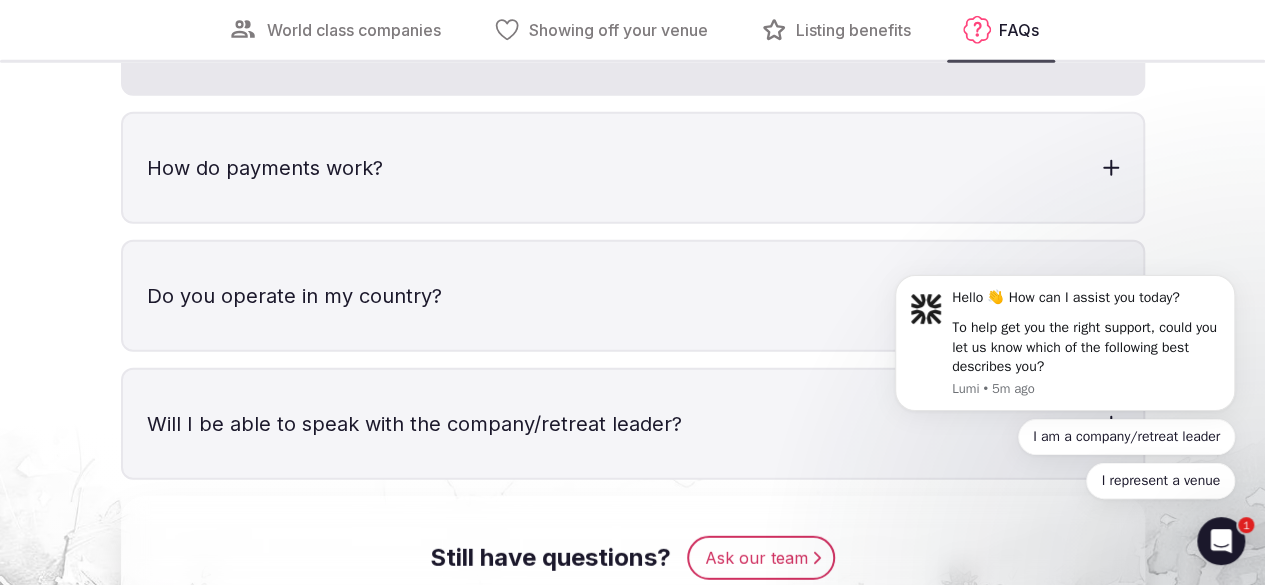 scroll, scrollTop: 6360, scrollLeft: 0, axis: vertical 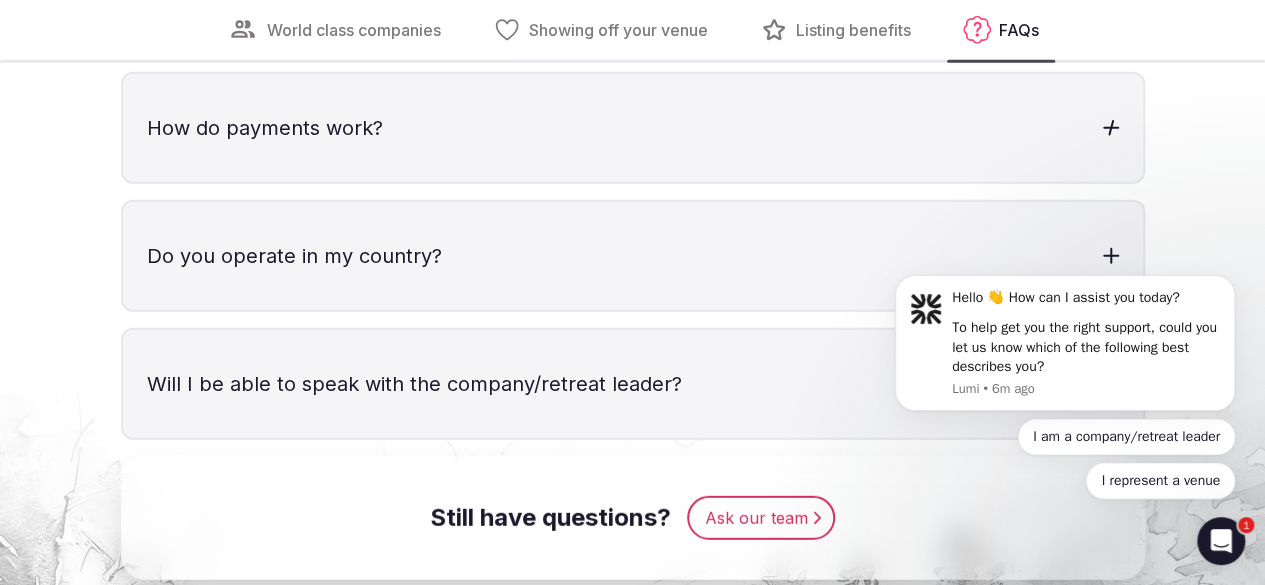 click on "How do payments work?" at bounding box center (633, 128) 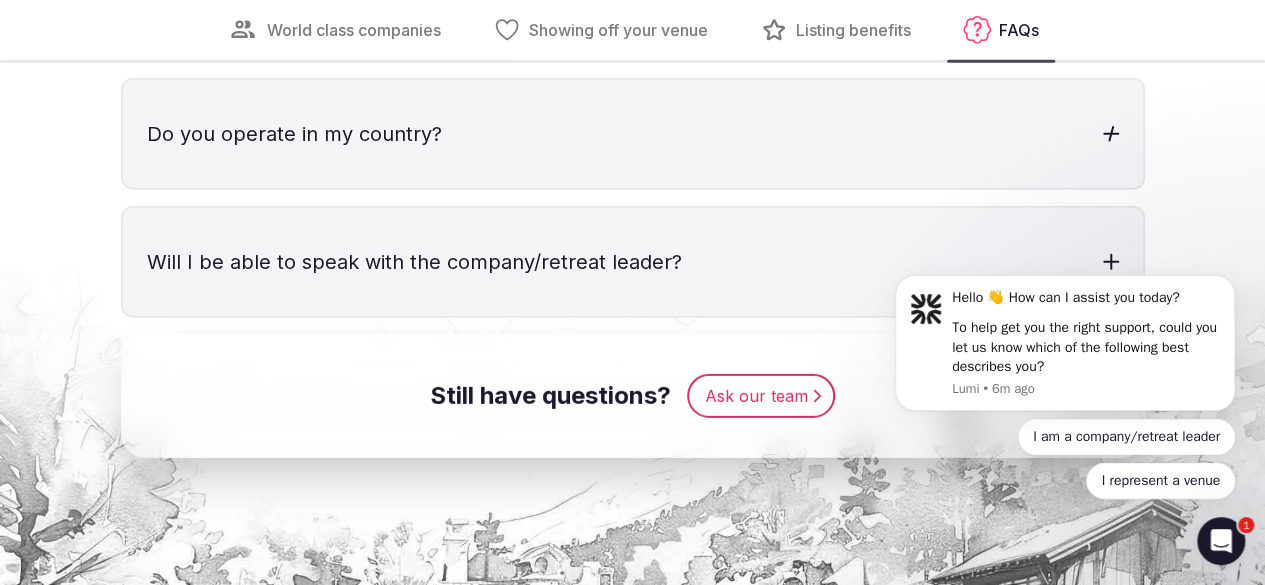 scroll, scrollTop: 6600, scrollLeft: 0, axis: vertical 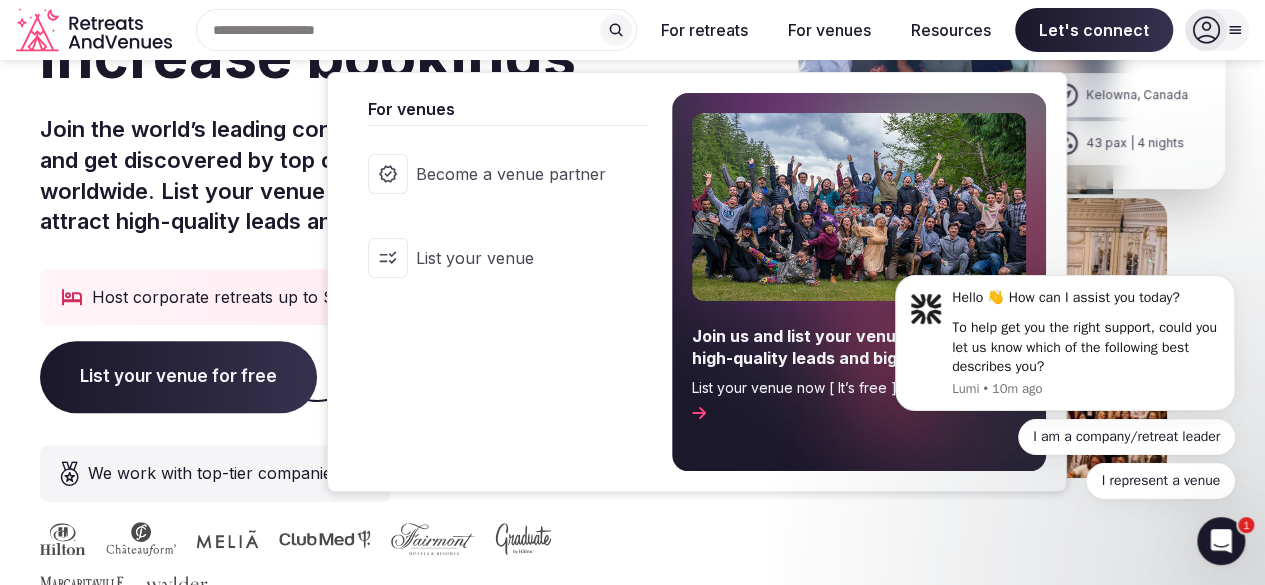 click on "List your venue" at bounding box center [511, 258] 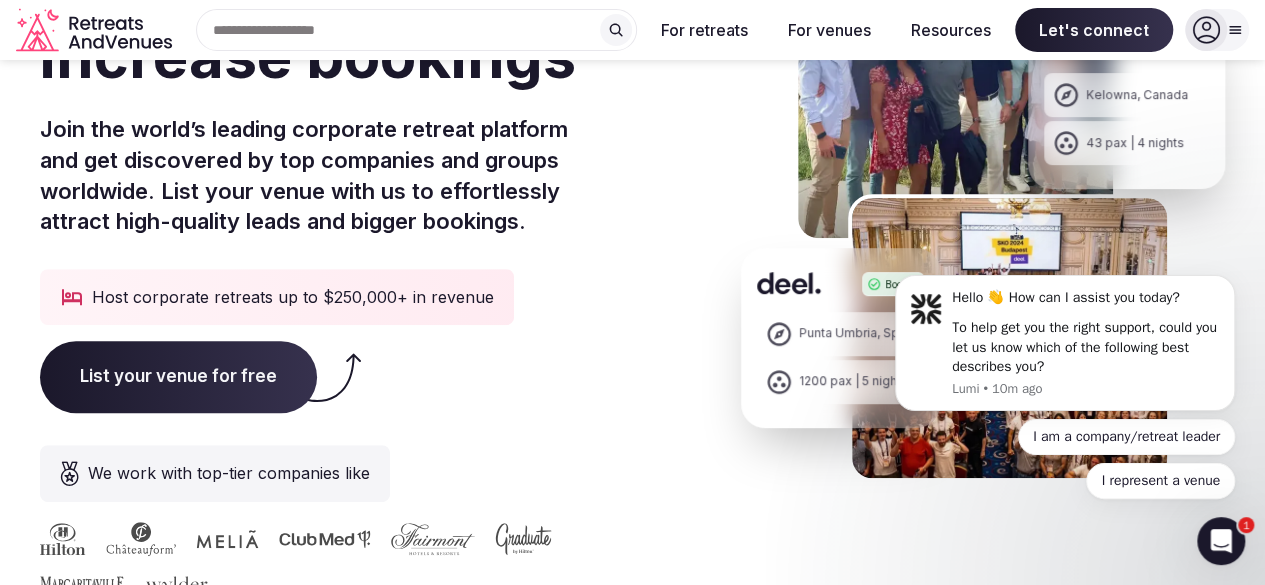 scroll, scrollTop: 0, scrollLeft: 0, axis: both 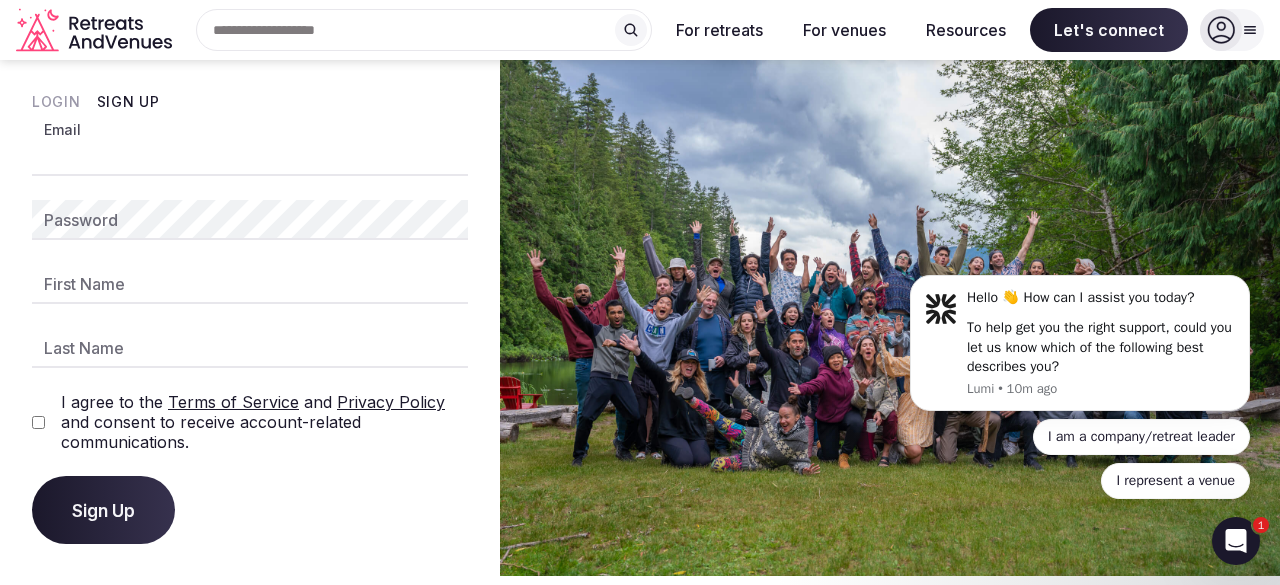 click on "Email" at bounding box center [250, 156] 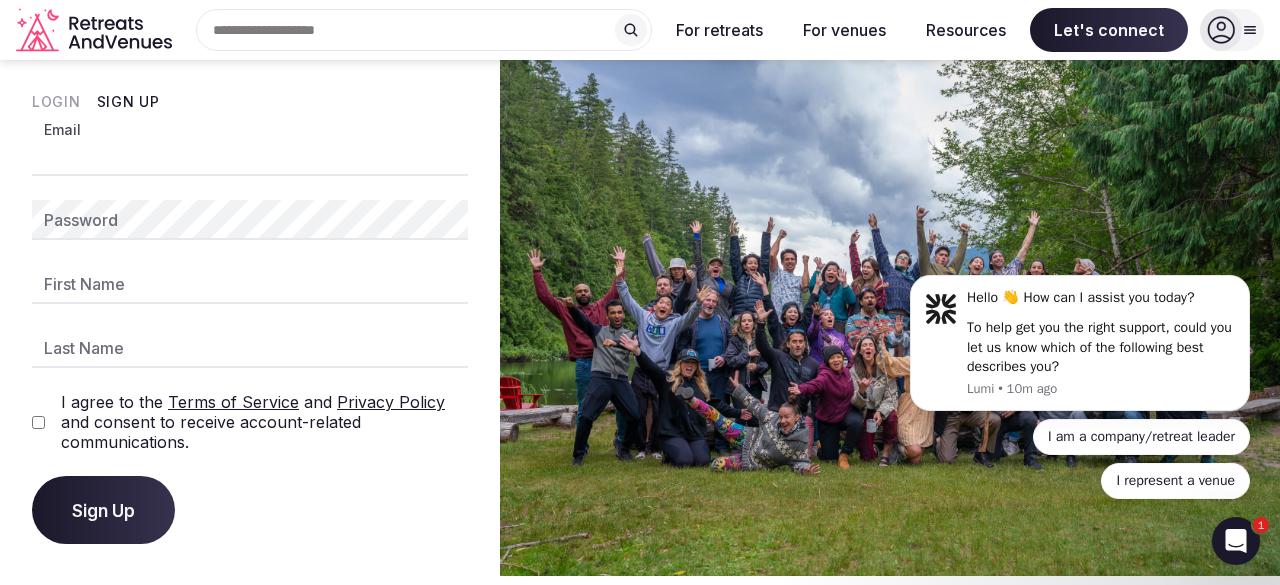 type on "**********" 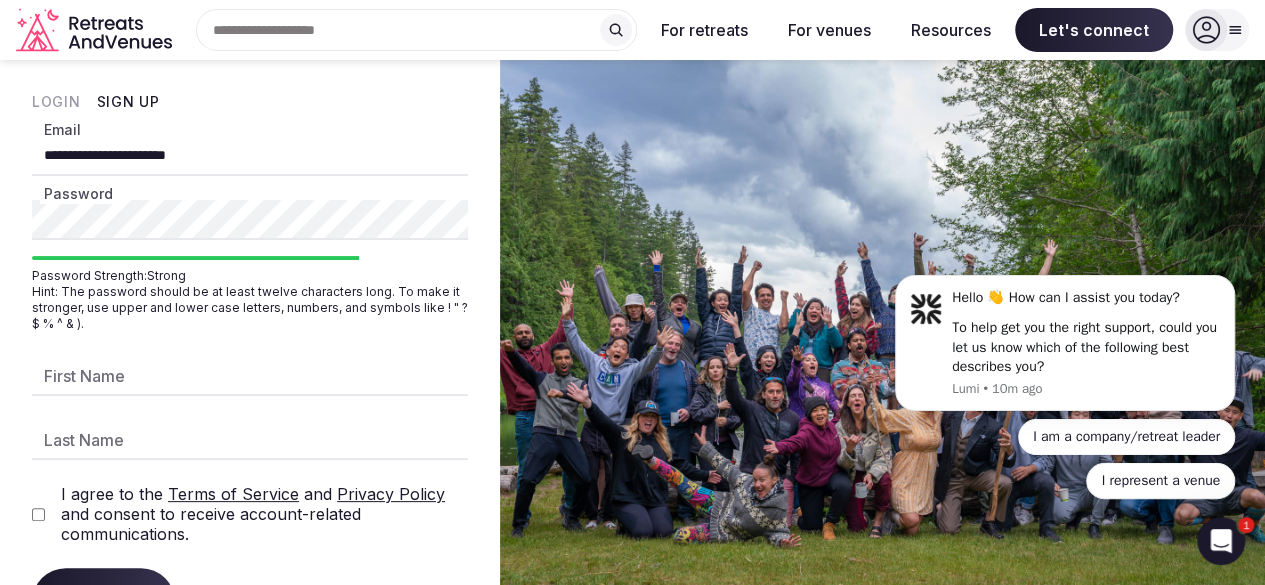 click on "**********" at bounding box center [250, 364] 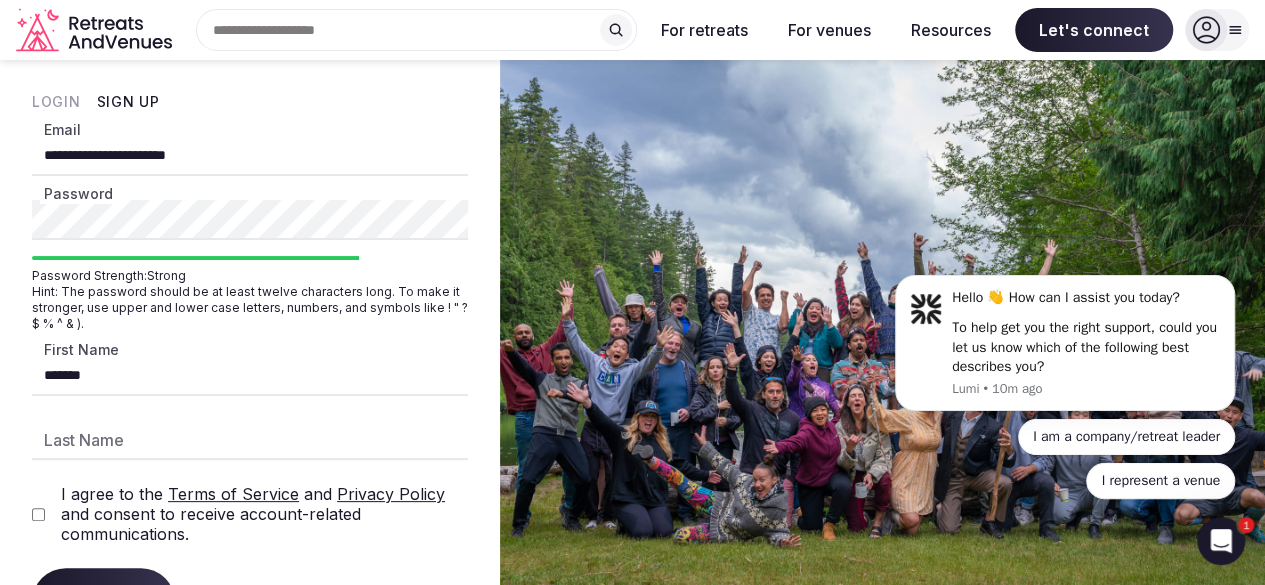 type on "*******" 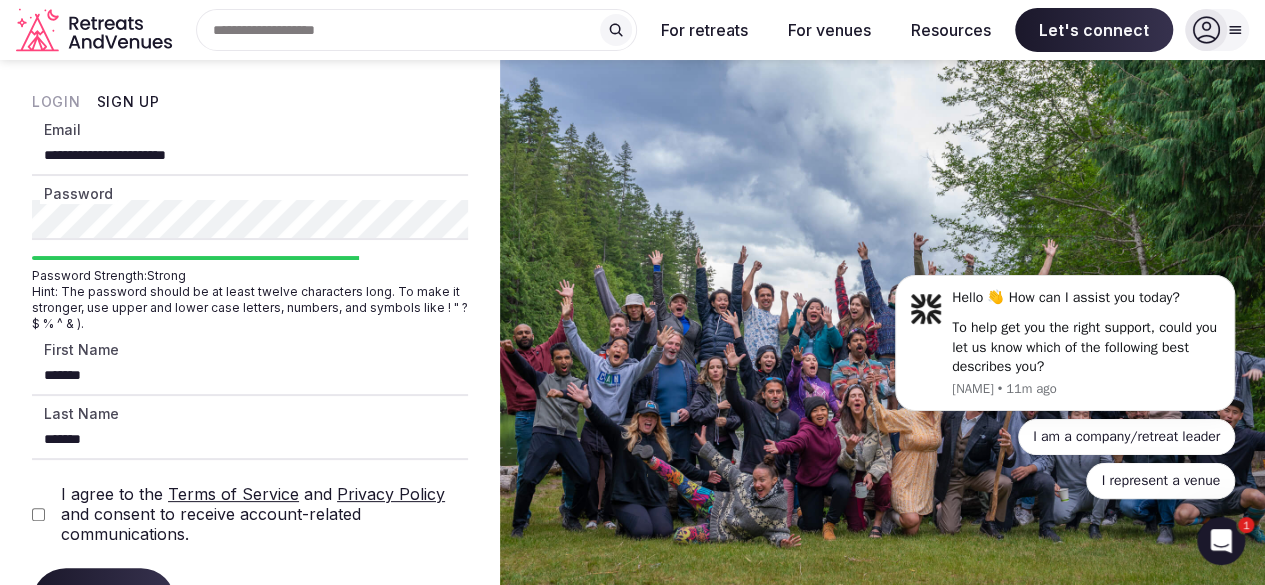 type on "*******" 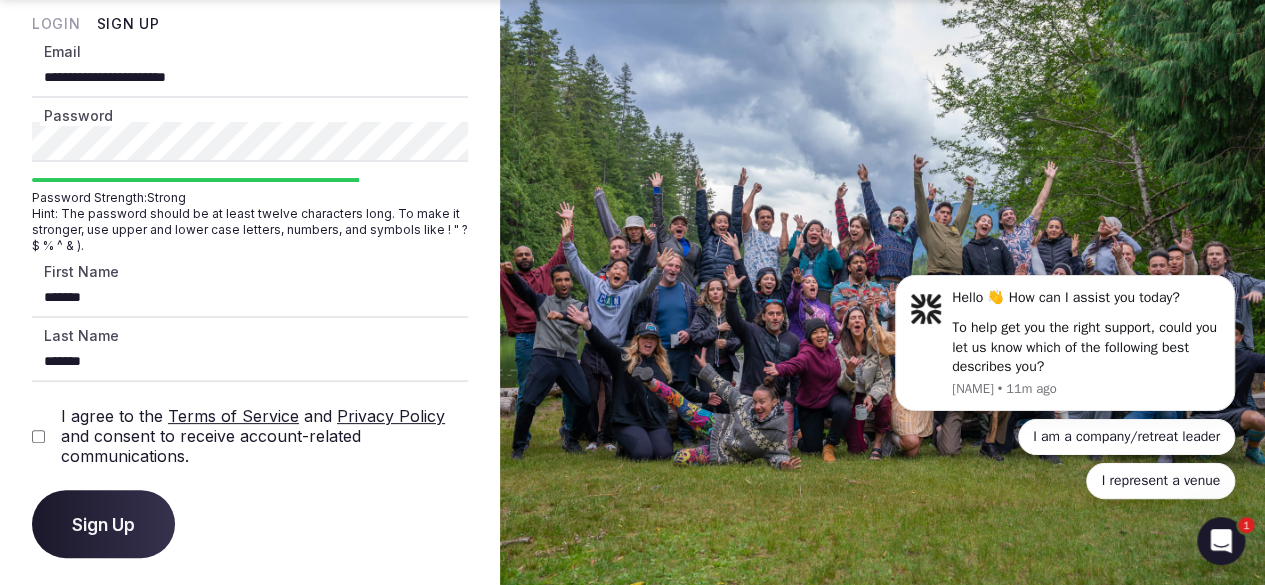scroll, scrollTop: 82, scrollLeft: 0, axis: vertical 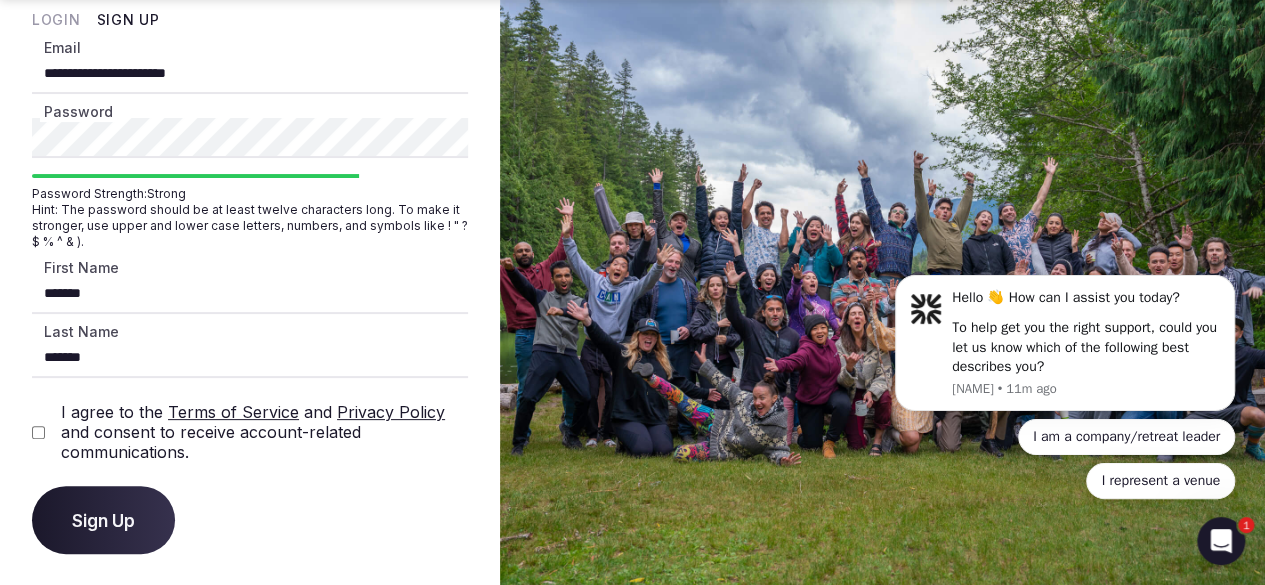 click on "Sign Up" at bounding box center [103, 520] 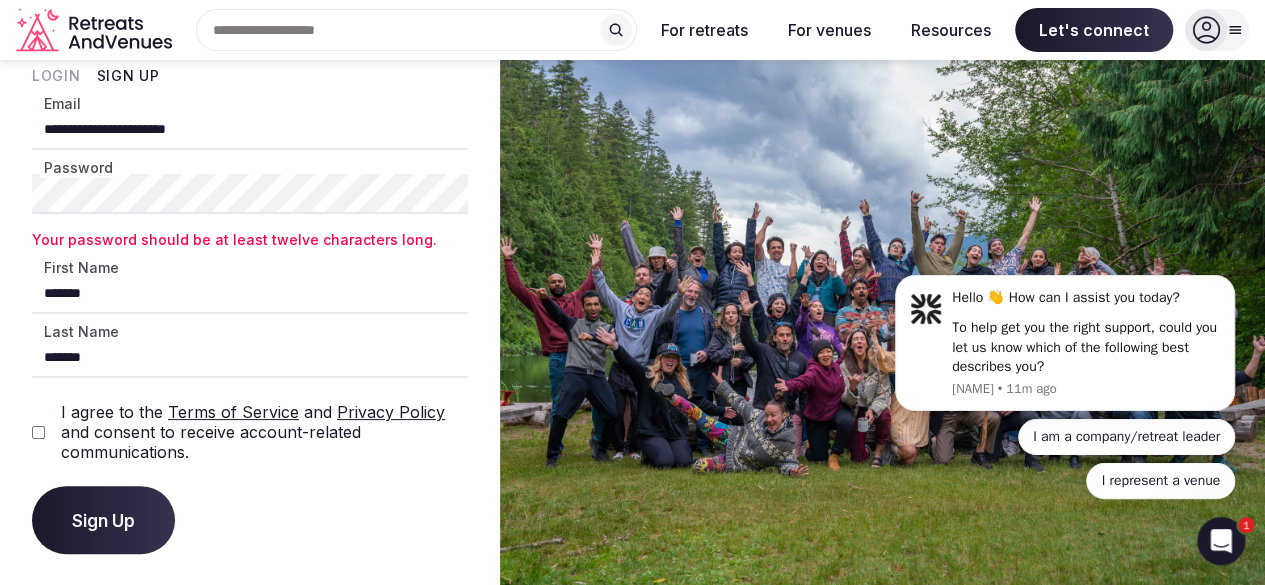 scroll, scrollTop: 82, scrollLeft: 0, axis: vertical 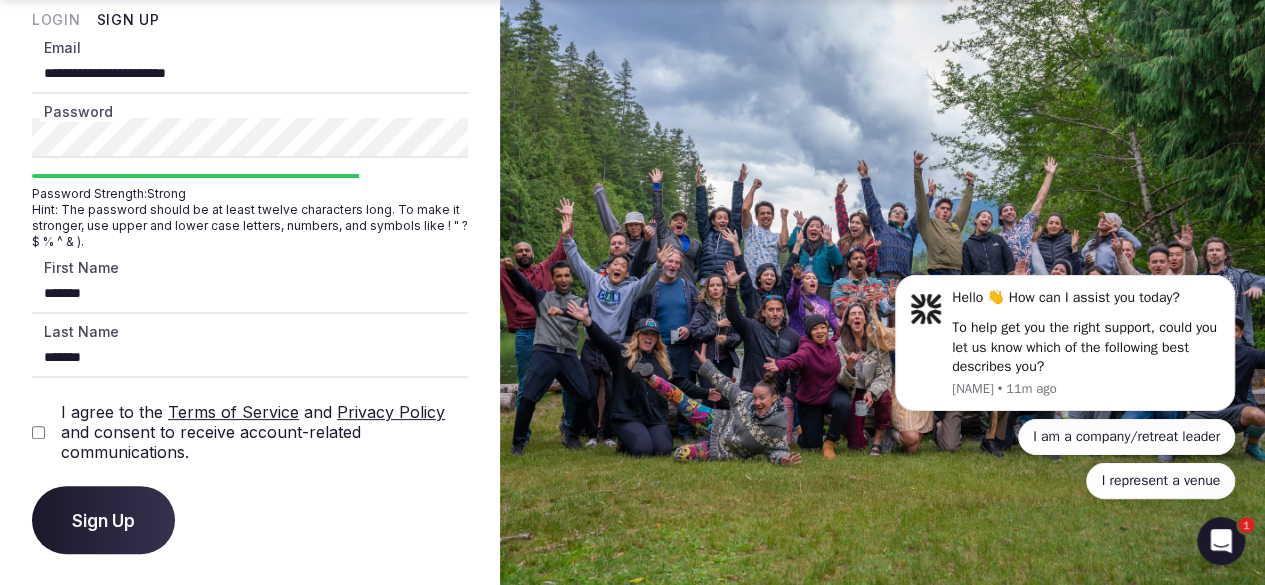click on "Sign Up" at bounding box center (103, 520) 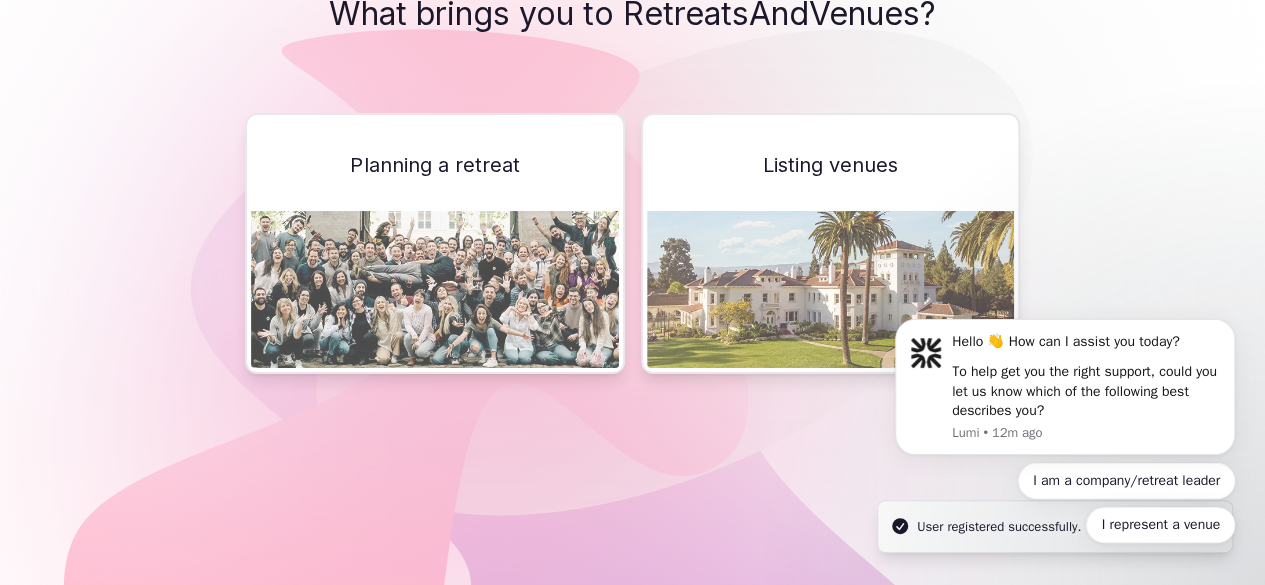 scroll, scrollTop: 0, scrollLeft: 0, axis: both 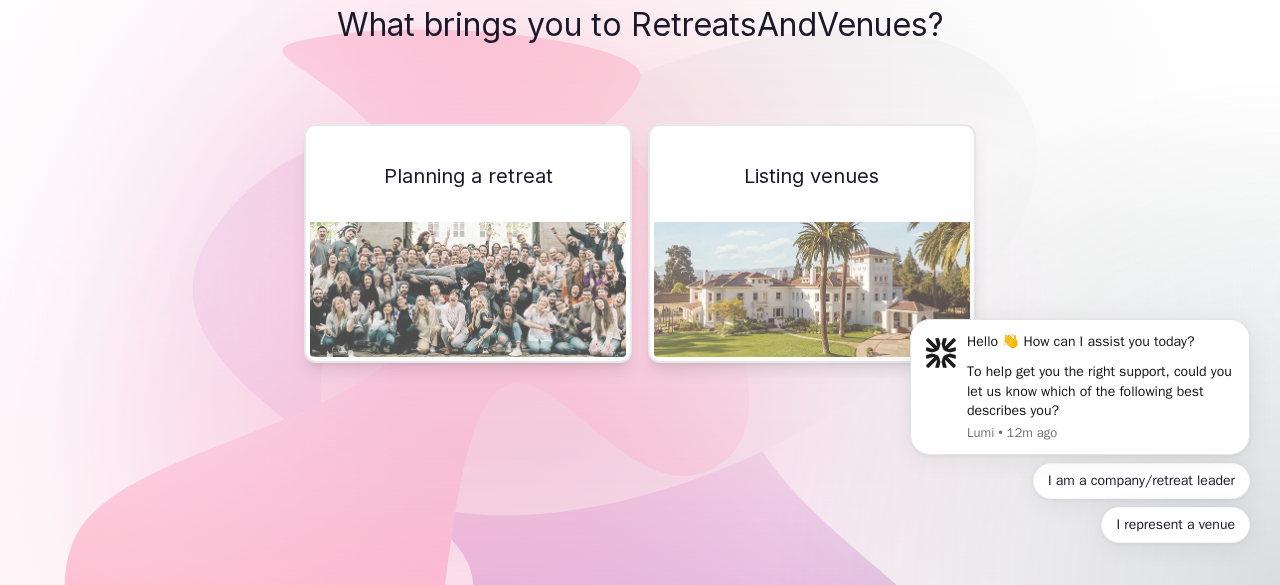 click at bounding box center [812, 289] 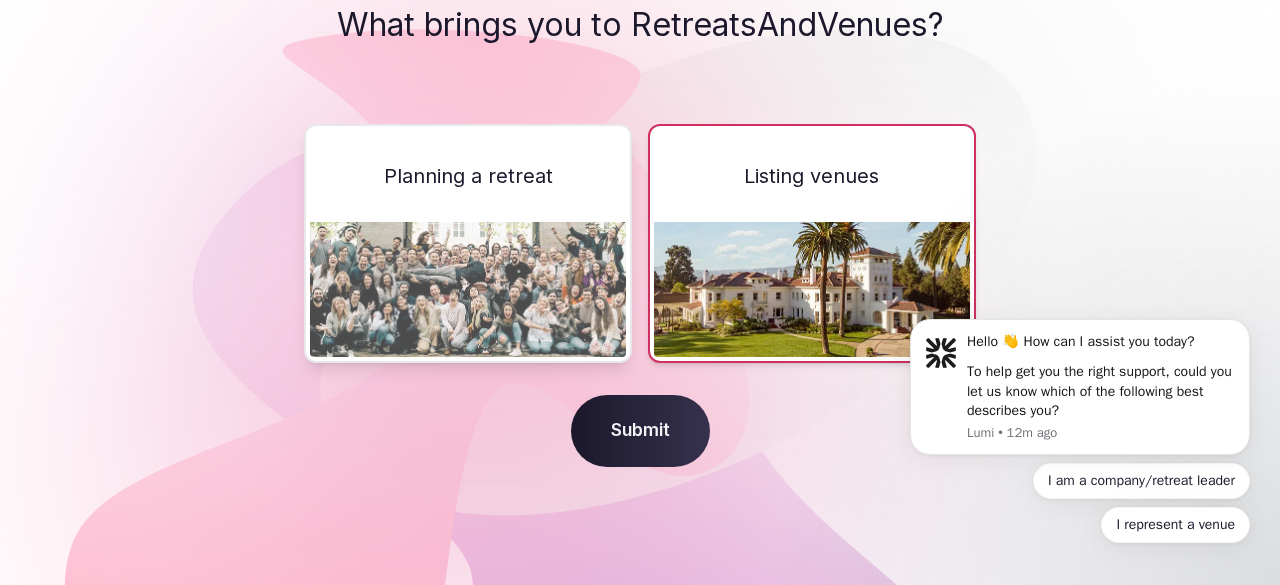 click on "Submit" at bounding box center (640, 431) 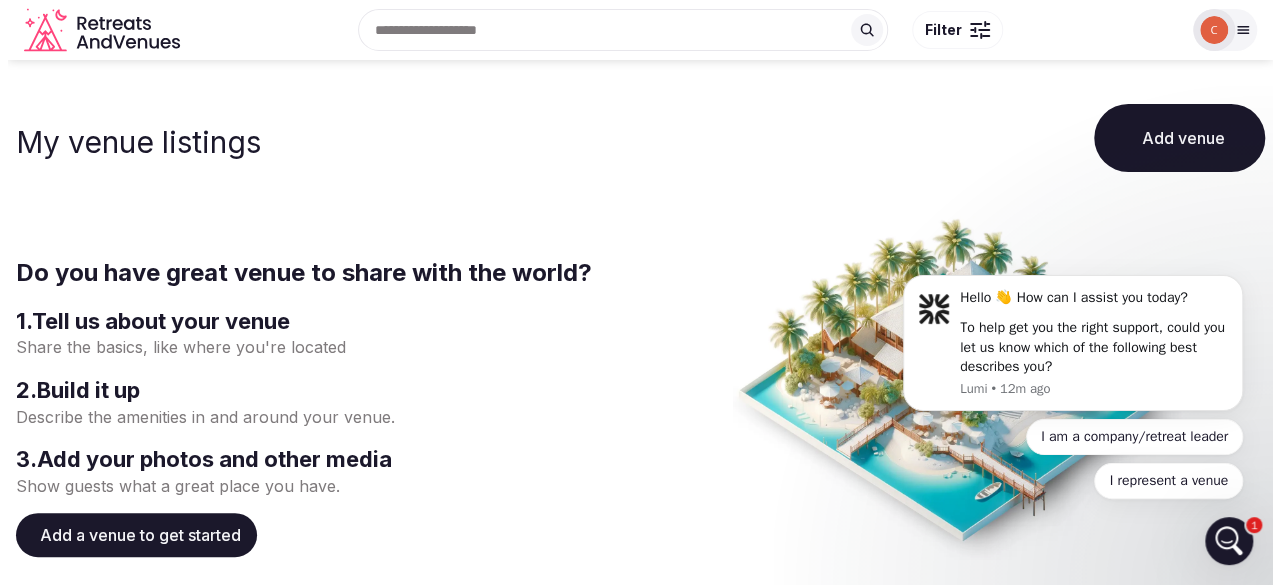 scroll, scrollTop: 0, scrollLeft: 0, axis: both 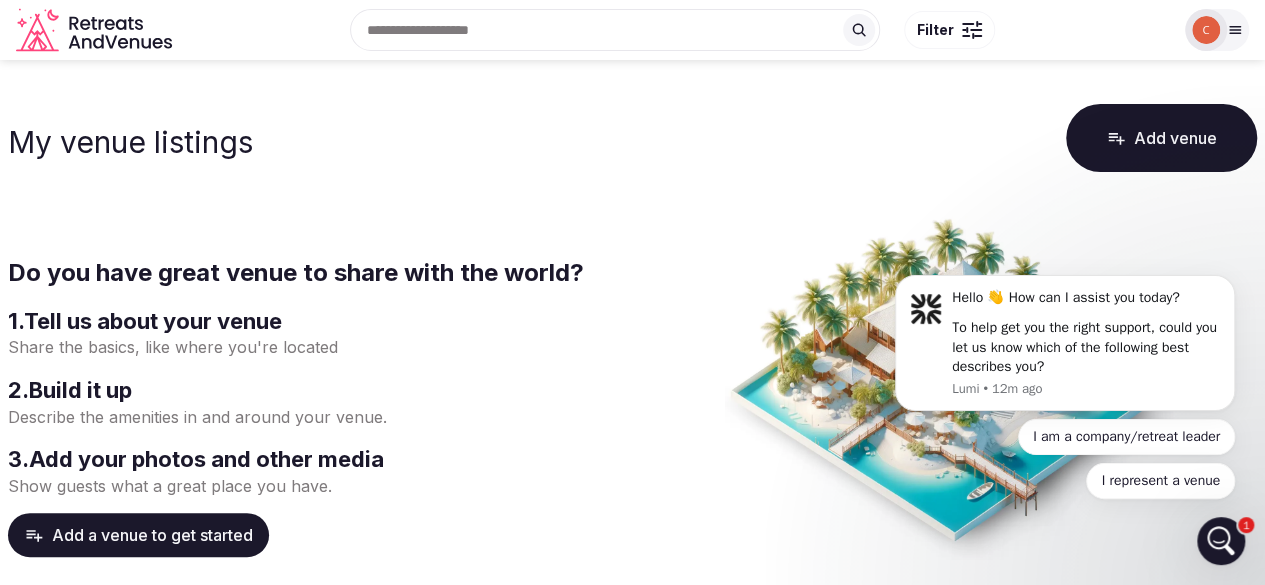 click on "Add a venue to get started" at bounding box center [138, 535] 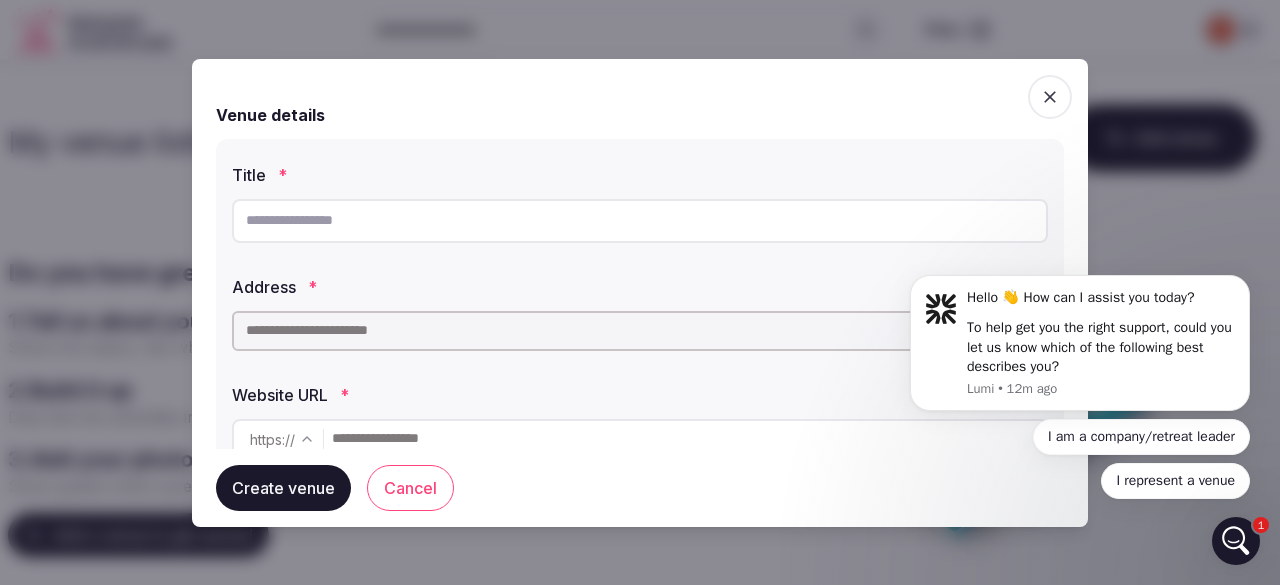 click at bounding box center (640, 221) 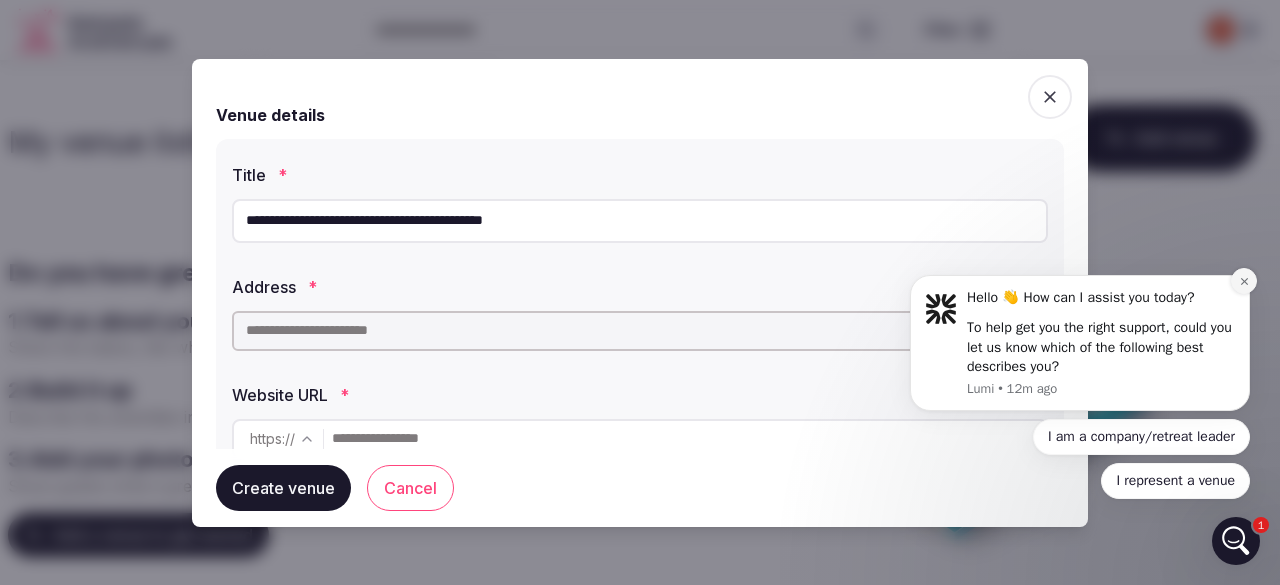 type on "**********" 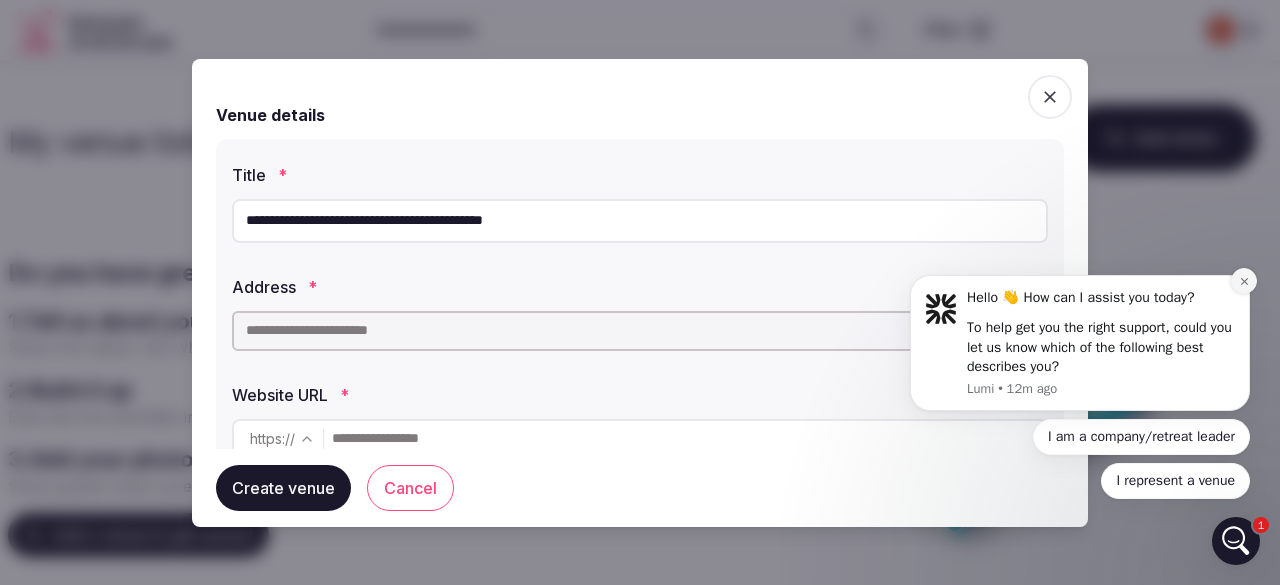 click 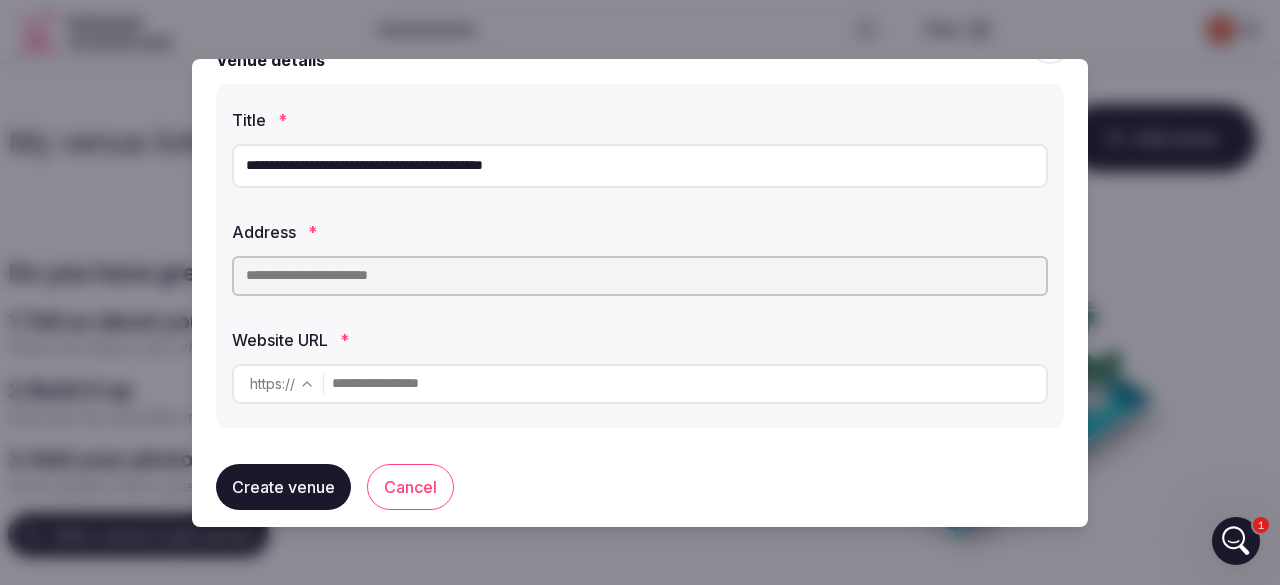 scroll, scrollTop: 77, scrollLeft: 0, axis: vertical 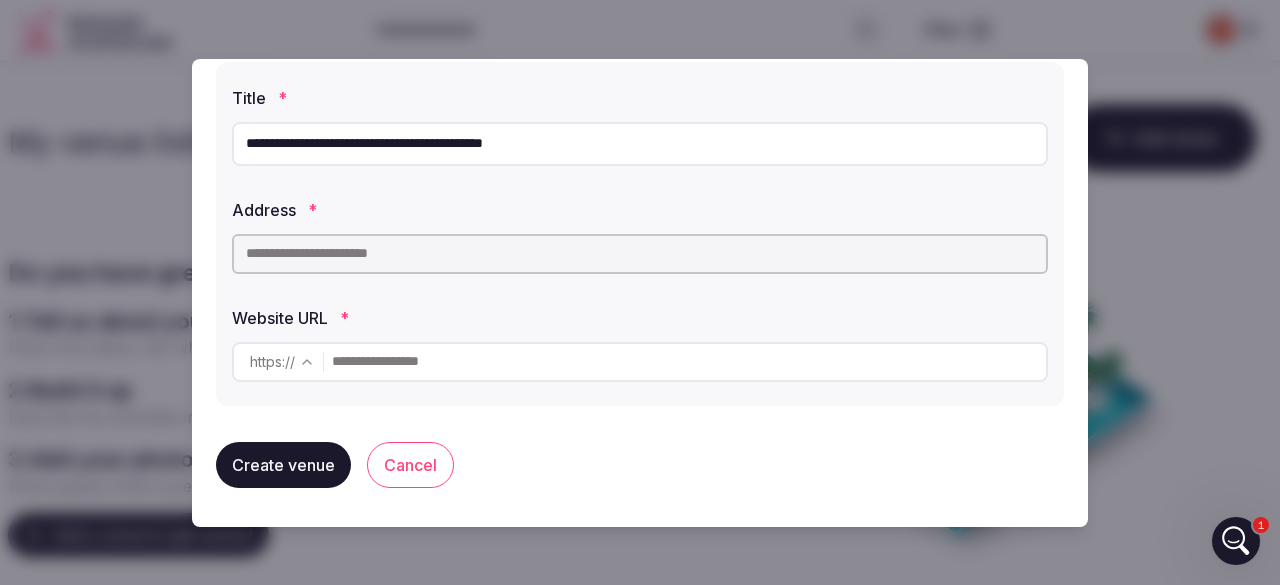 click at bounding box center [640, 254] 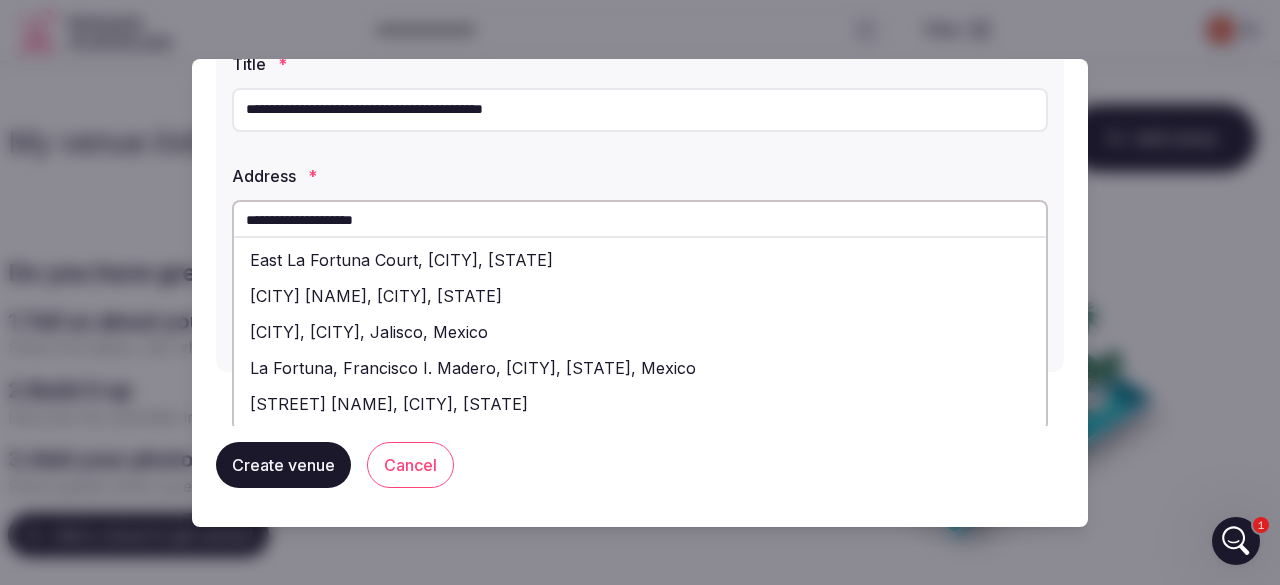 scroll, scrollTop: 40, scrollLeft: 0, axis: vertical 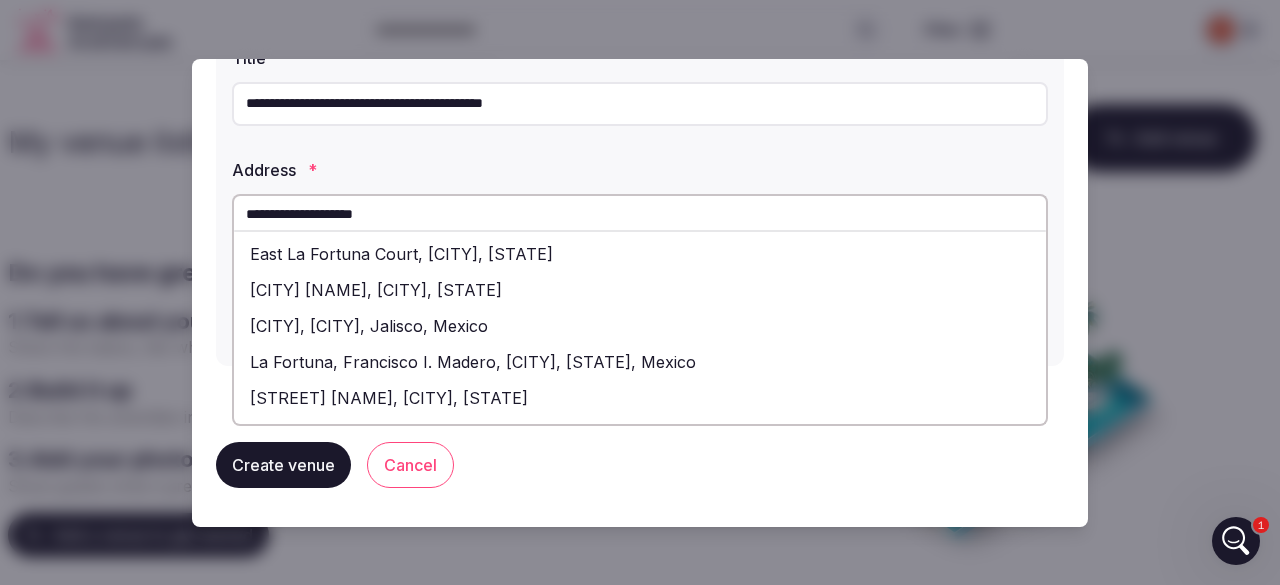 click on "**********" at bounding box center (640, 214) 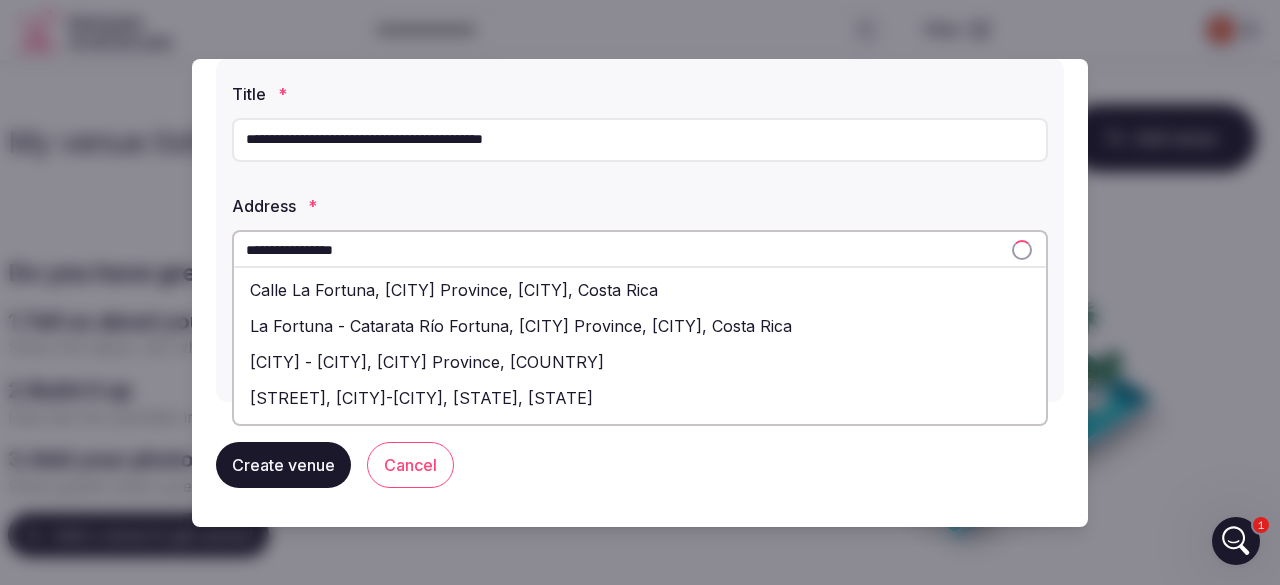 scroll, scrollTop: 0, scrollLeft: 0, axis: both 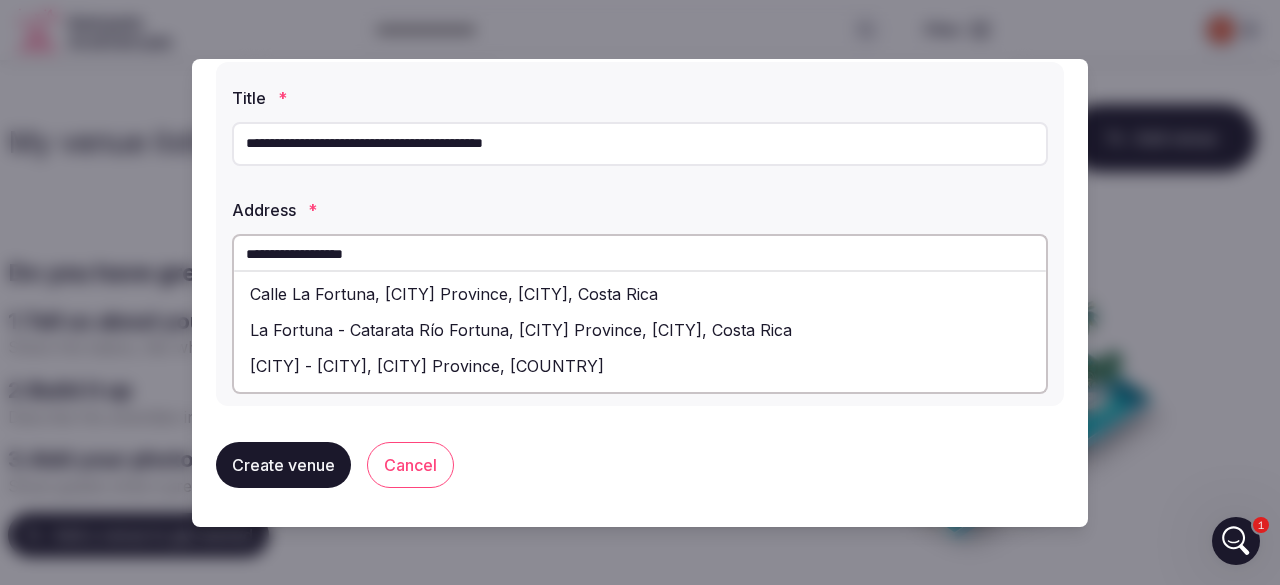 click on "**********" at bounding box center (640, 254) 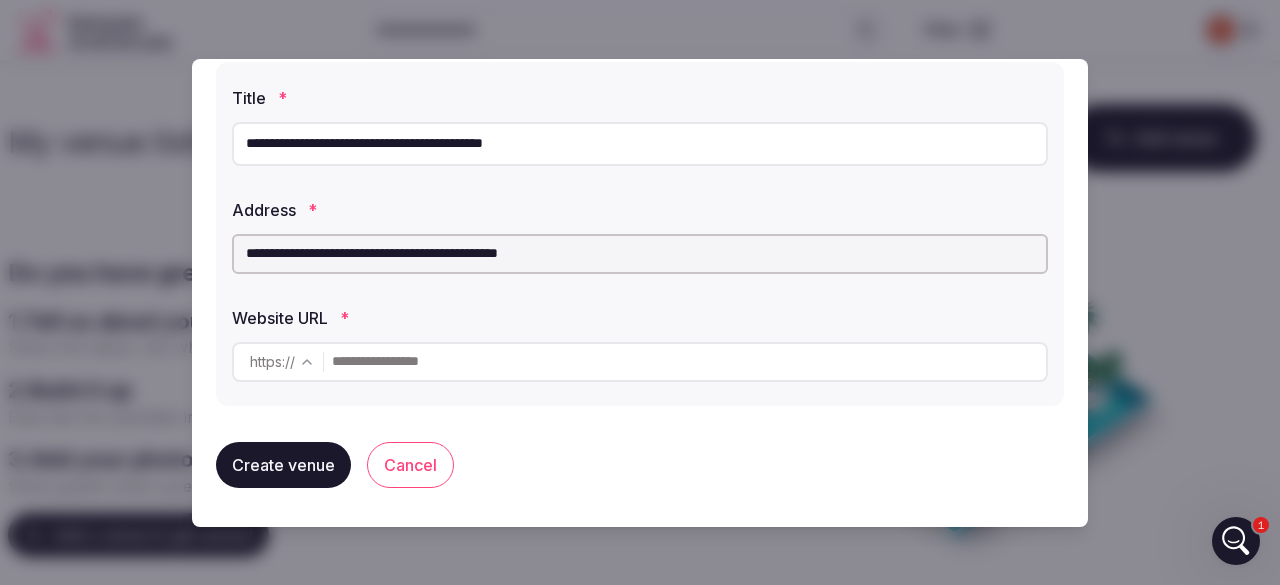 type on "**********" 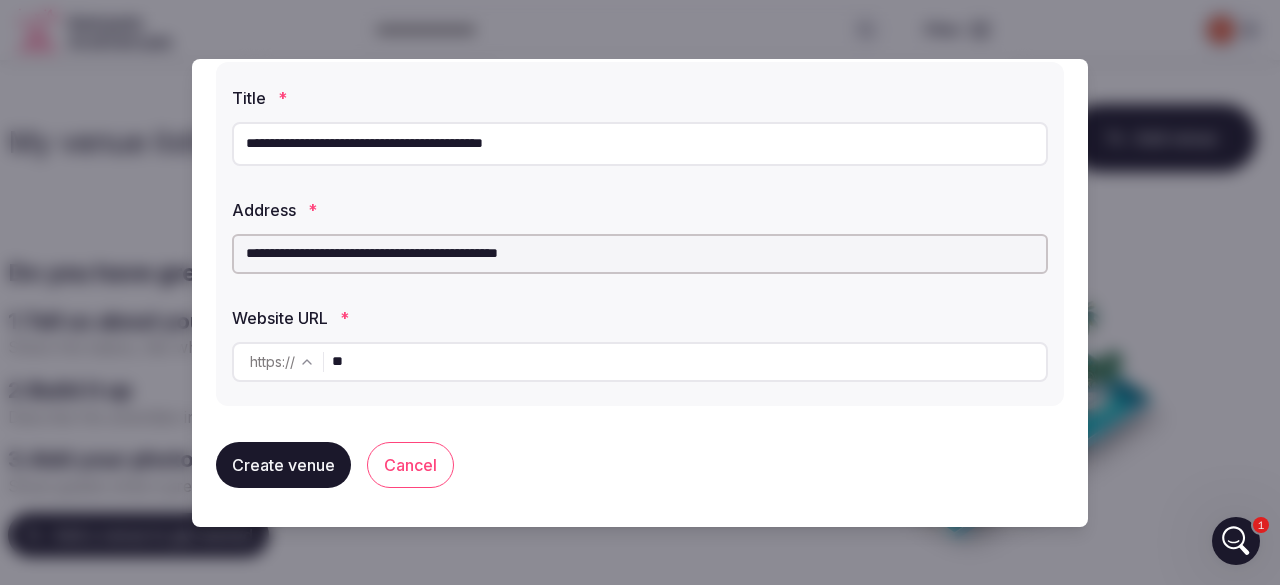 type on "*" 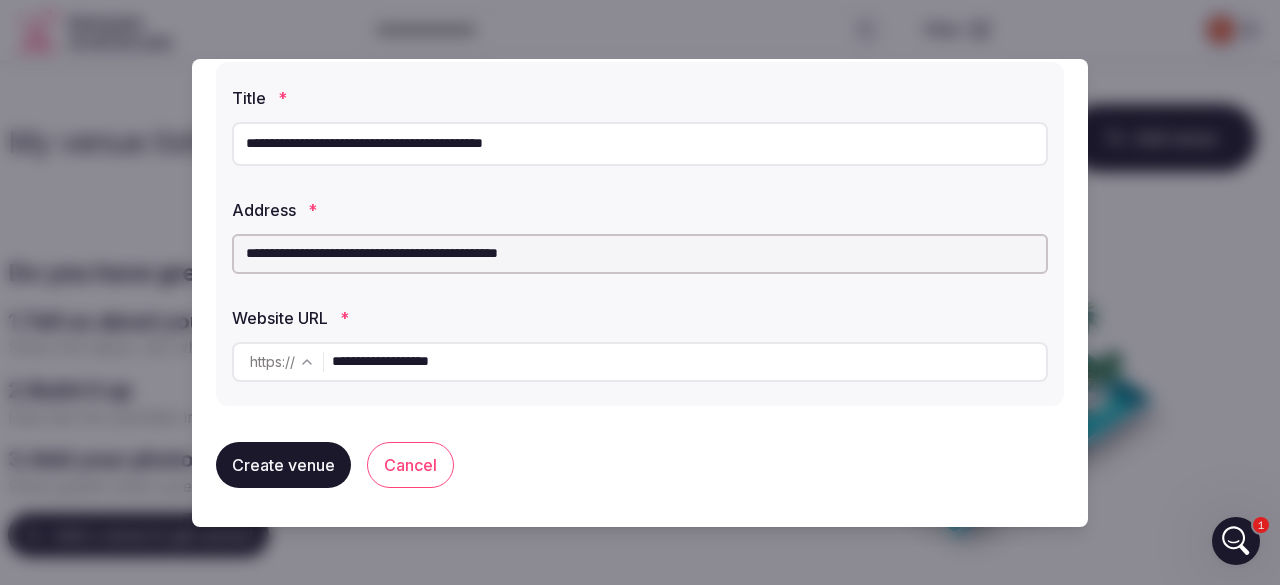 type on "**********" 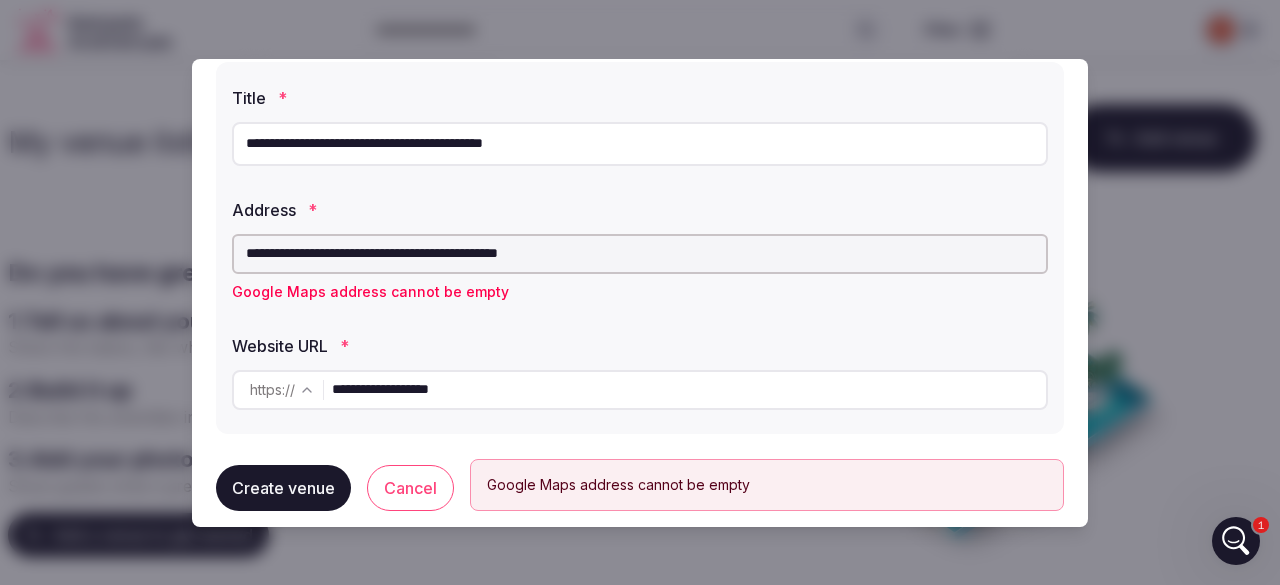 click on "**********" at bounding box center (640, 254) 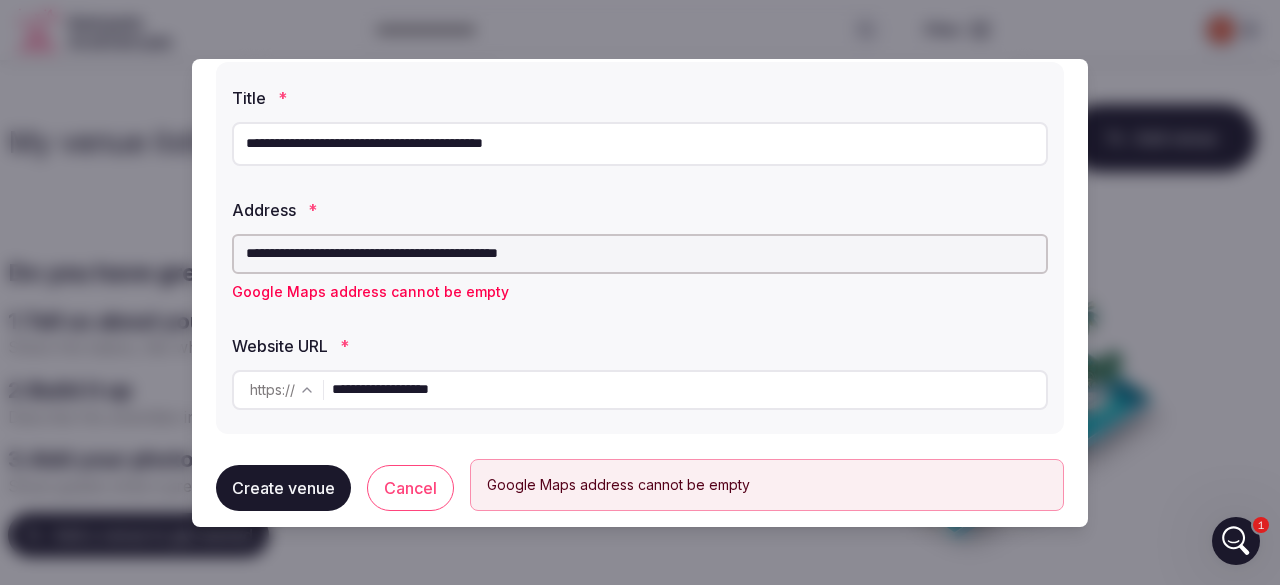 click on "Google Maps address cannot be empty" at bounding box center (640, 292) 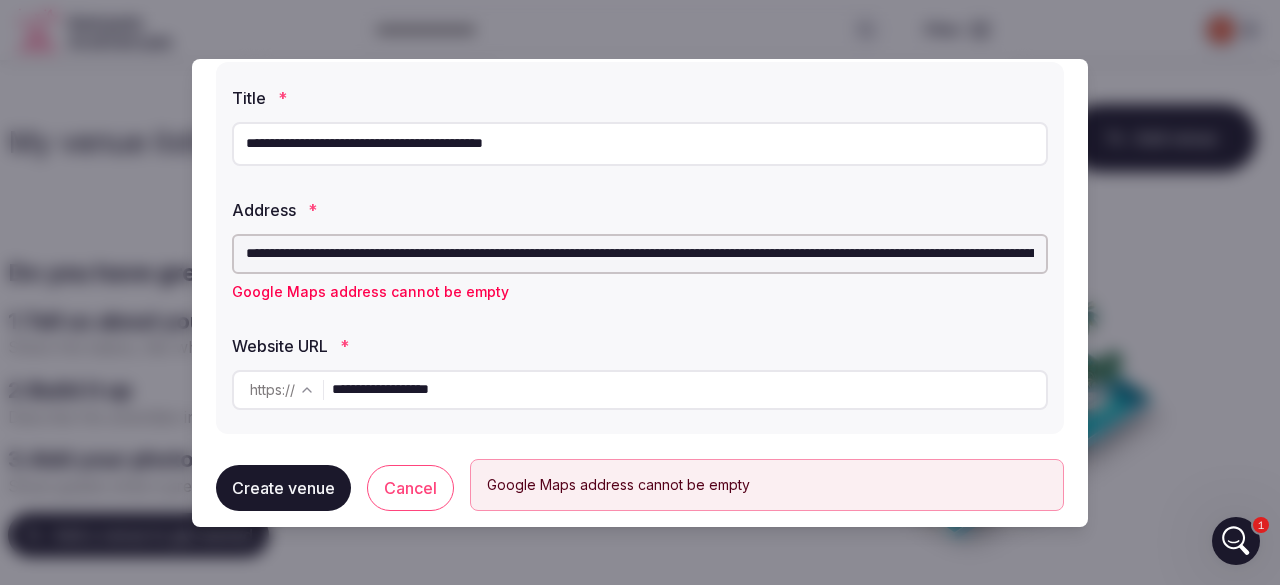 scroll, scrollTop: 0, scrollLeft: 1153, axis: horizontal 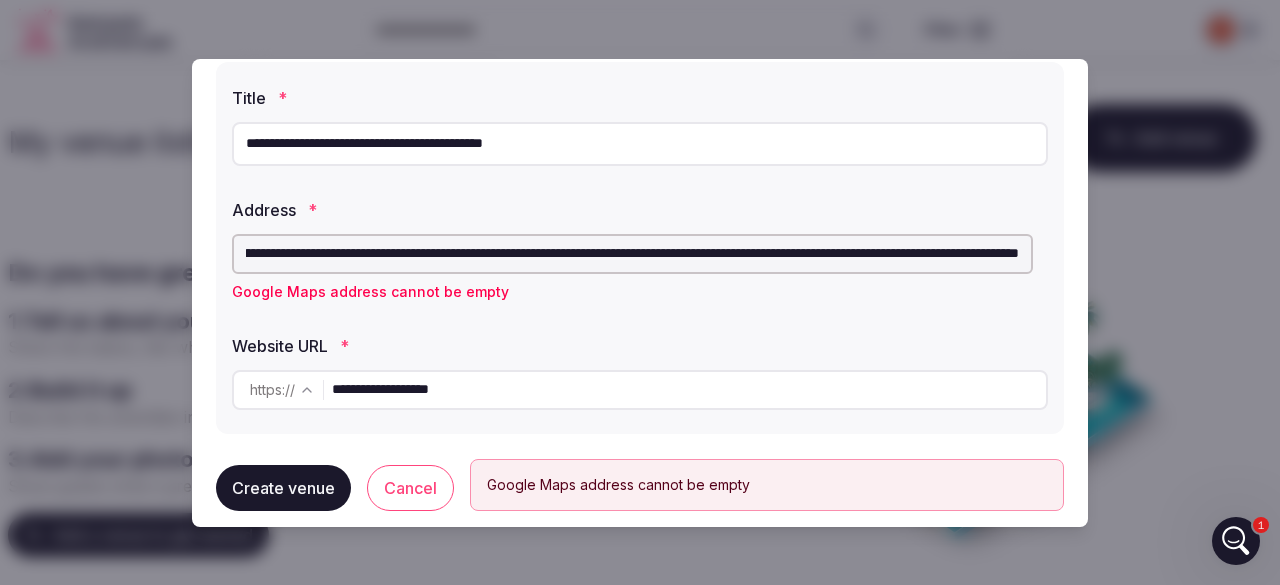 click on "Create venue" at bounding box center [283, 488] 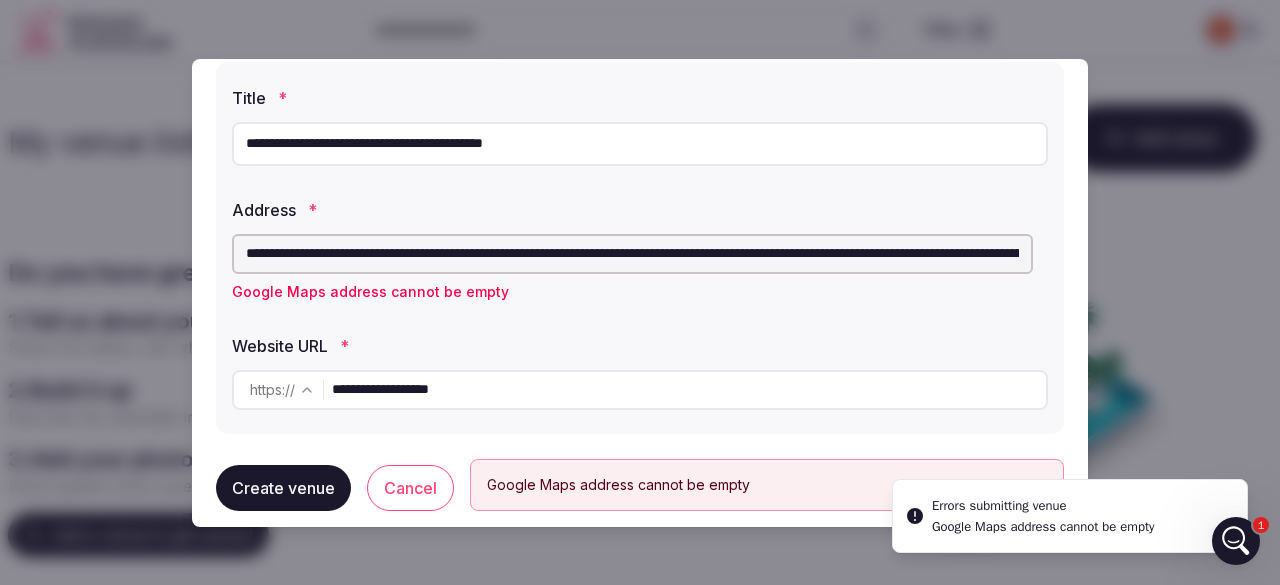 click on "**********" at bounding box center (632, 254) 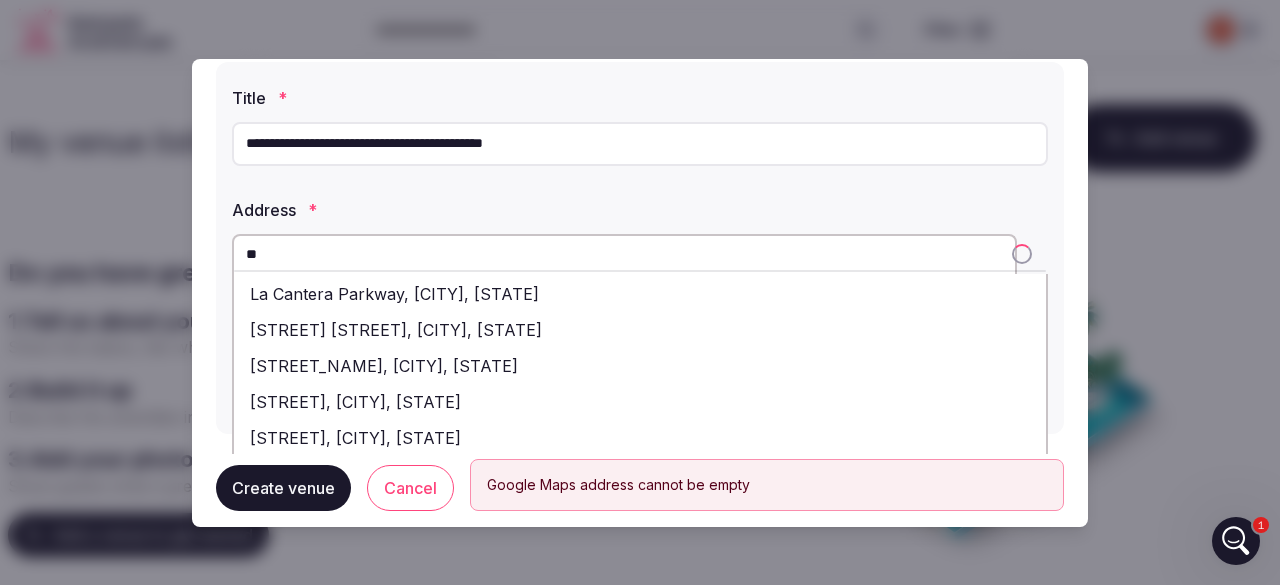 type on "*" 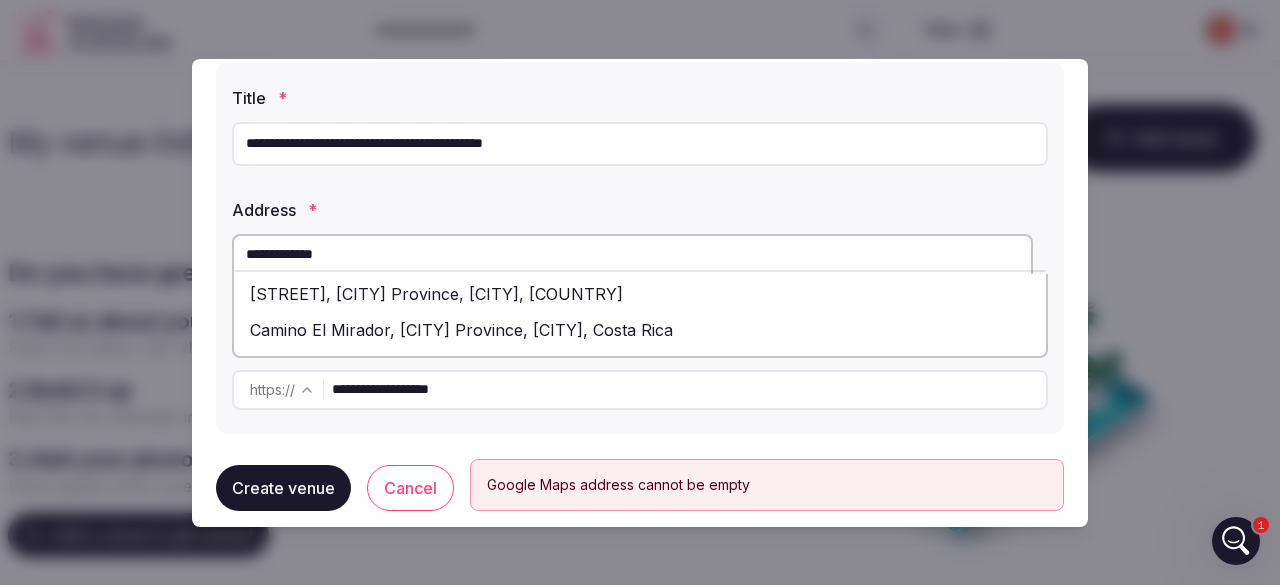 click on "Camino El Mirador, [CITY] Province, [CITY], Costa Rica" at bounding box center (640, 330) 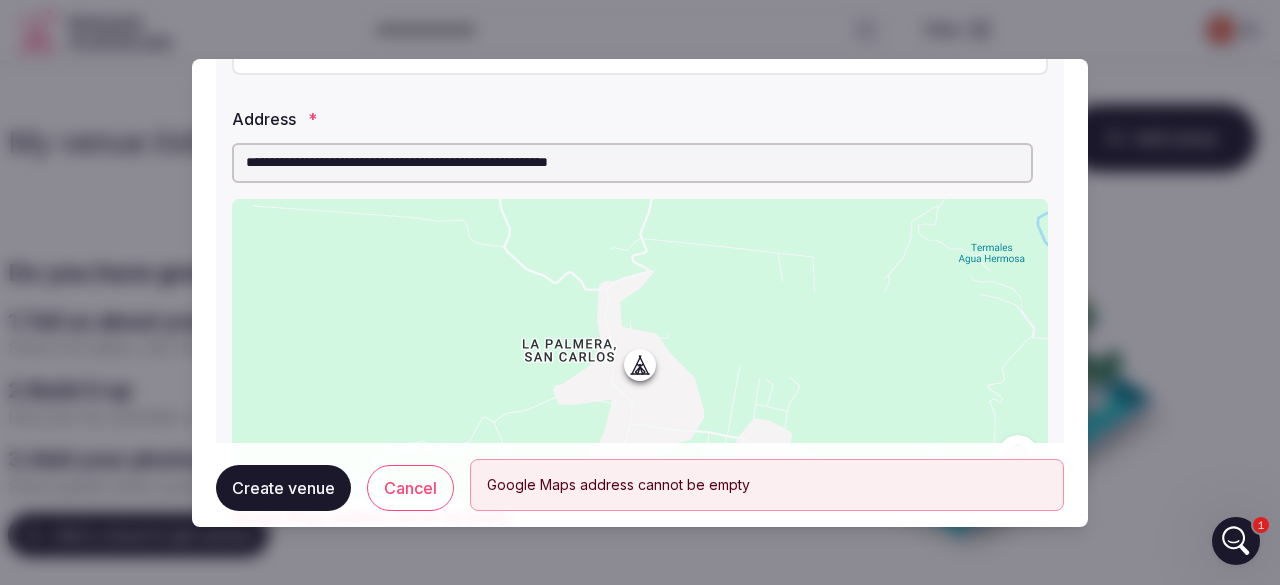 scroll, scrollTop: 159, scrollLeft: 0, axis: vertical 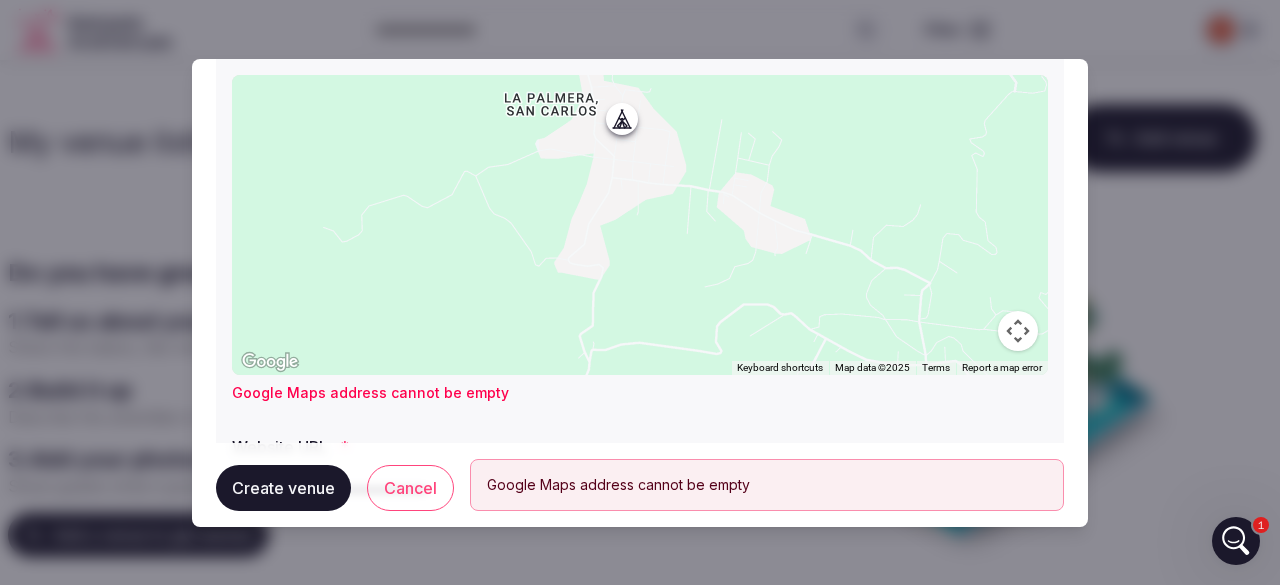 drag, startPoint x: 724, startPoint y: 271, endPoint x: 710, endPoint y: 137, distance: 134.72935 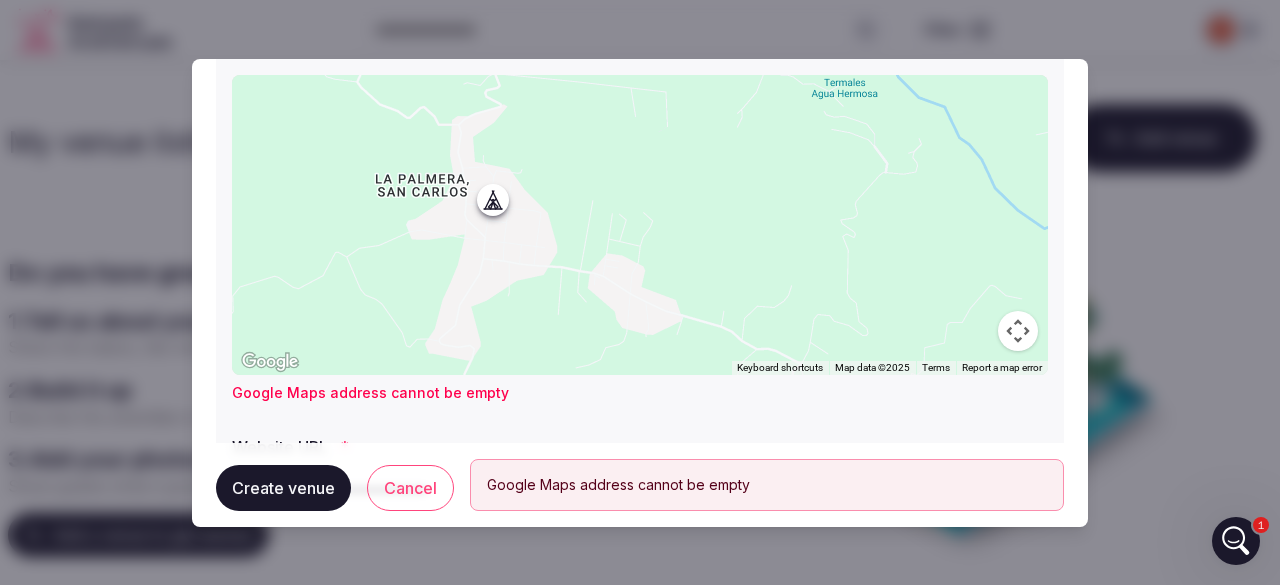 drag, startPoint x: 710, startPoint y: 137, endPoint x: 581, endPoint y: 229, distance: 158.44557 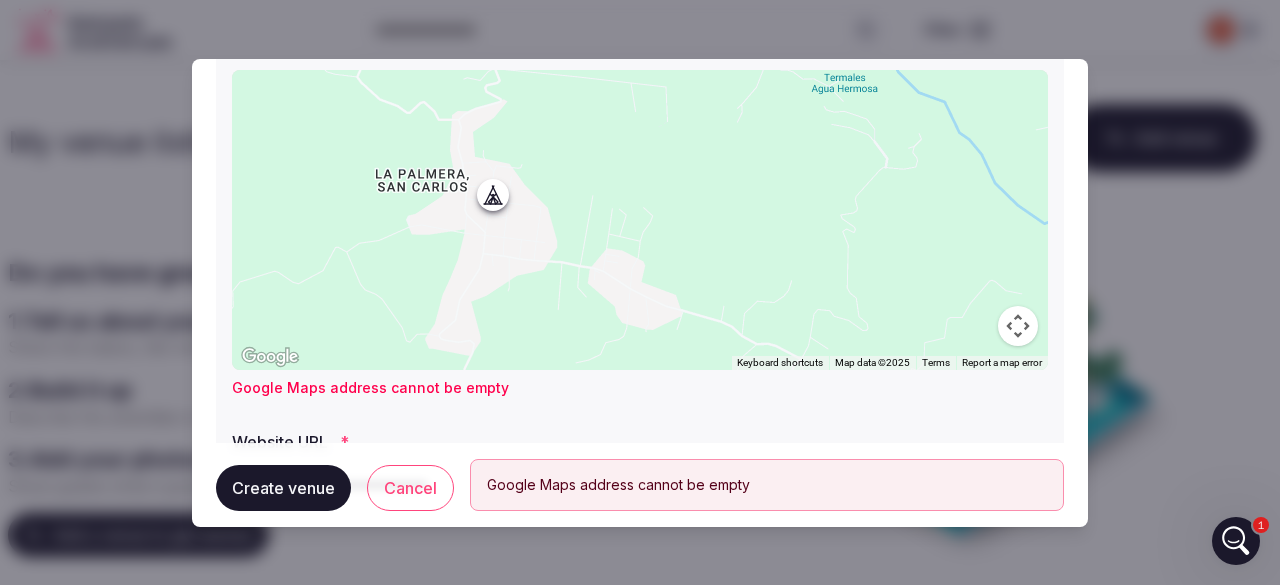 scroll, scrollTop: 270, scrollLeft: 0, axis: vertical 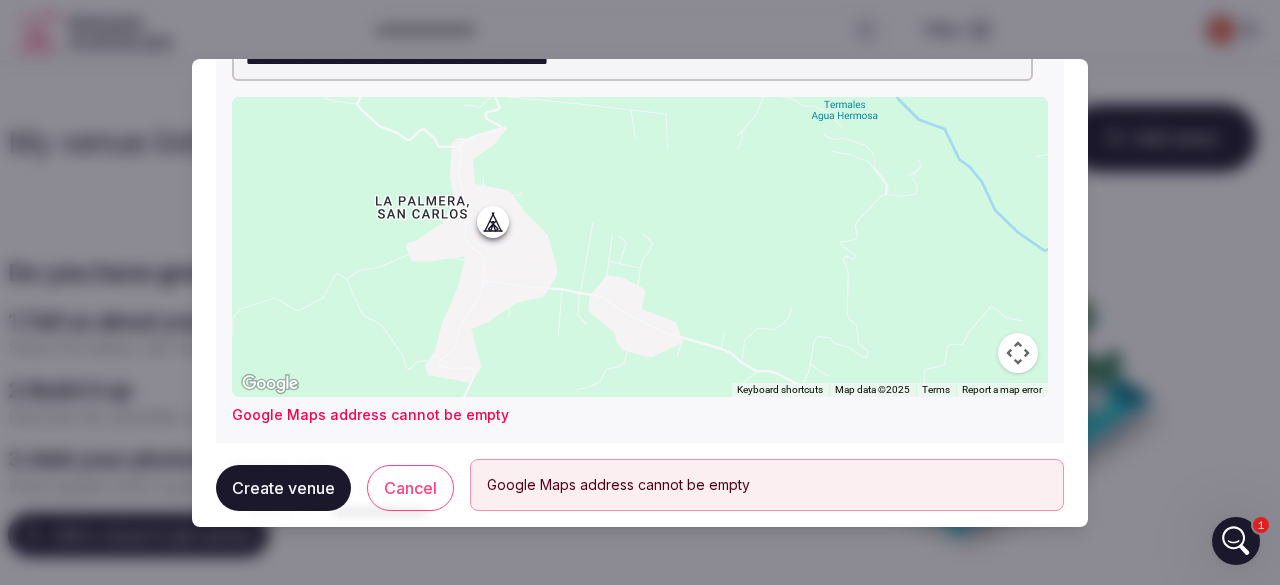 click at bounding box center (1018, 353) 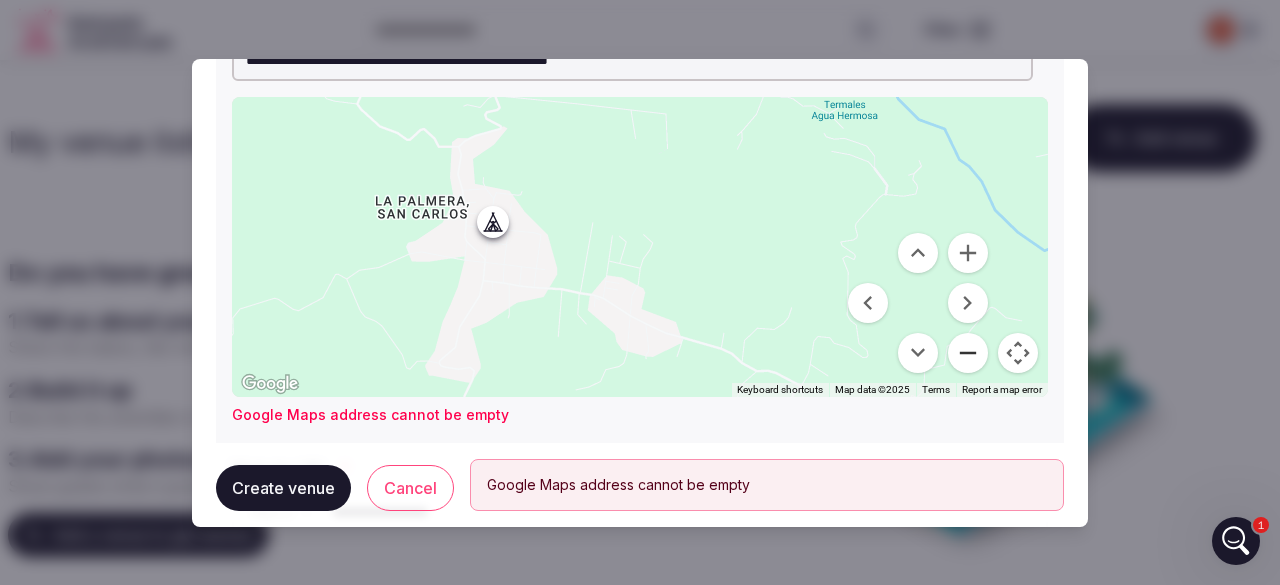 click at bounding box center (968, 353) 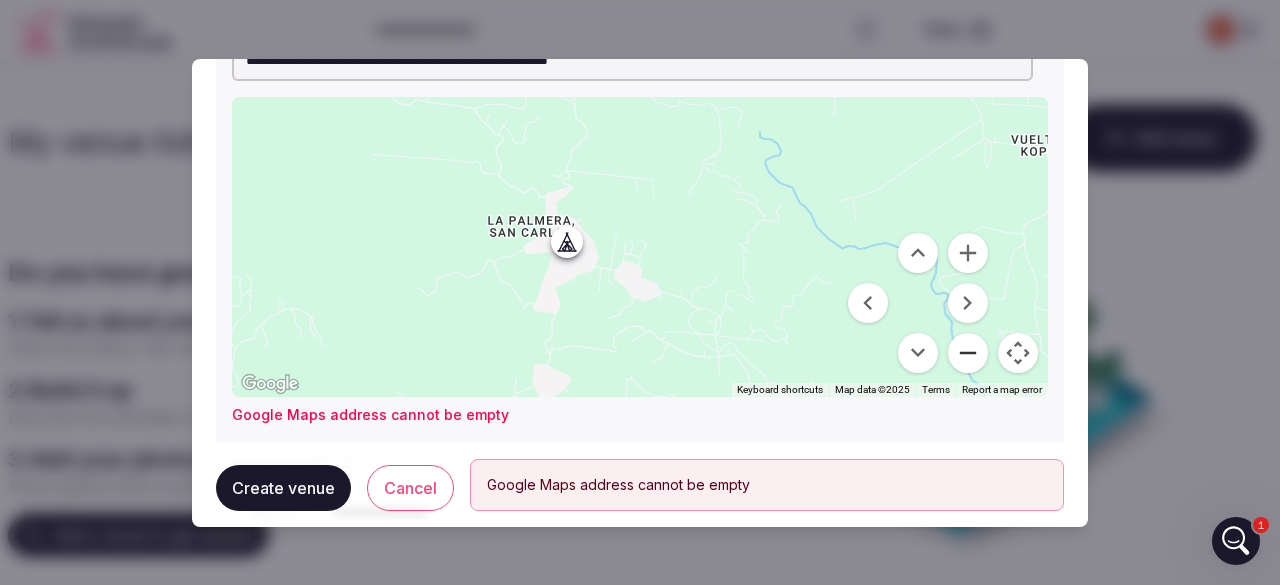 click at bounding box center (968, 353) 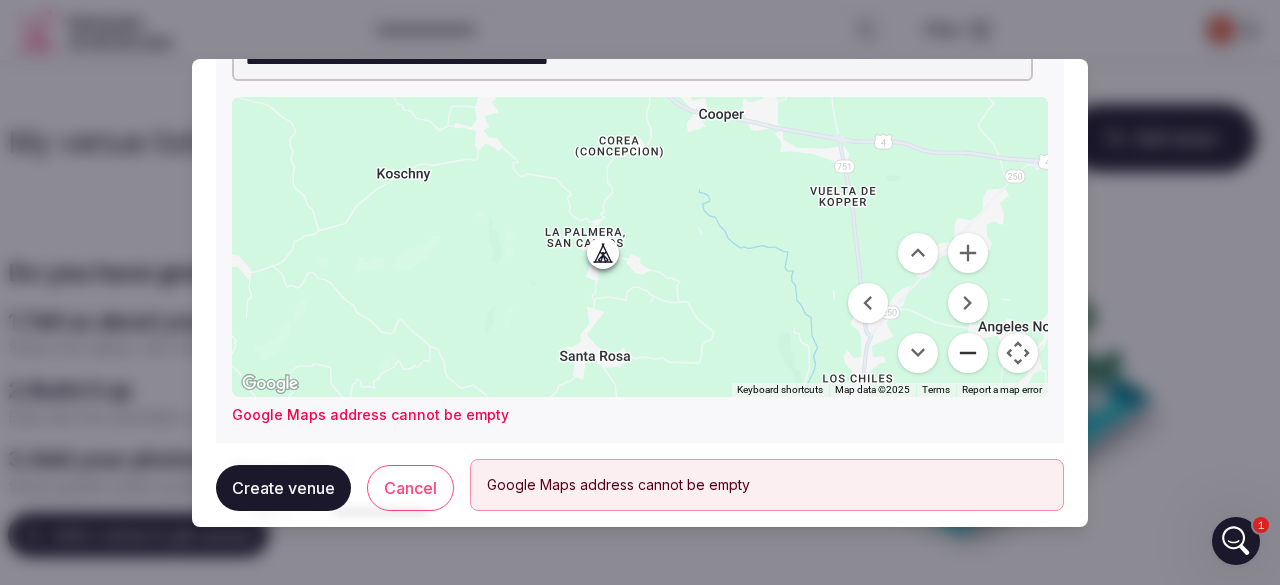 click at bounding box center [968, 353] 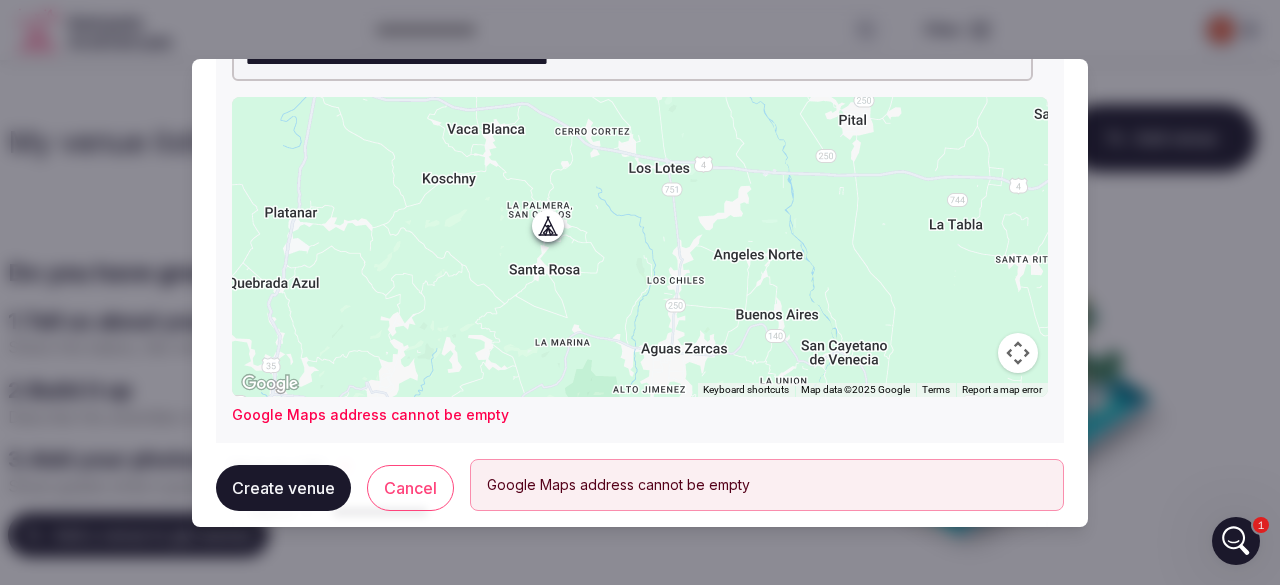 drag, startPoint x: 789, startPoint y: 241, endPoint x: 714, endPoint y: 207, distance: 82.346825 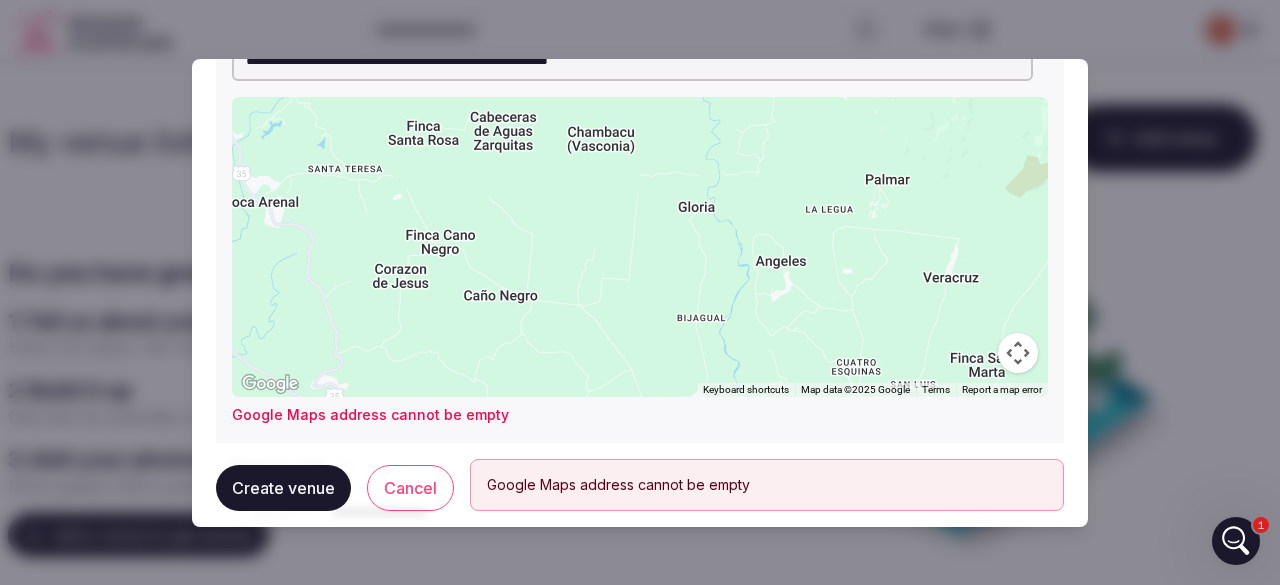 drag, startPoint x: 714, startPoint y: 207, endPoint x: 658, endPoint y: 260, distance: 77.10383 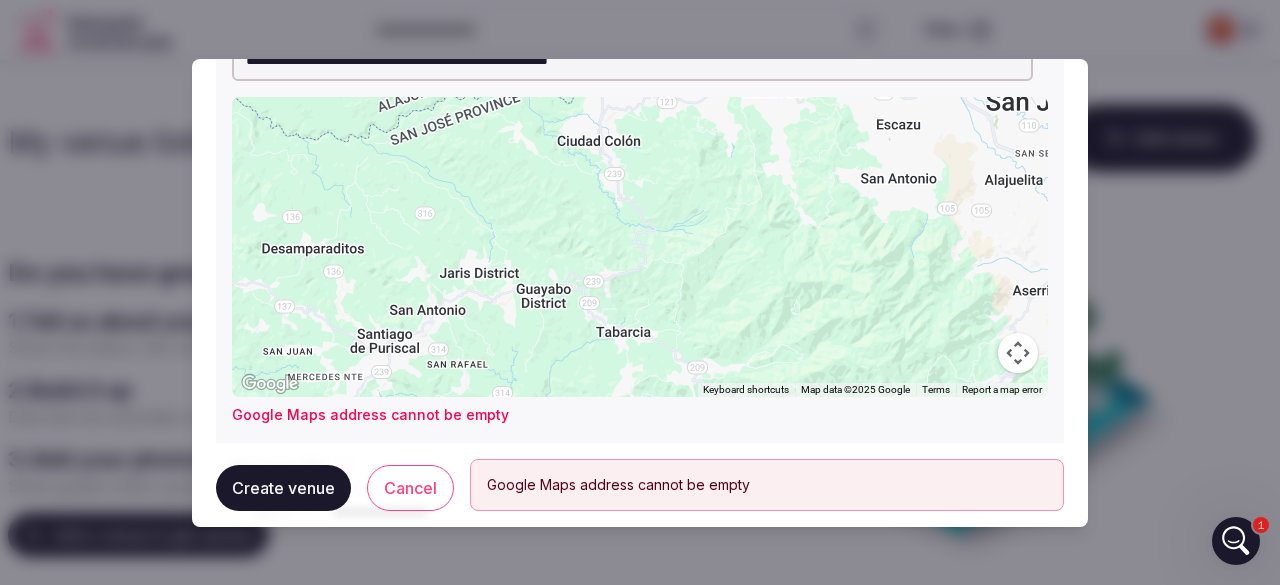 drag, startPoint x: 625, startPoint y: 217, endPoint x: 582, endPoint y: 414, distance: 201.63829 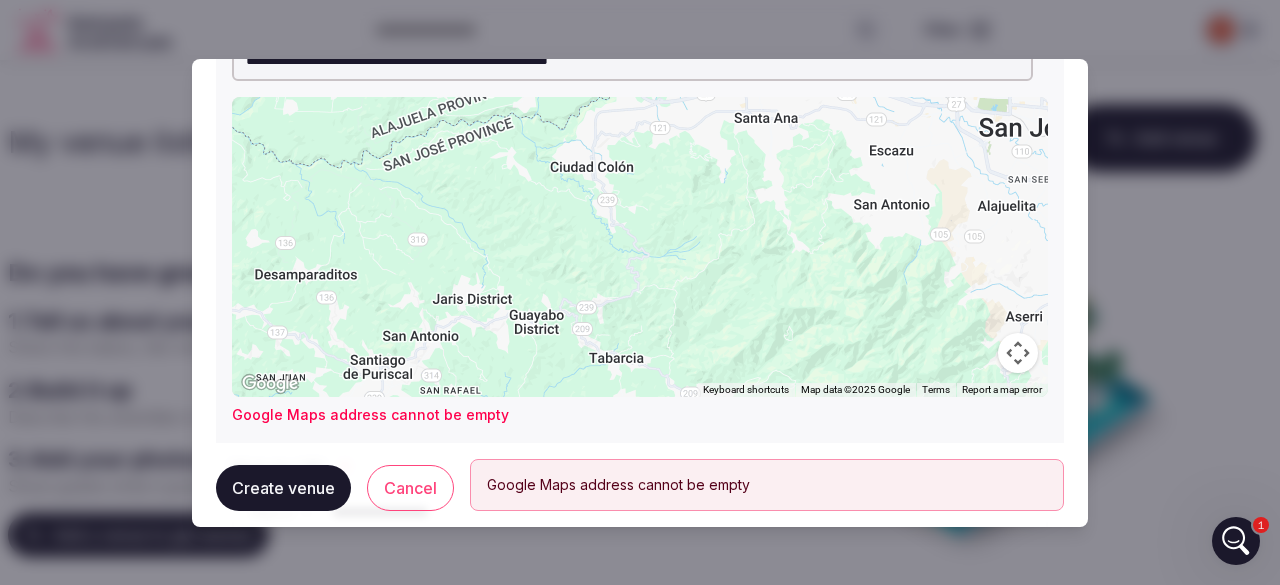 click at bounding box center (640, 247) 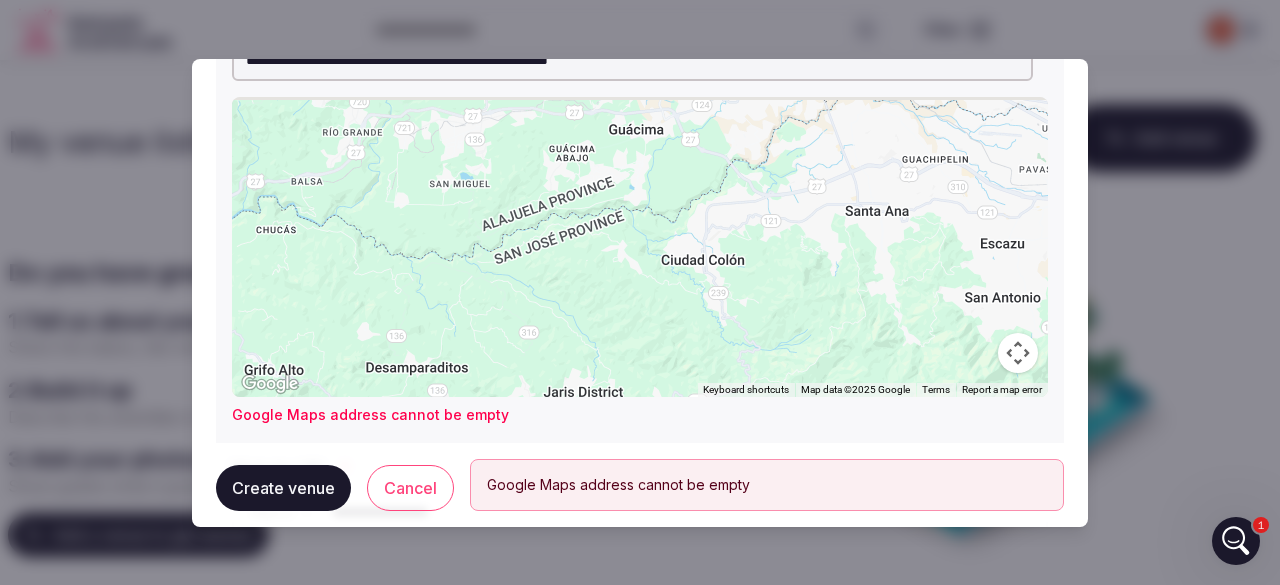 drag, startPoint x: 585, startPoint y: 244, endPoint x: 689, endPoint y: 395, distance: 183.3494 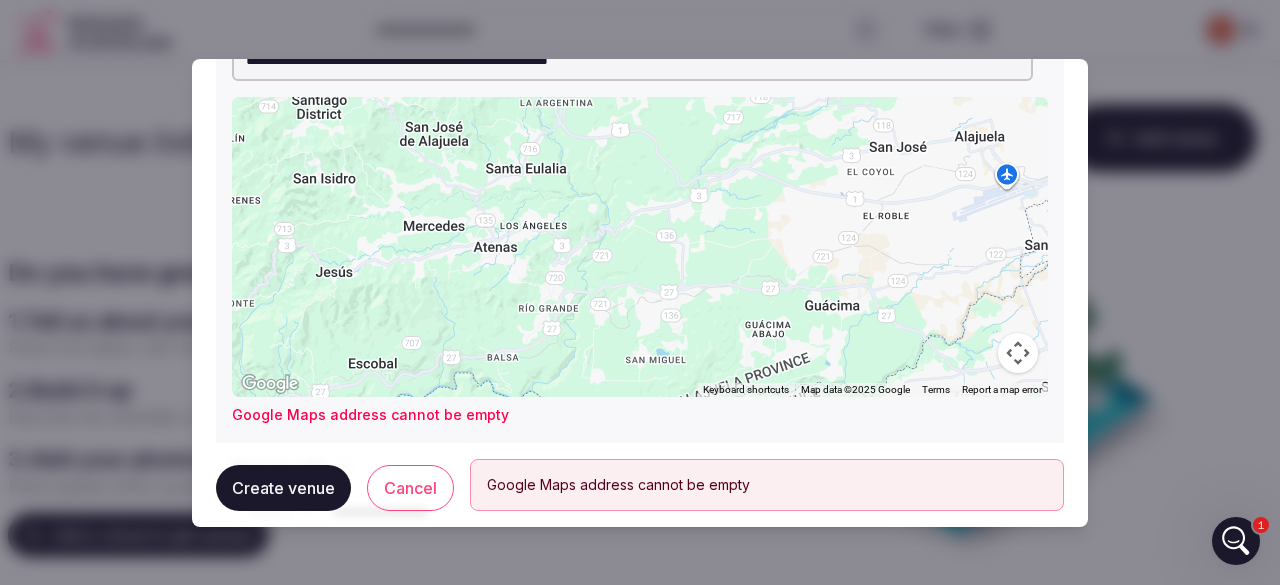 drag, startPoint x: 710, startPoint y: 176, endPoint x: 912, endPoint y: 296, distance: 234.95532 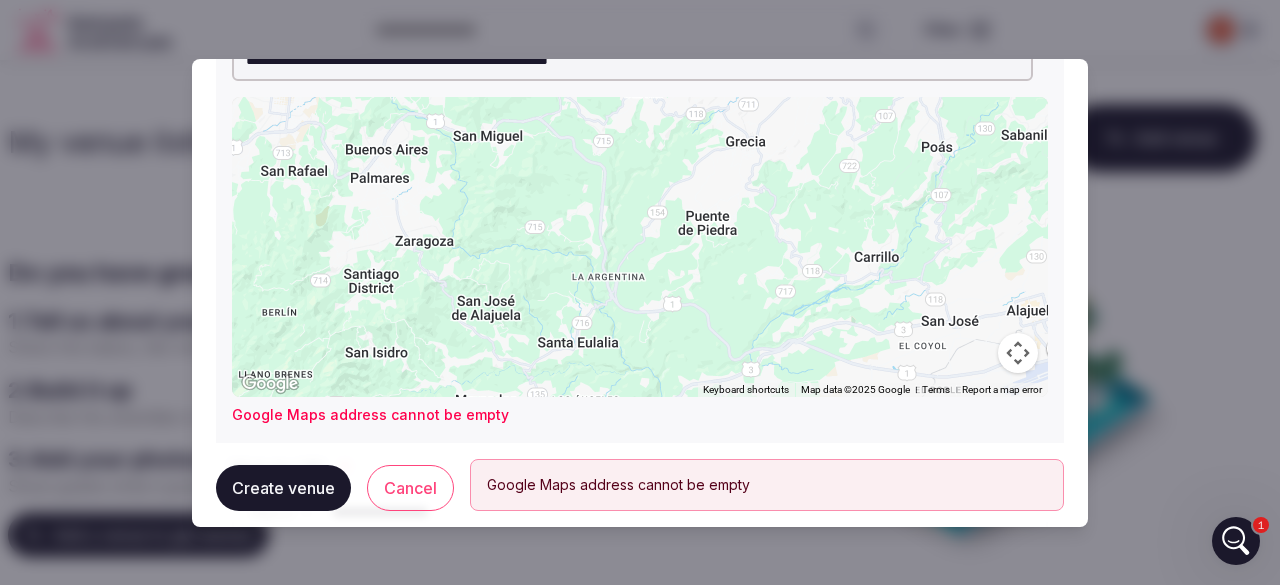 drag, startPoint x: 685, startPoint y: 195, endPoint x: 740, endPoint y: 375, distance: 188.2153 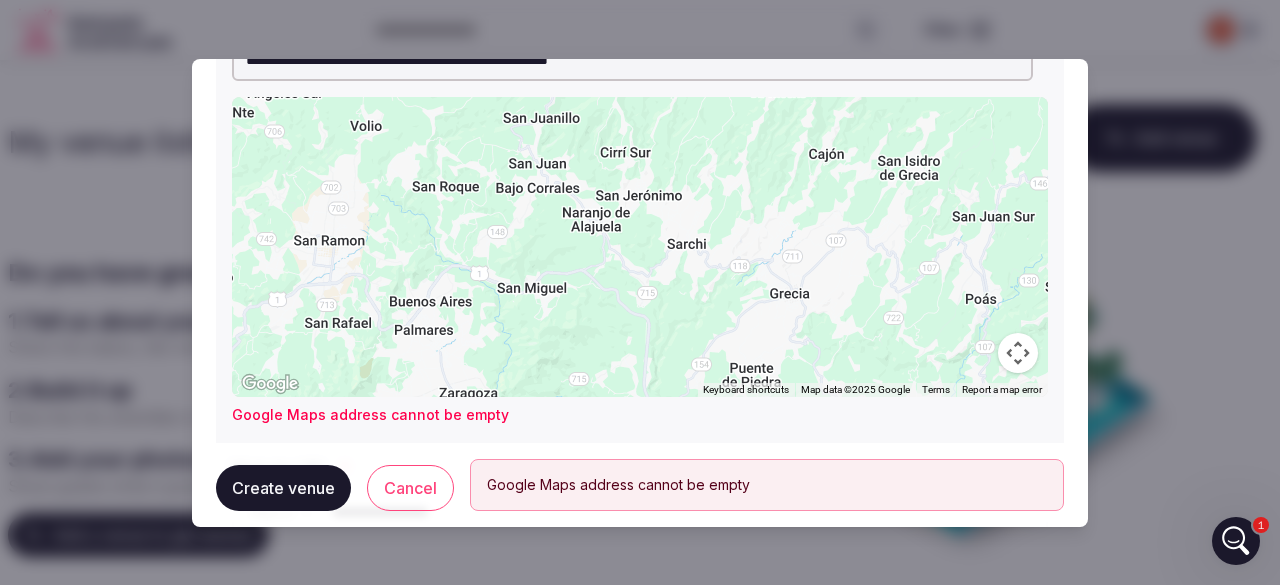 drag, startPoint x: 472, startPoint y: 221, endPoint x: 518, endPoint y: 373, distance: 158.80806 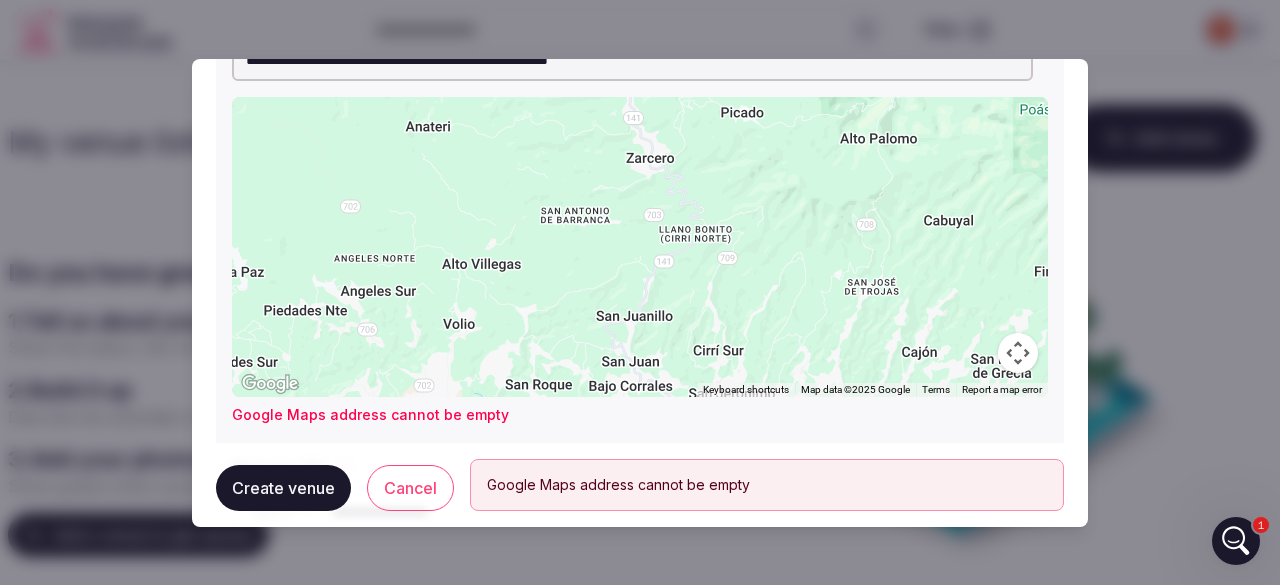 drag, startPoint x: 533, startPoint y: 197, endPoint x: 627, endPoint y: 397, distance: 220.9887 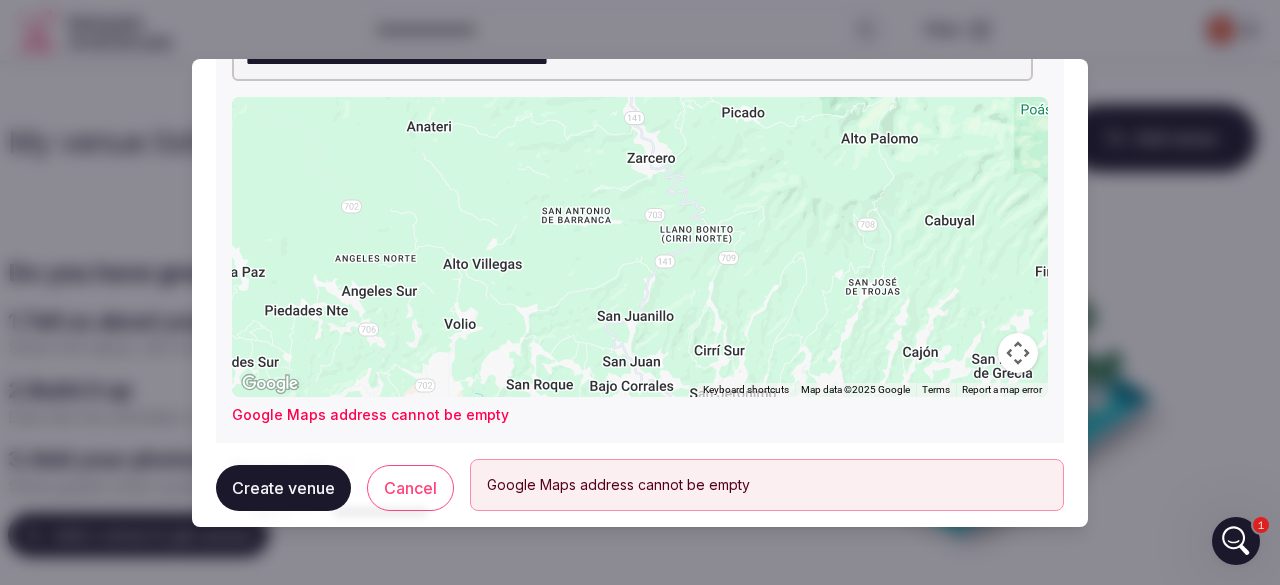 click at bounding box center (1018, 353) 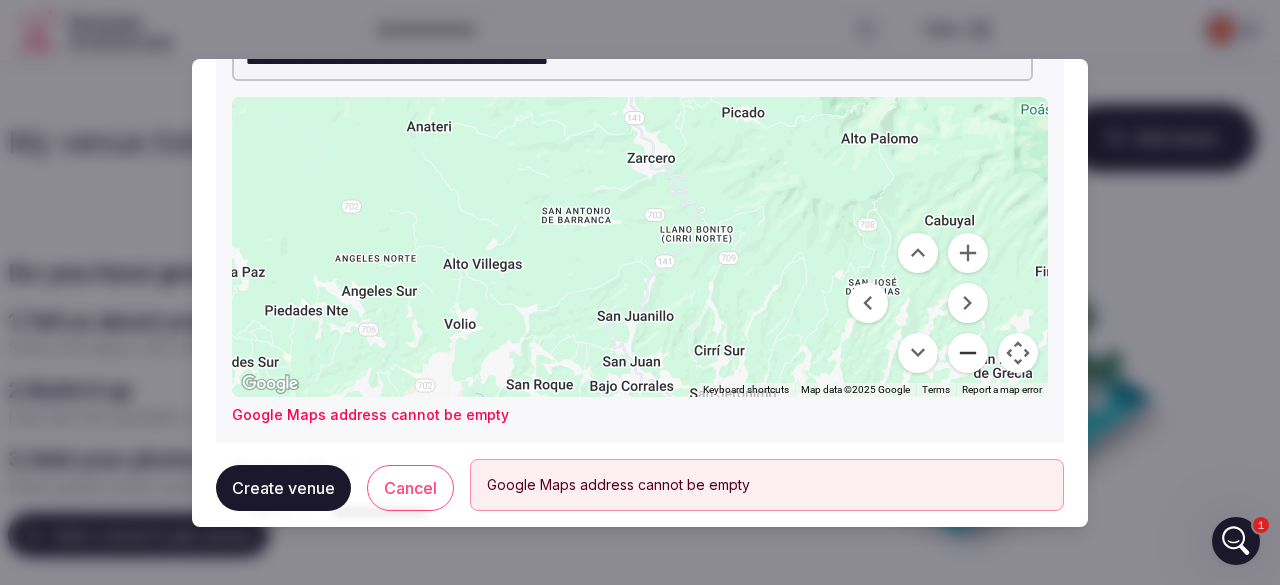 click at bounding box center [968, 353] 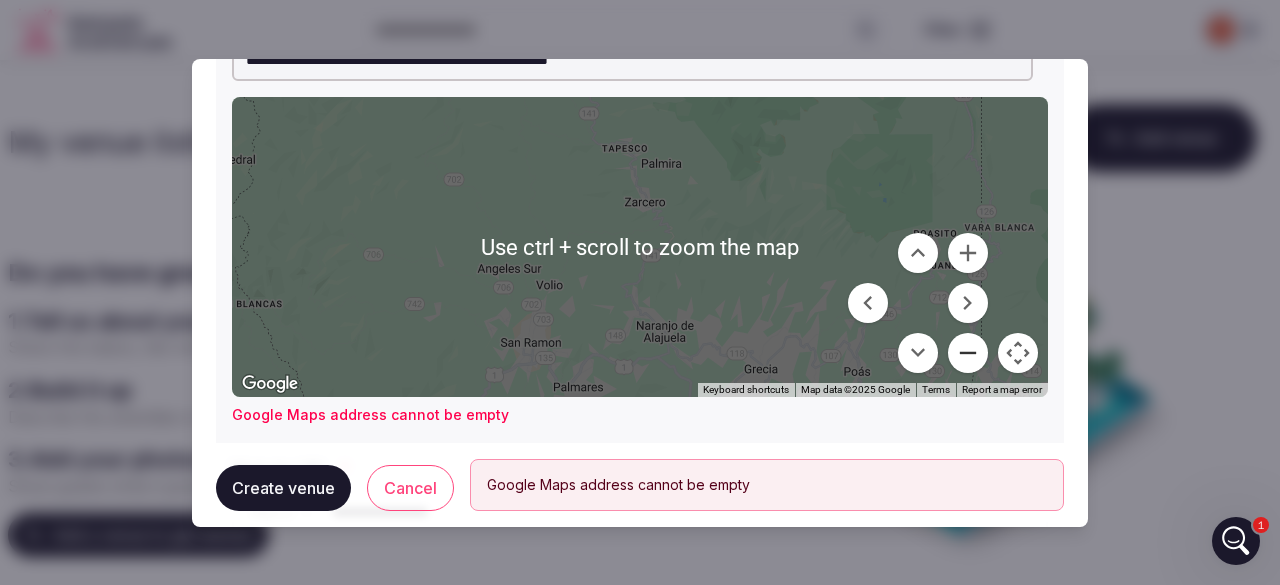 click at bounding box center (968, 353) 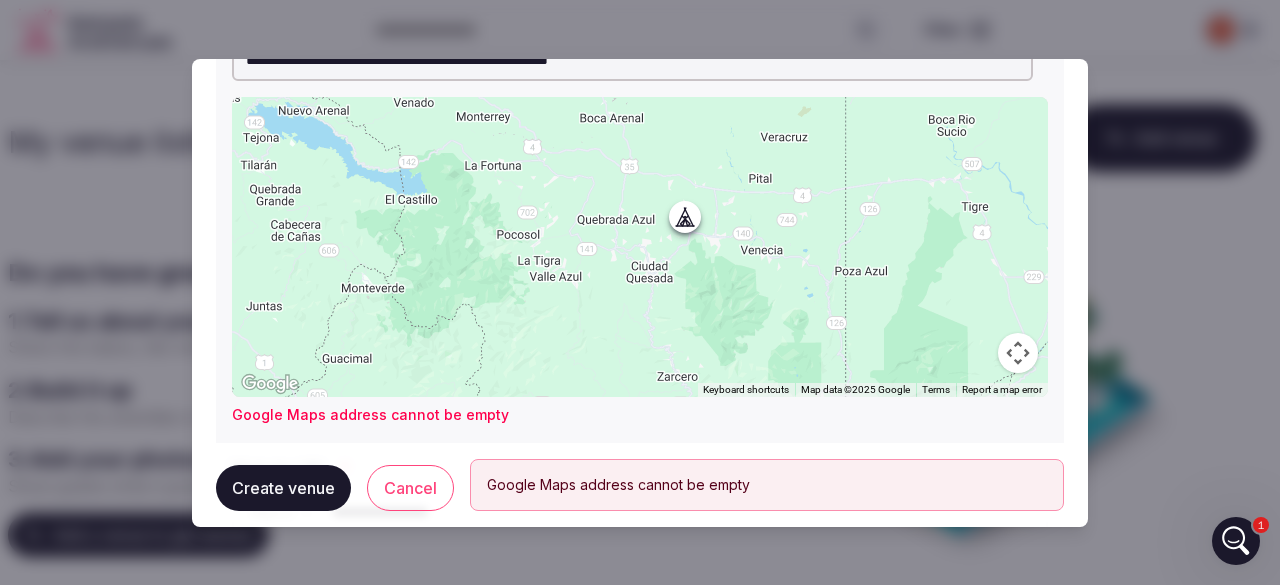 drag, startPoint x: 566, startPoint y: 192, endPoint x: 605, endPoint y: 353, distance: 165.65627 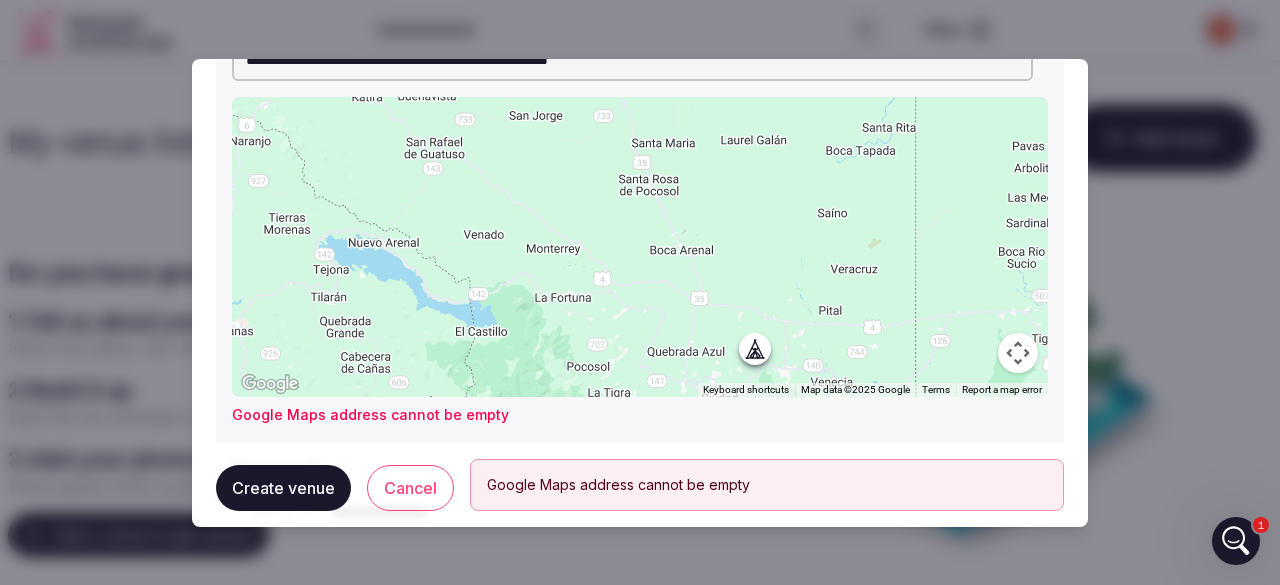 drag, startPoint x: 530, startPoint y: 186, endPoint x: 603, endPoint y: 327, distance: 158.77657 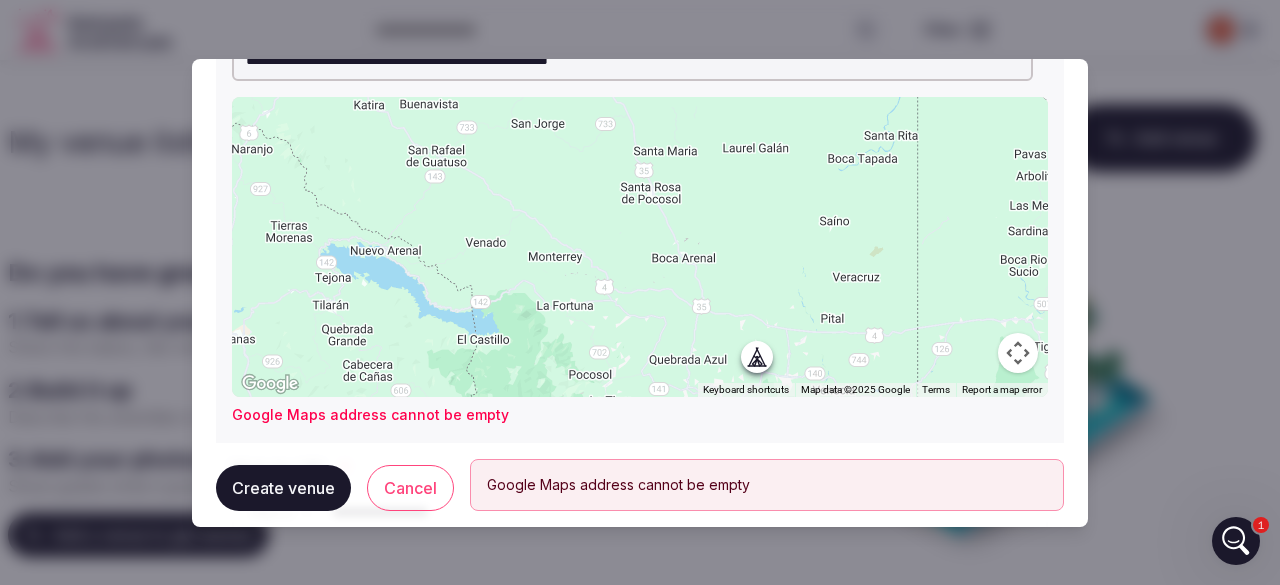 click at bounding box center (1018, 353) 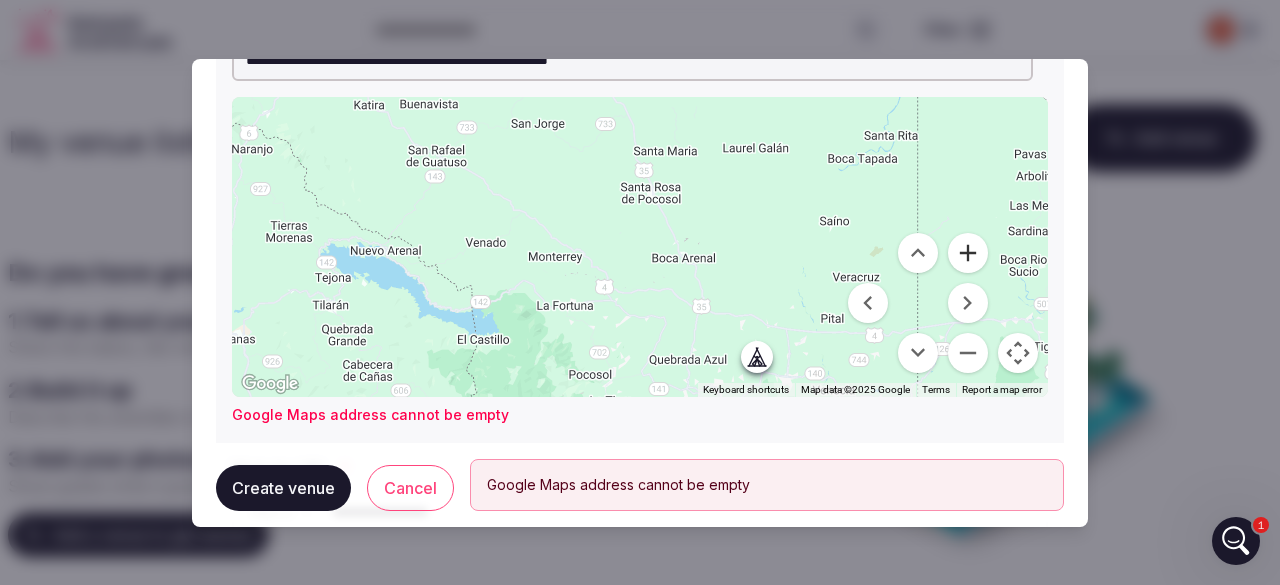 click at bounding box center [968, 253] 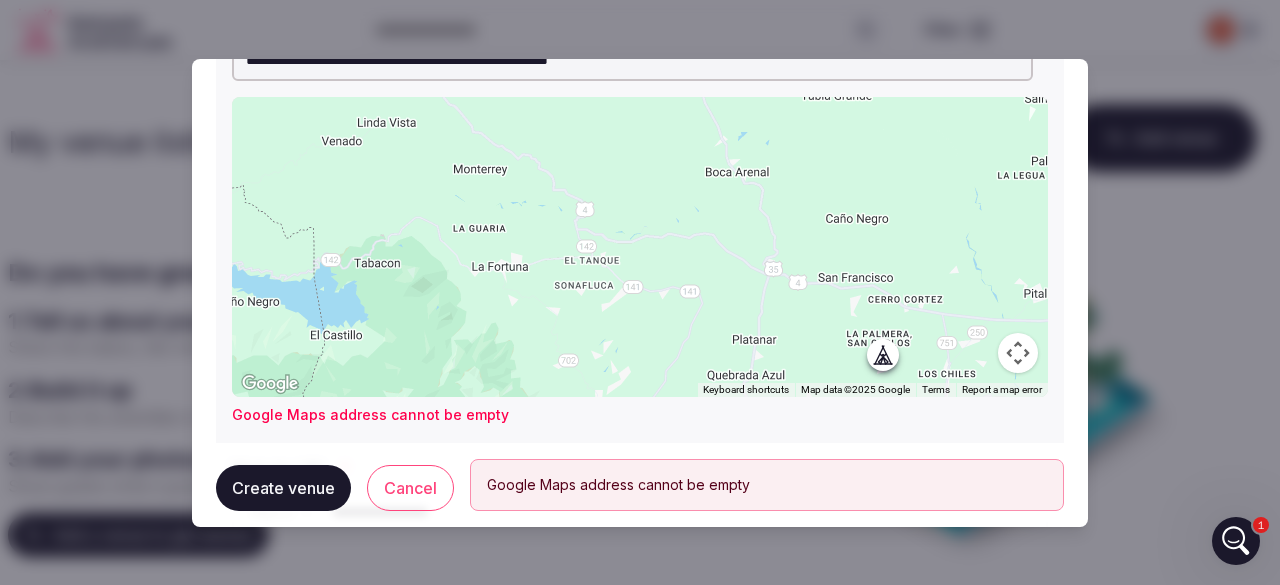 drag, startPoint x: 614, startPoint y: 347, endPoint x: 627, endPoint y: 235, distance: 112.75194 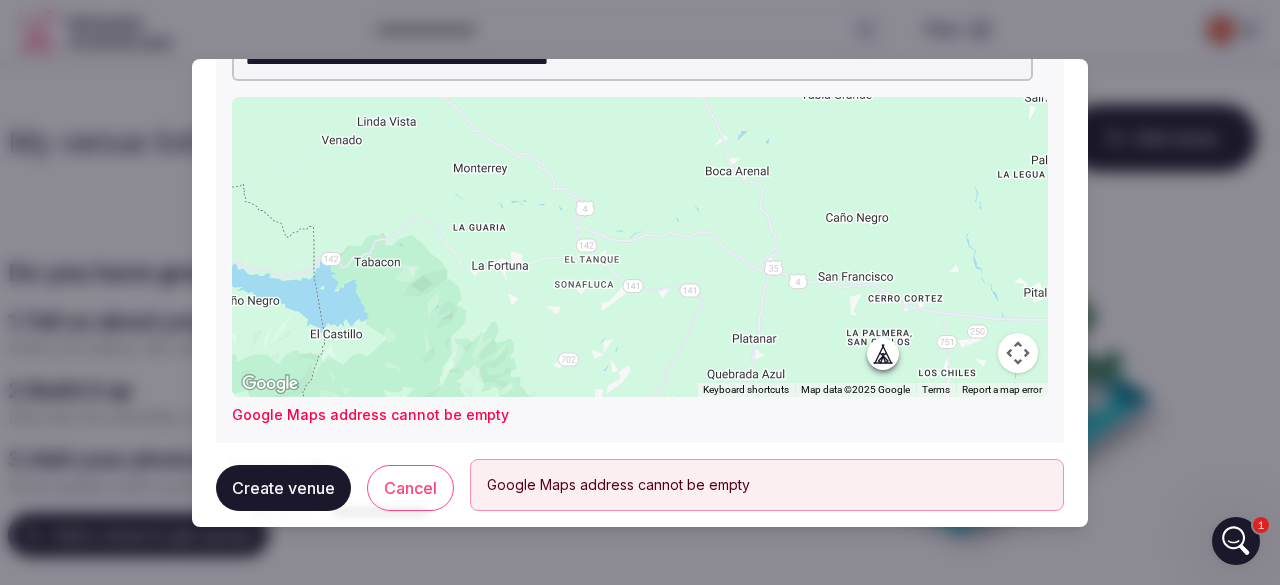 click at bounding box center [1018, 353] 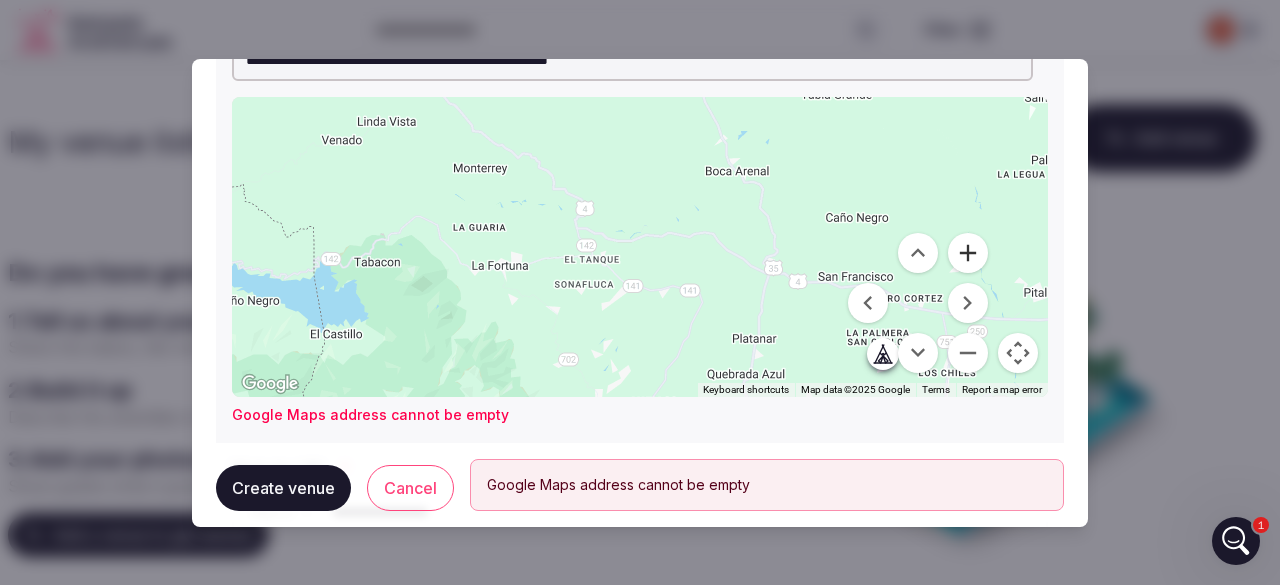 click at bounding box center (968, 253) 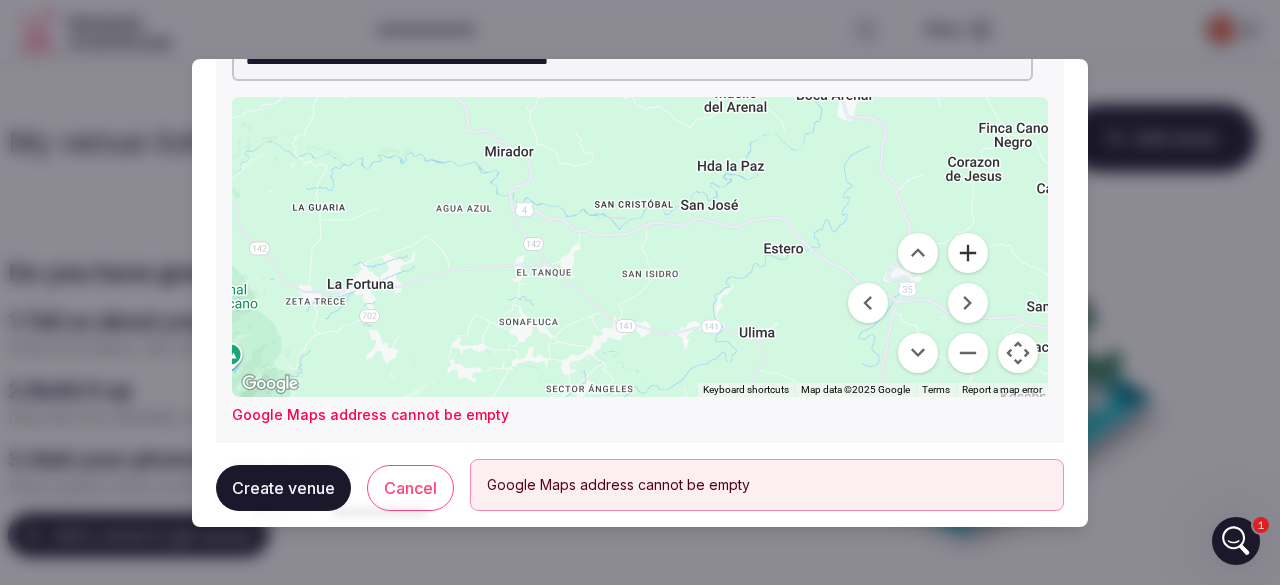 click at bounding box center [968, 253] 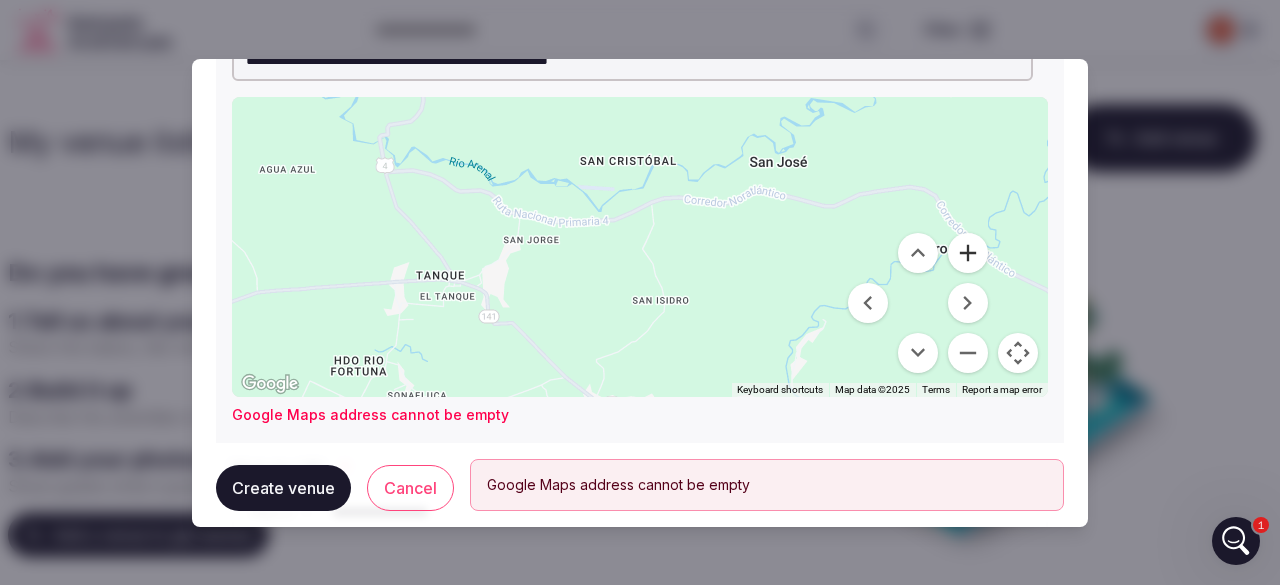 click at bounding box center (968, 253) 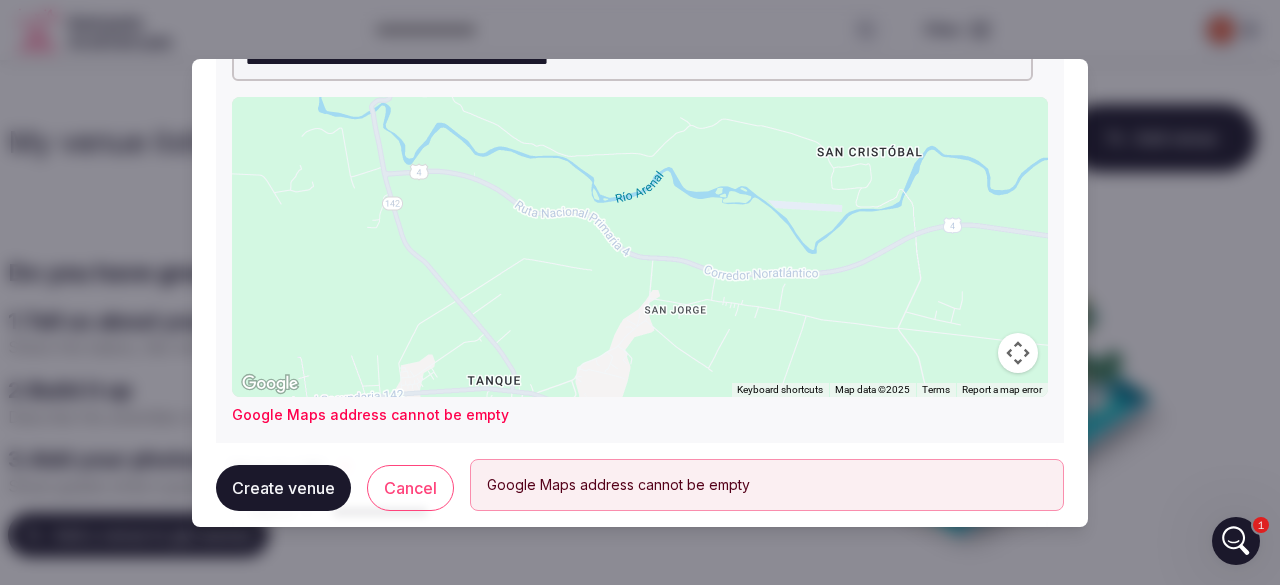 drag, startPoint x: 550, startPoint y: 223, endPoint x: 820, endPoint y: 301, distance: 281.04092 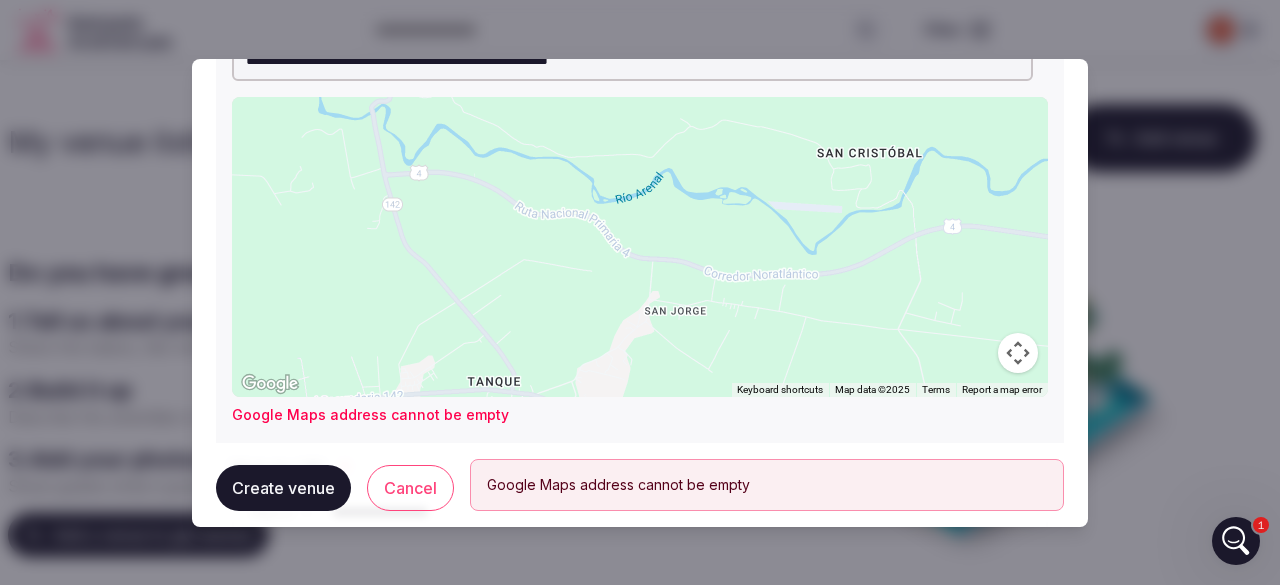 click at bounding box center [1018, 353] 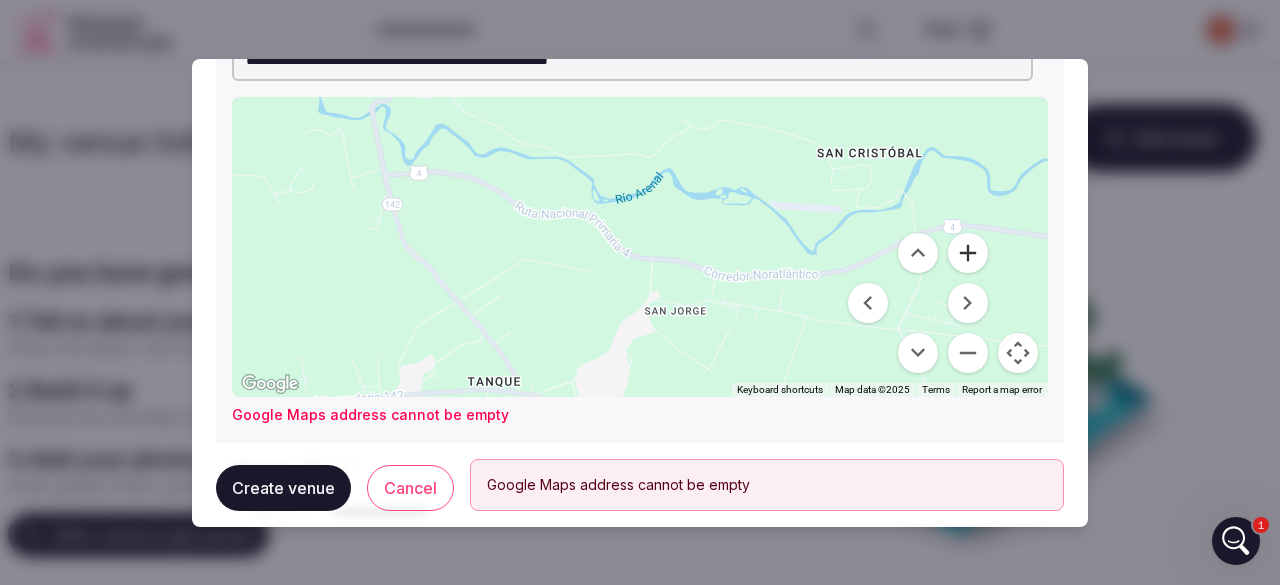 click at bounding box center [968, 253] 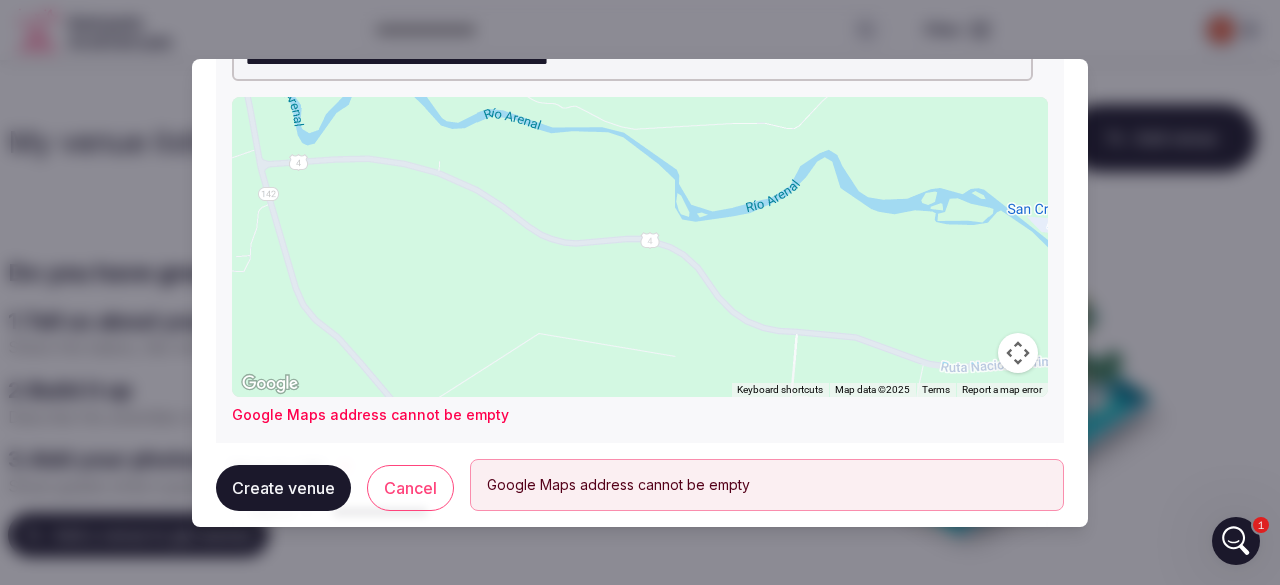 drag, startPoint x: 566, startPoint y: 247, endPoint x: 716, endPoint y: 320, distance: 166.82027 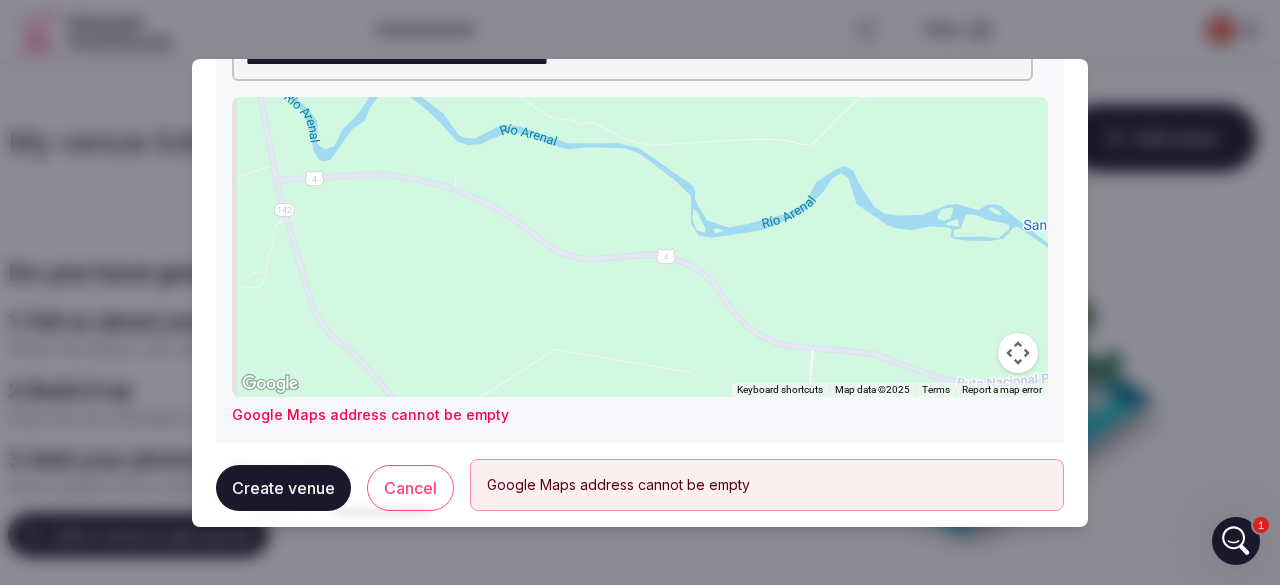 click at bounding box center (640, 247) 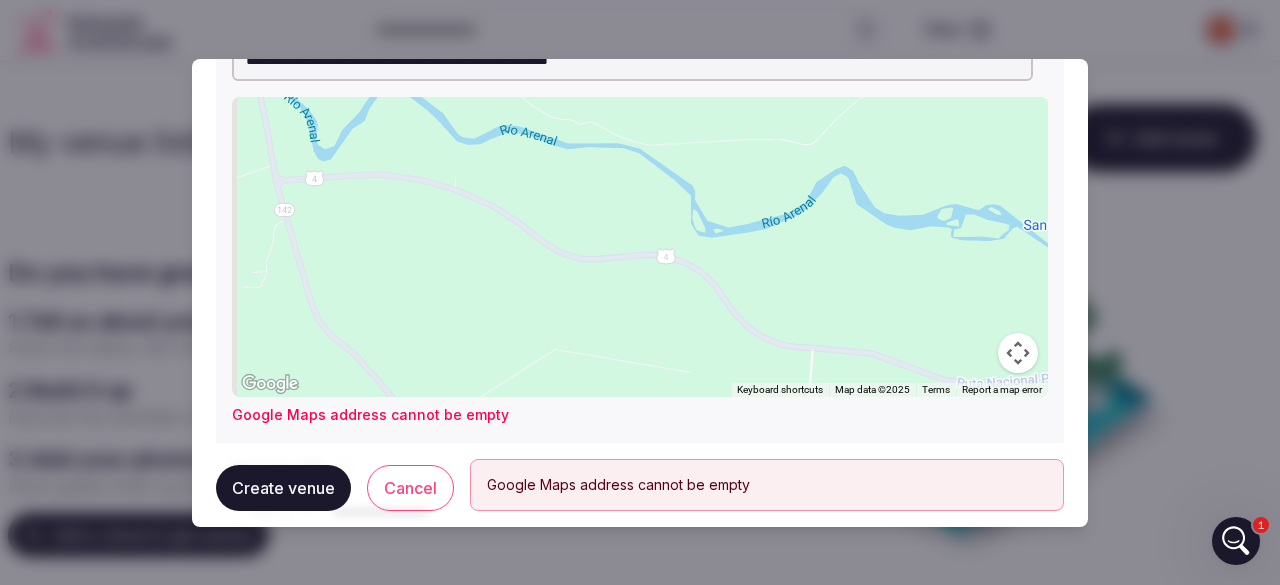 click at bounding box center [640, 247] 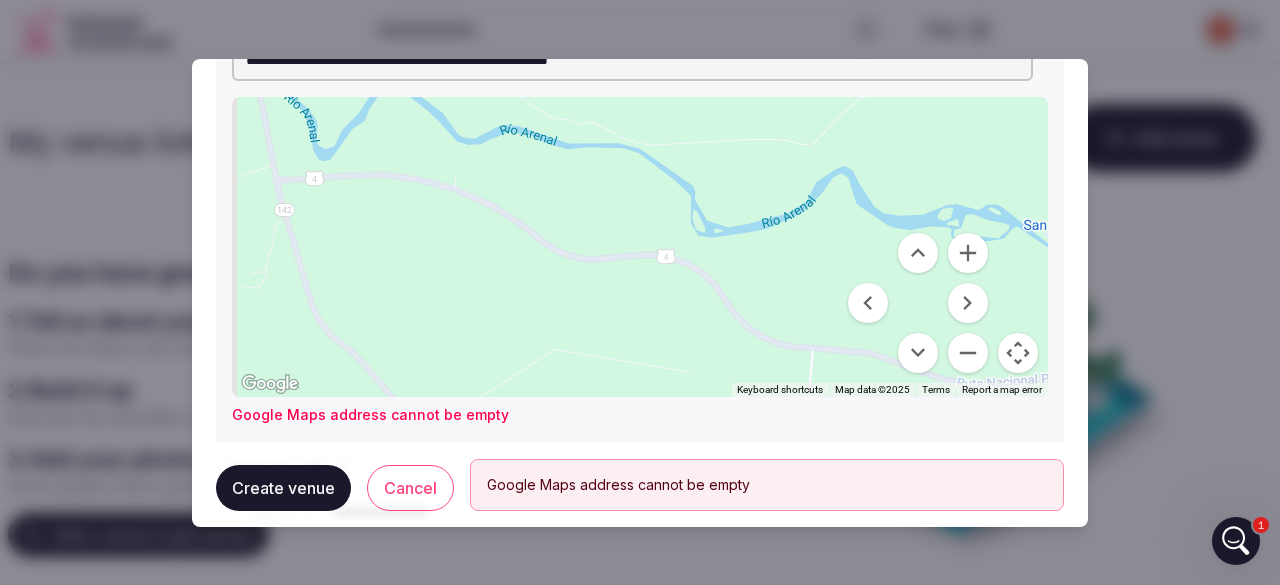 click at bounding box center [640, 247] 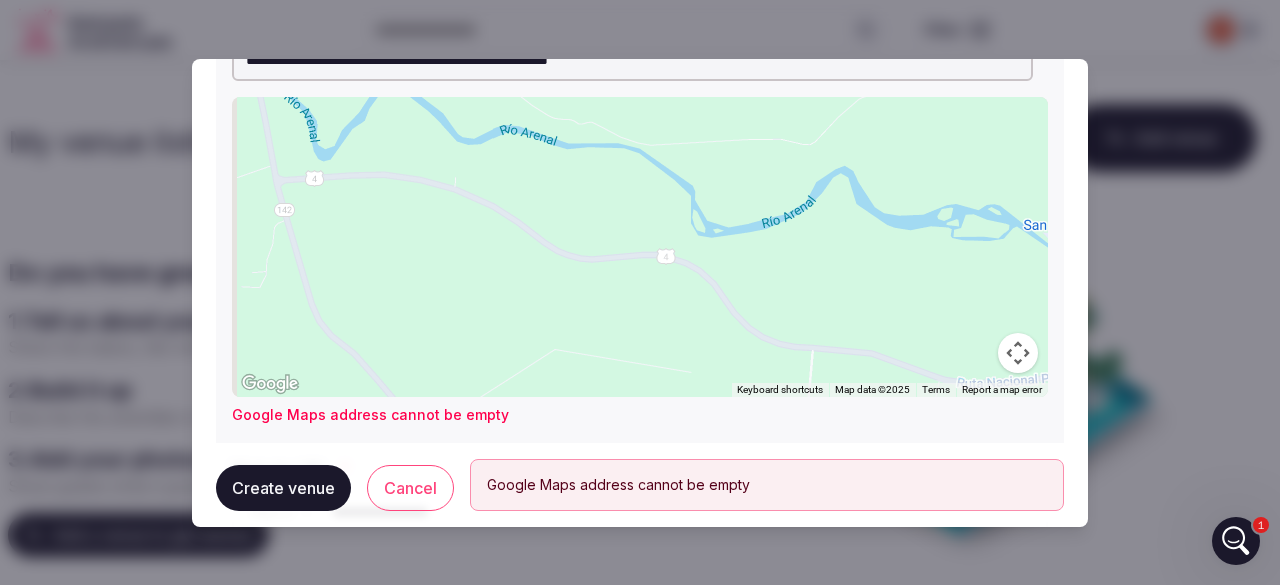 click at bounding box center [640, 247] 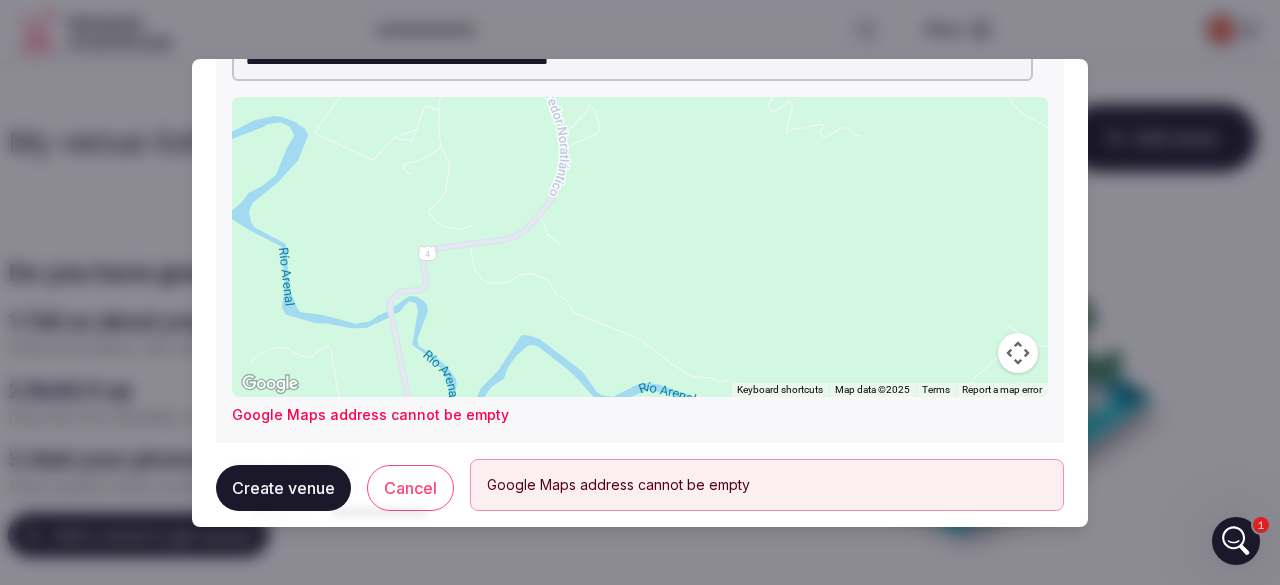 drag, startPoint x: 614, startPoint y: 202, endPoint x: 755, endPoint y: 459, distance: 293.13818 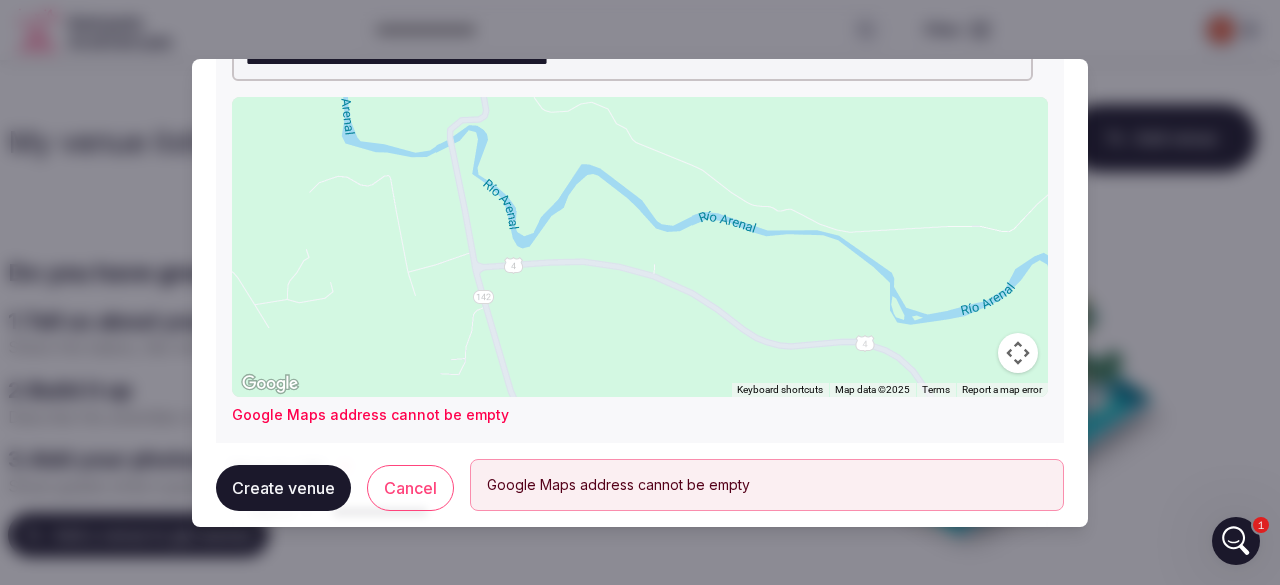 drag, startPoint x: 547, startPoint y: 303, endPoint x: 610, endPoint y: 122, distance: 191.65073 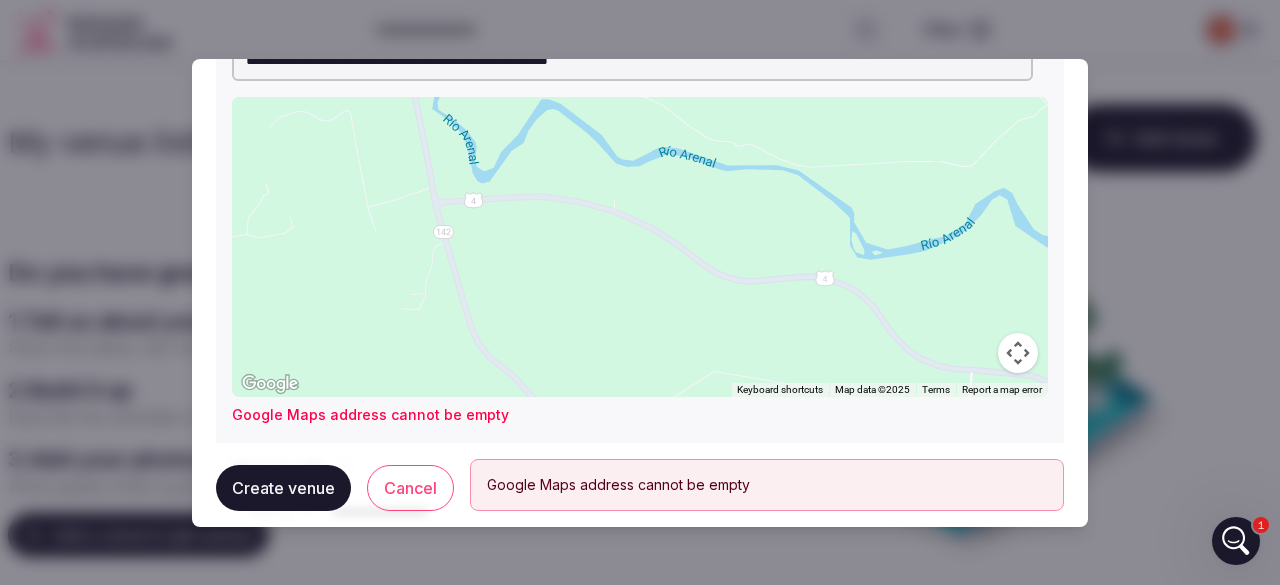 drag, startPoint x: 701, startPoint y: 329, endPoint x: 649, endPoint y: 248, distance: 96.25487 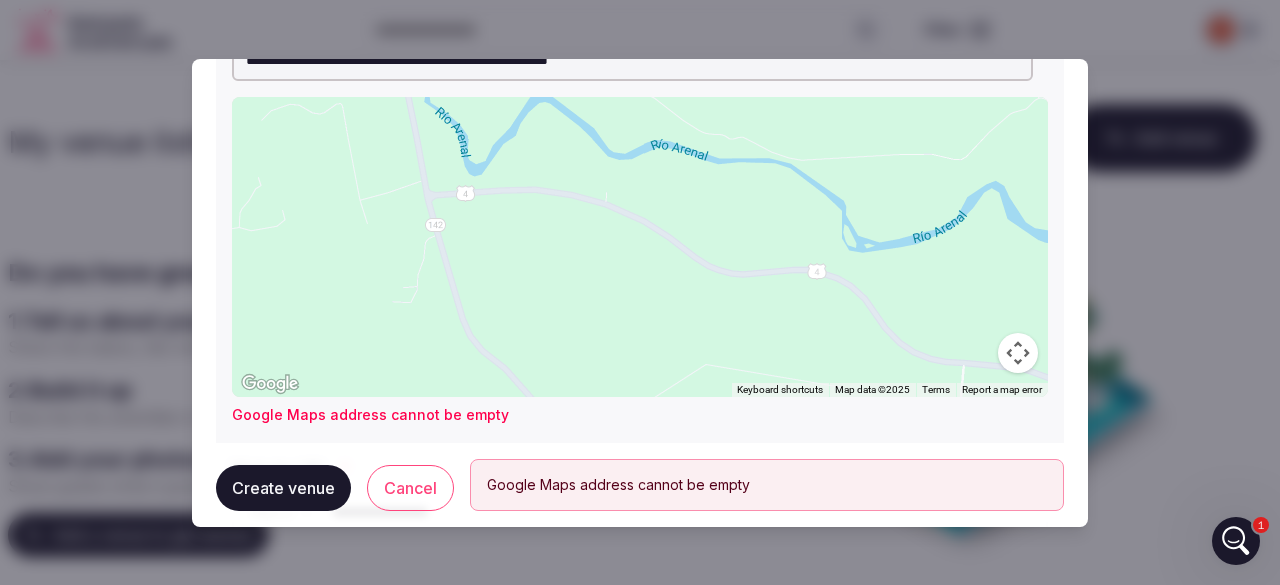 click at bounding box center [640, 247] 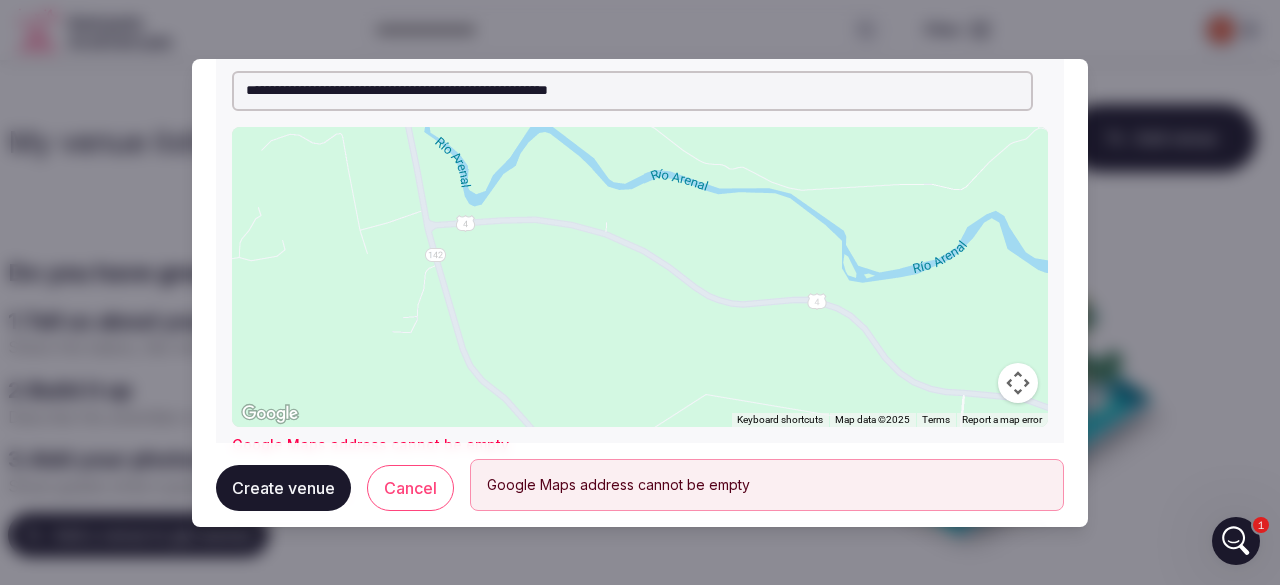drag, startPoint x: 362, startPoint y: 63, endPoint x: 239, endPoint y: 69, distance: 123.146255 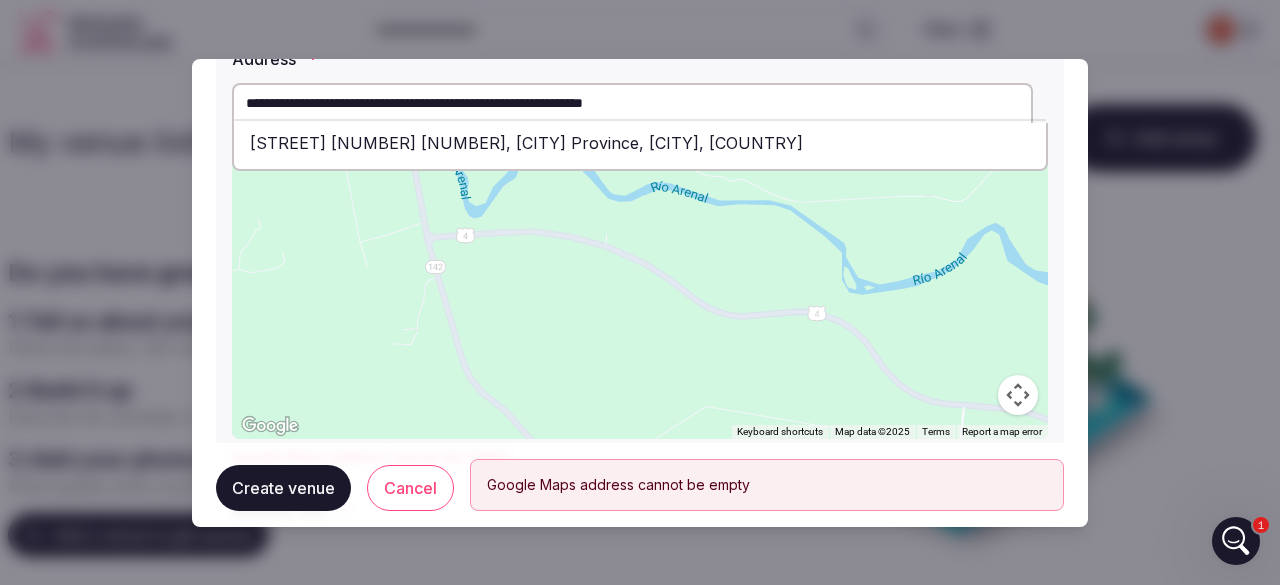 click on "[STREET] [NUMBER] [NUMBER], [CITY] Province, [CITY], [COUNTRY]" at bounding box center (640, 143) 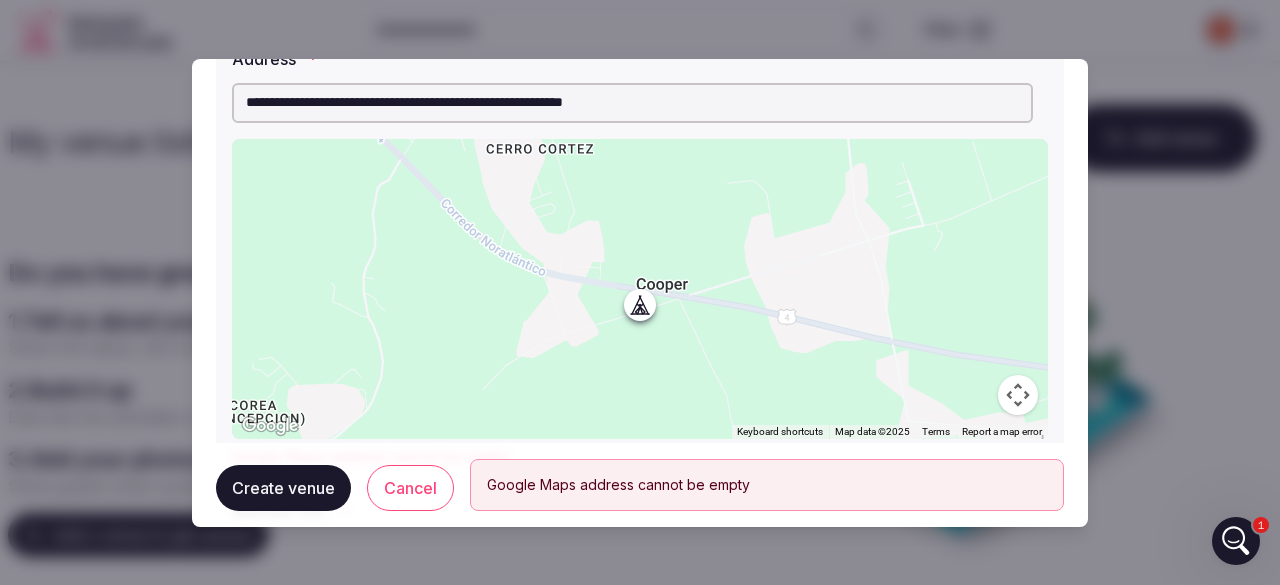 click at bounding box center [1018, 395] 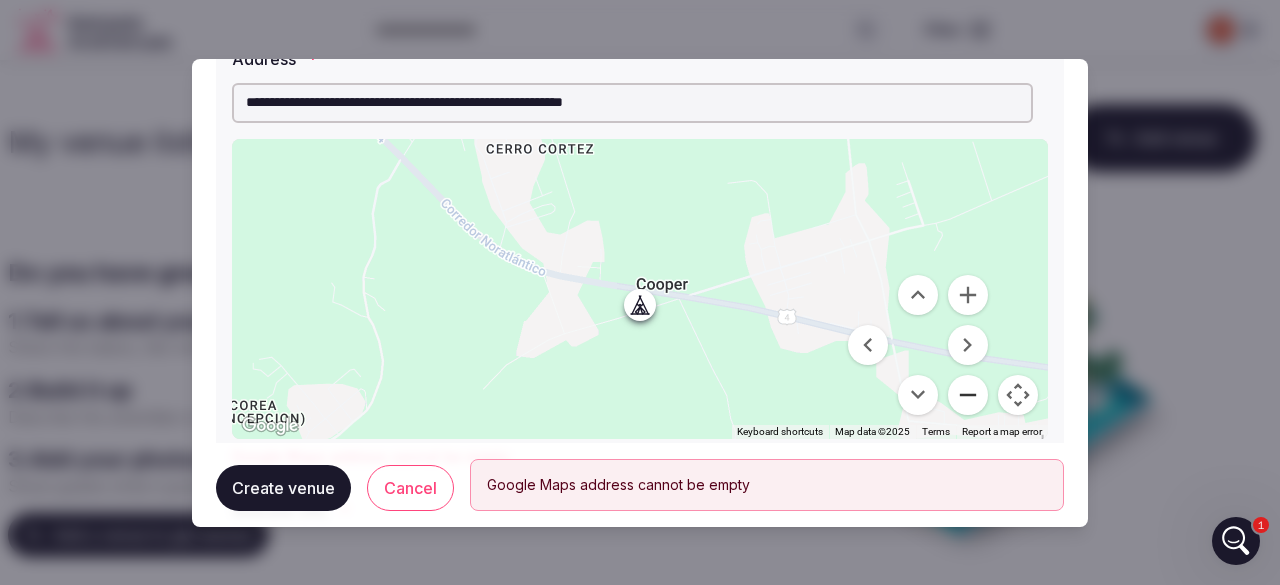 click at bounding box center [968, 395] 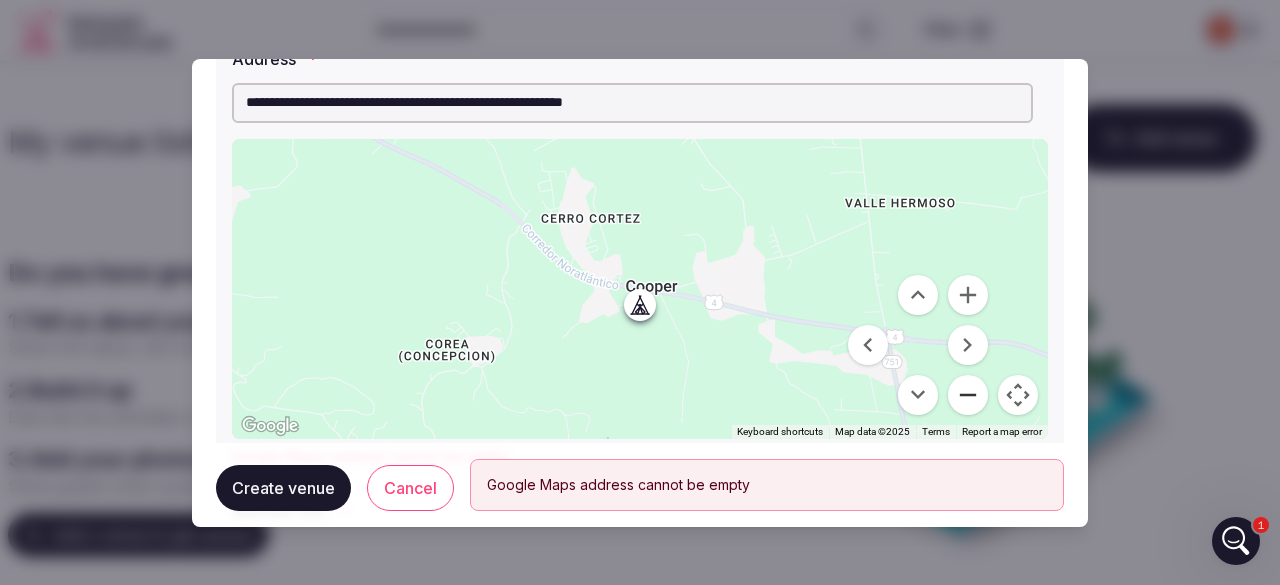 click at bounding box center [968, 395] 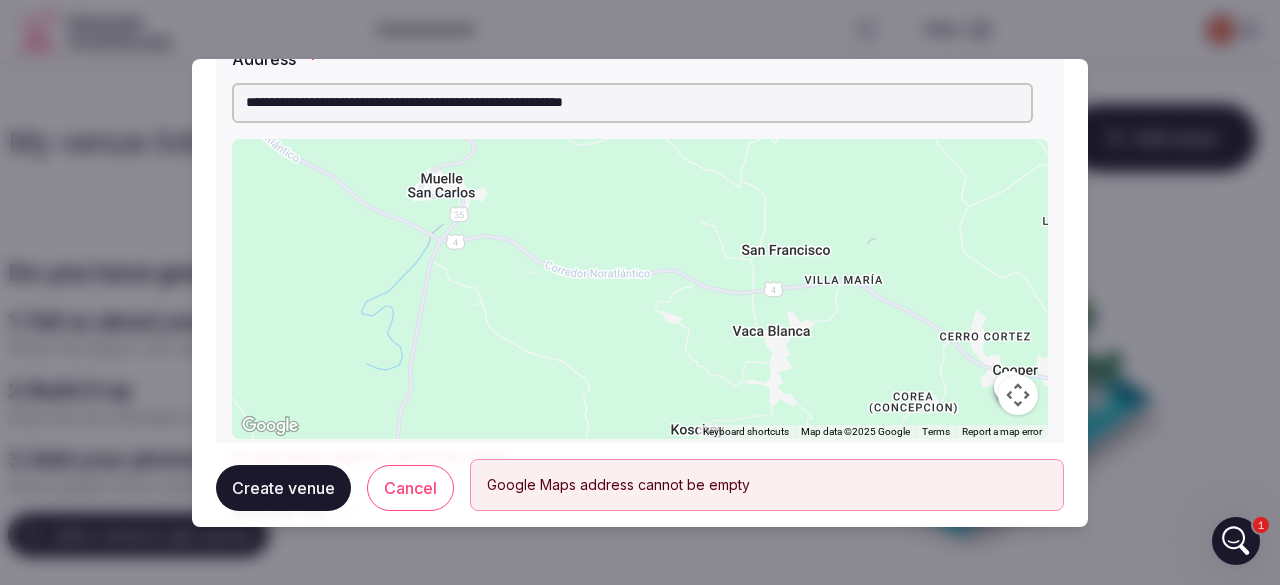 drag, startPoint x: 525, startPoint y: 329, endPoint x: 904, endPoint y: 411, distance: 387.76926 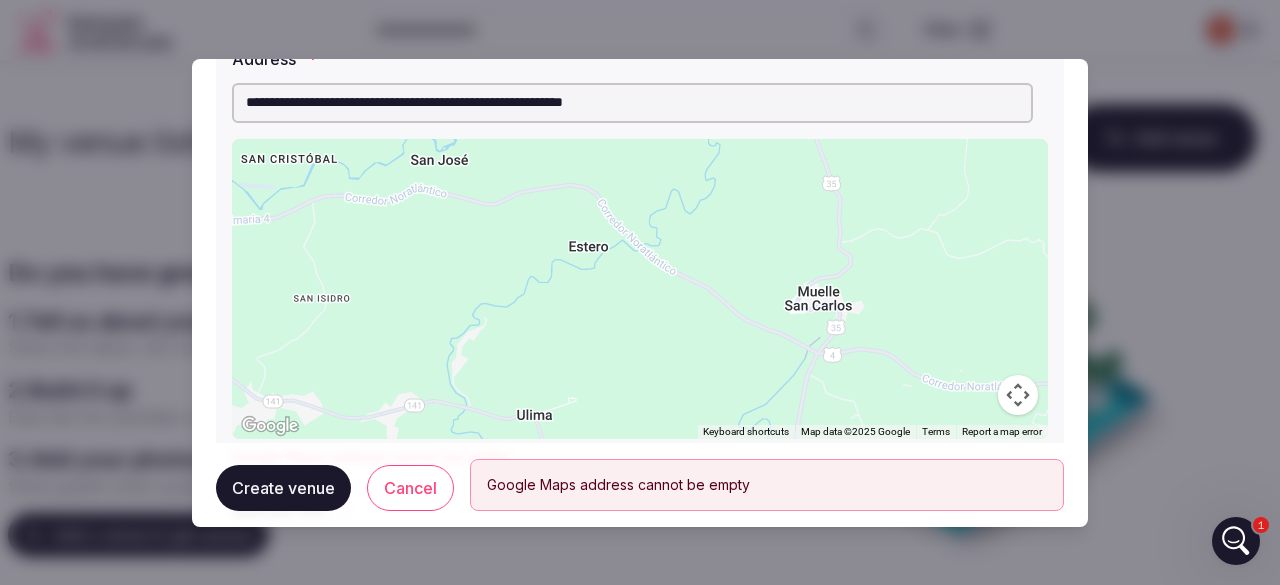 drag, startPoint x: 470, startPoint y: 271, endPoint x: 868, endPoint y: 387, distance: 414.56 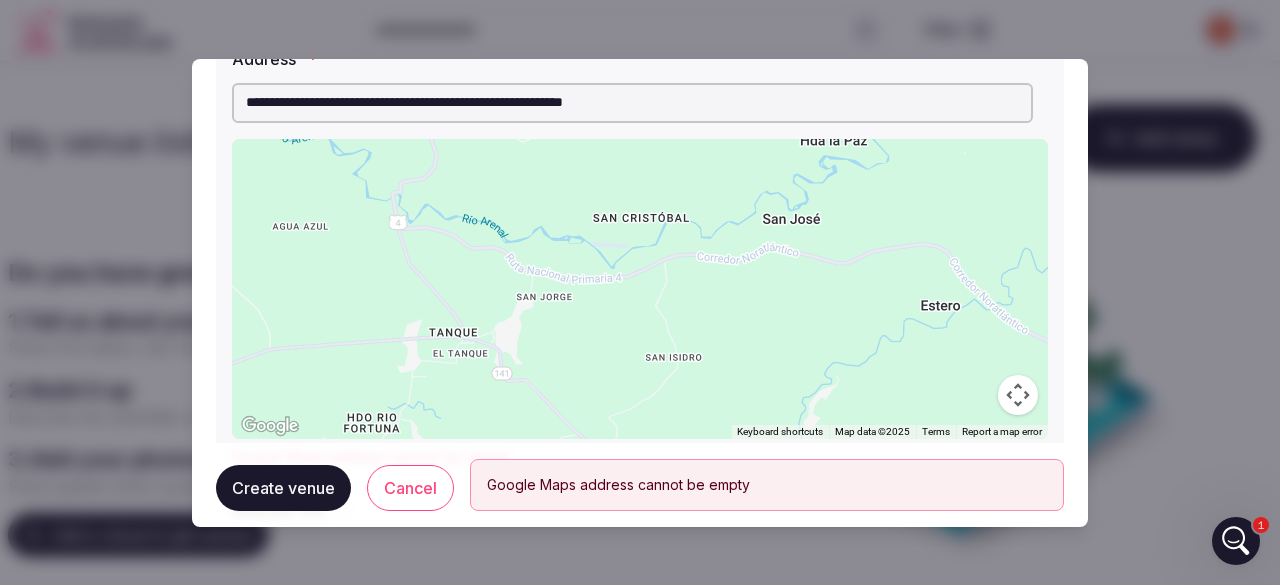 drag, startPoint x: 505, startPoint y: 253, endPoint x: 860, endPoint y: 312, distance: 359.86942 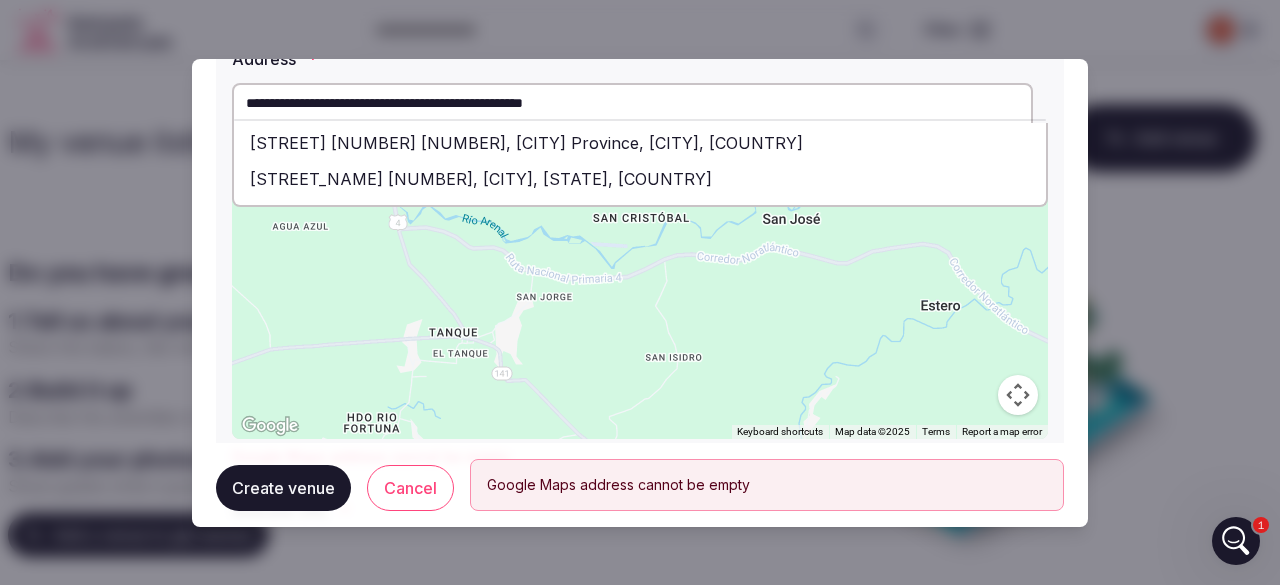 click on "[STREET_NAME] [NUMBER], [CITY], [STATE], [COUNTRY]" at bounding box center [640, 179] 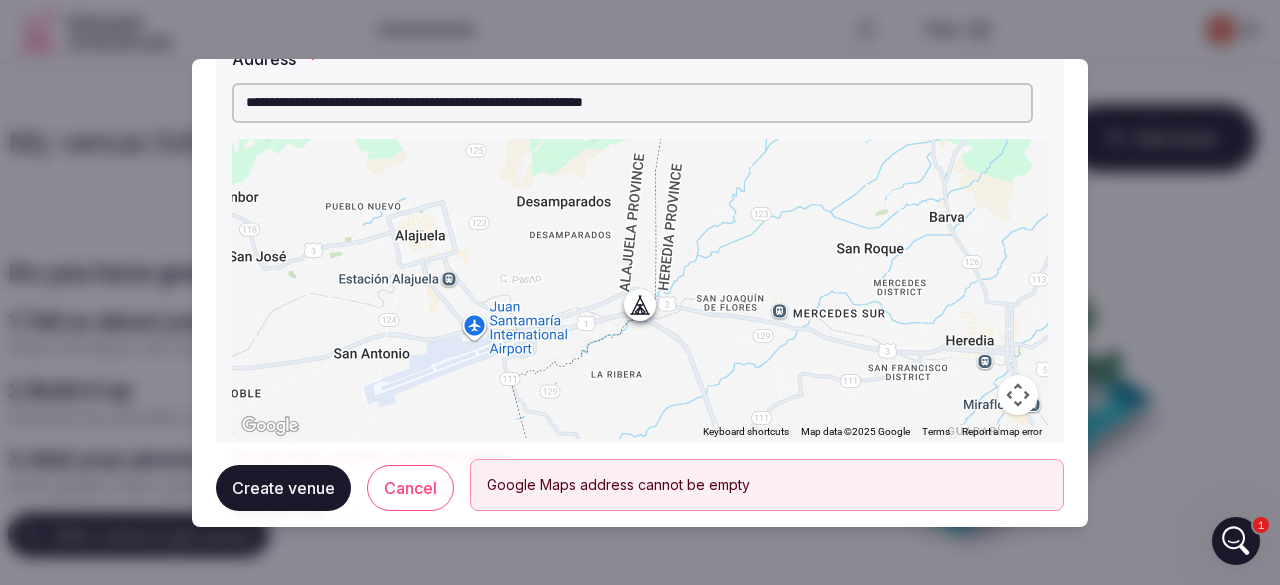click on "**********" at bounding box center [632, 103] 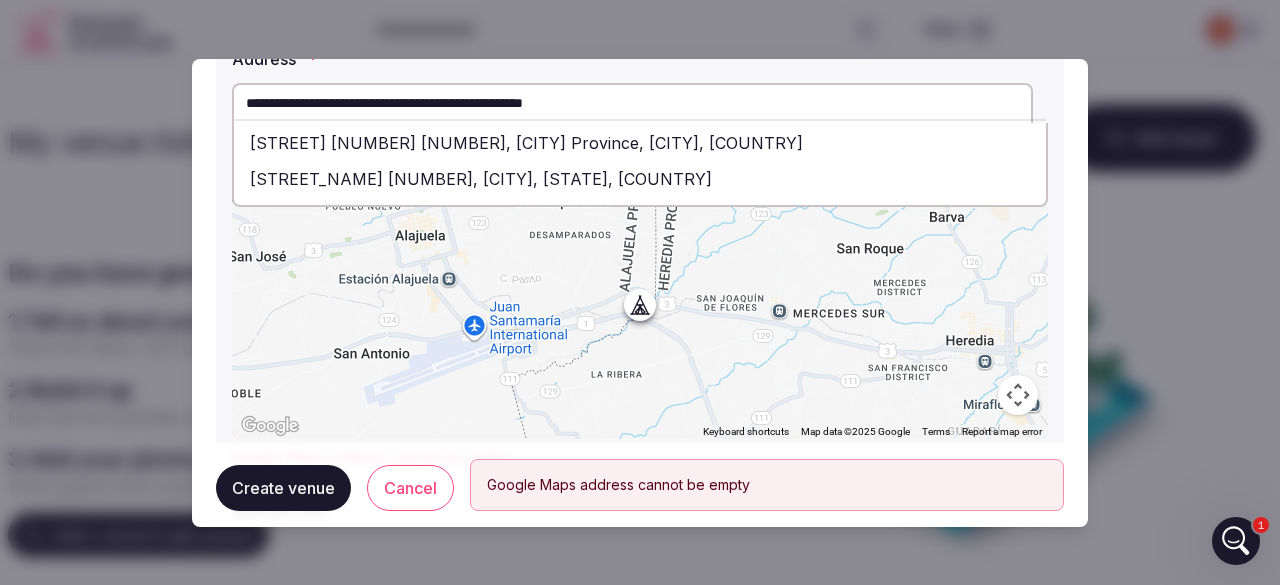drag, startPoint x: 612, startPoint y: 102, endPoint x: 415, endPoint y: 89, distance: 197.42847 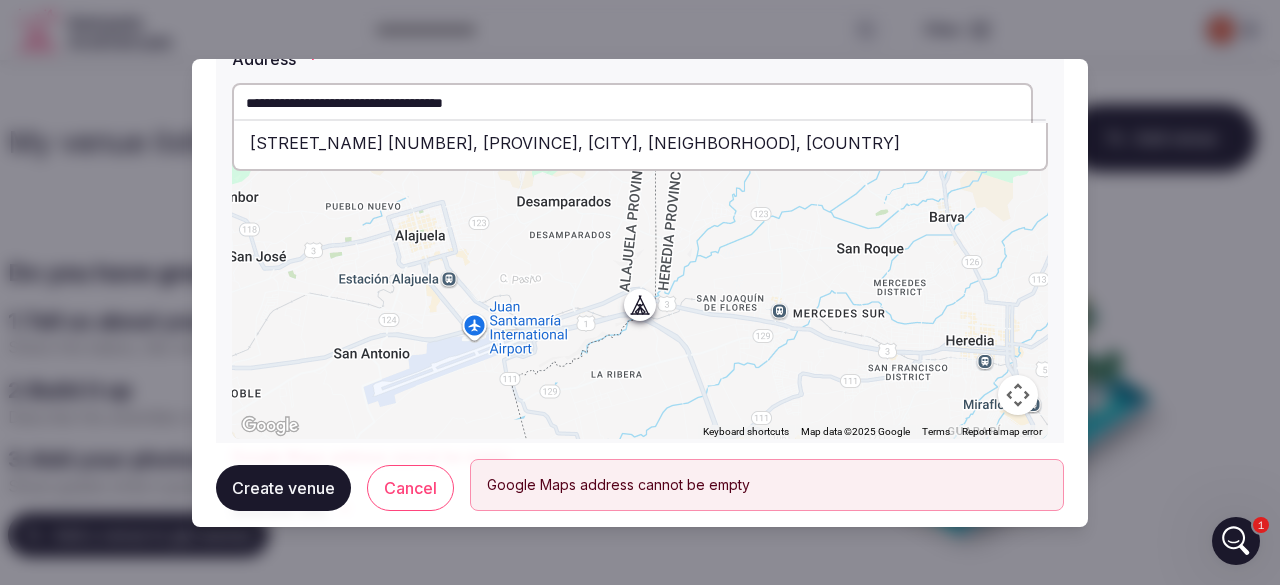 click on "[STREET_NAME] [NUMBER], [PROVINCE], [CITY], [NEIGHBORHOOD], [COUNTRY]" at bounding box center [640, 143] 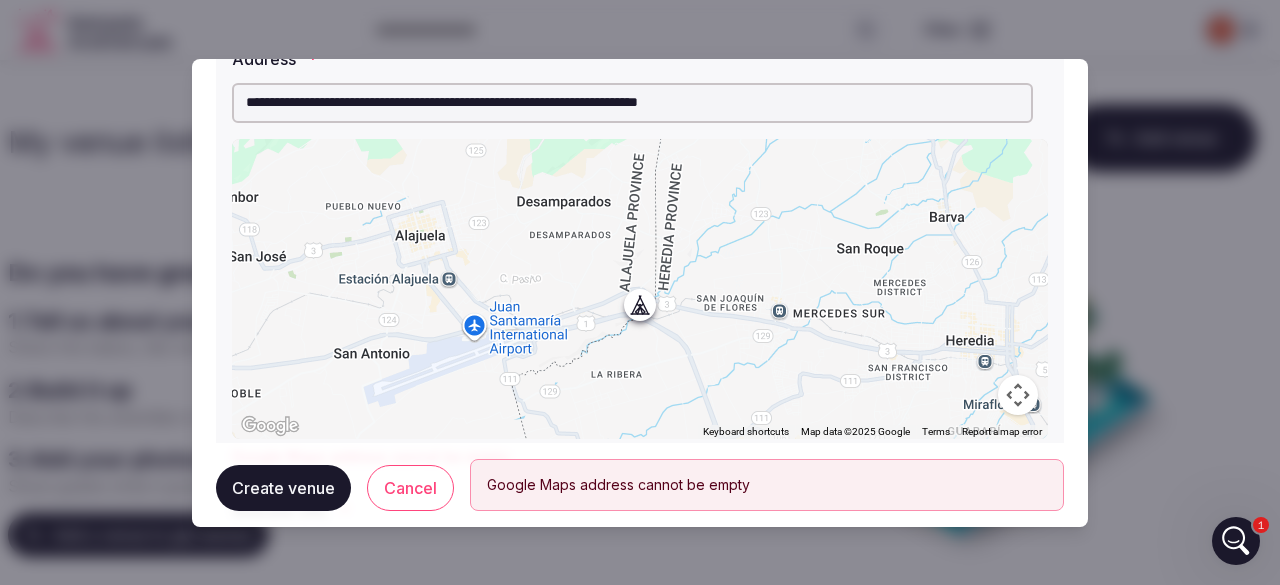 click on "**********" at bounding box center [632, 103] 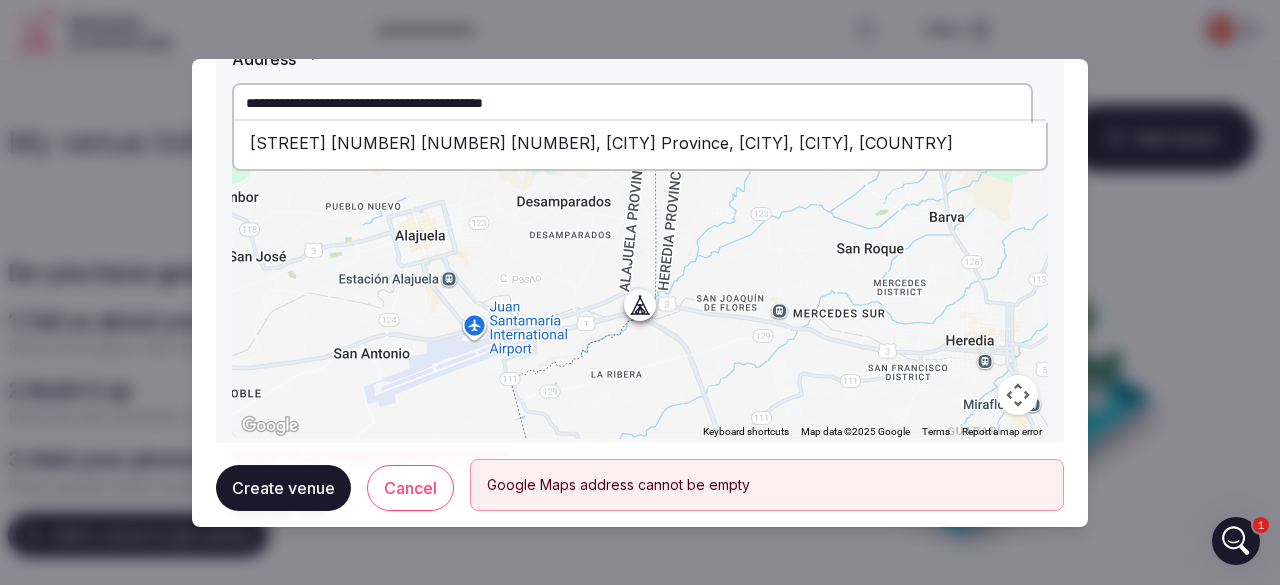 drag, startPoint x: 415, startPoint y: 102, endPoint x: 233, endPoint y: 118, distance: 182.70195 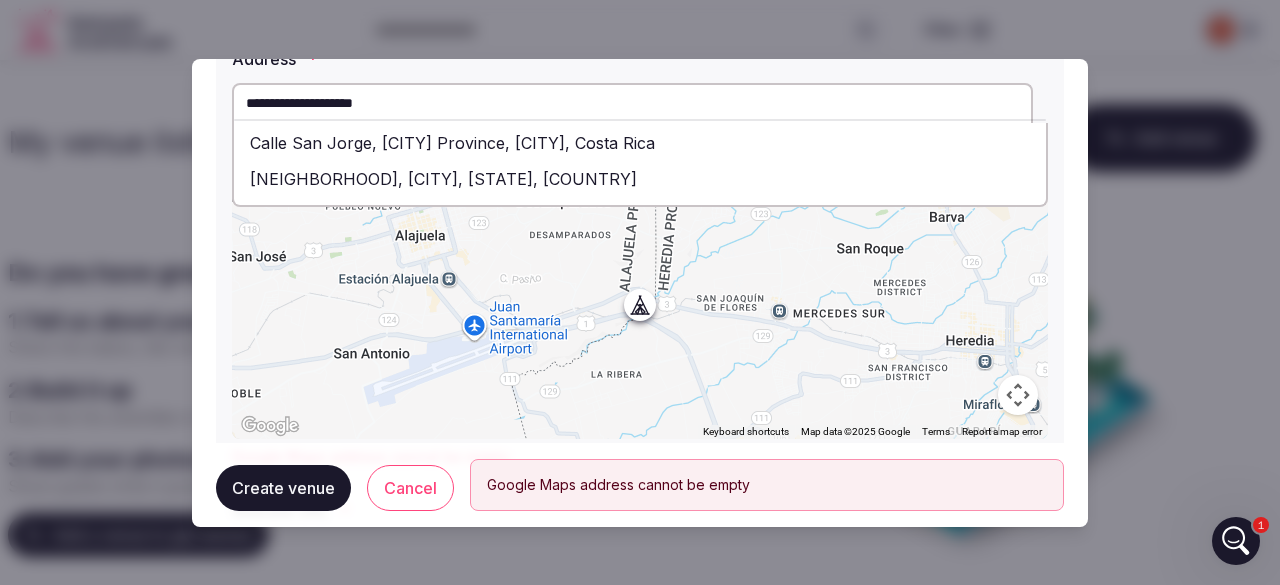 click on "**********" at bounding box center (632, 103) 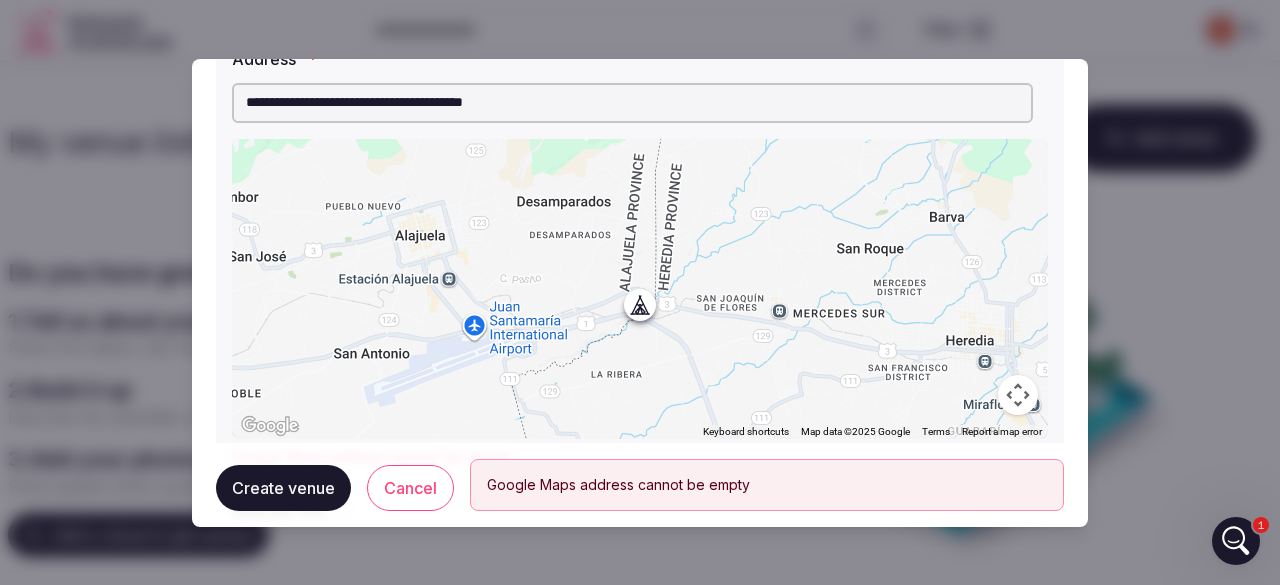 drag, startPoint x: 322, startPoint y: 94, endPoint x: 551, endPoint y: 95, distance: 229.00218 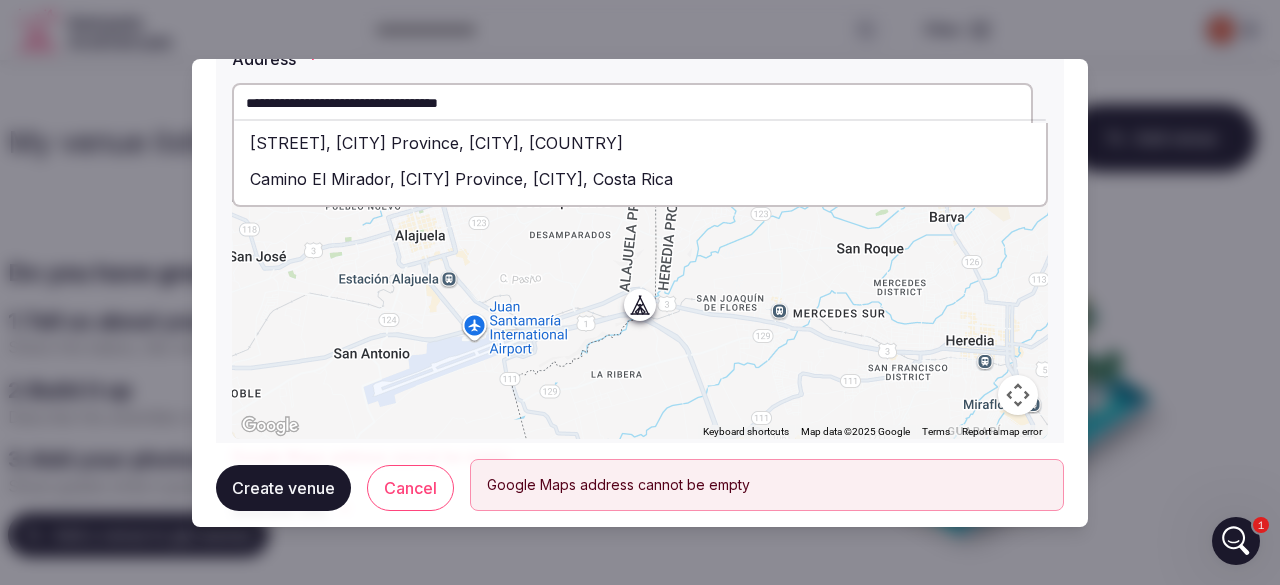 click on "Camino El Mirador, [CITY] Province, [CITY], Costa Rica" at bounding box center (640, 179) 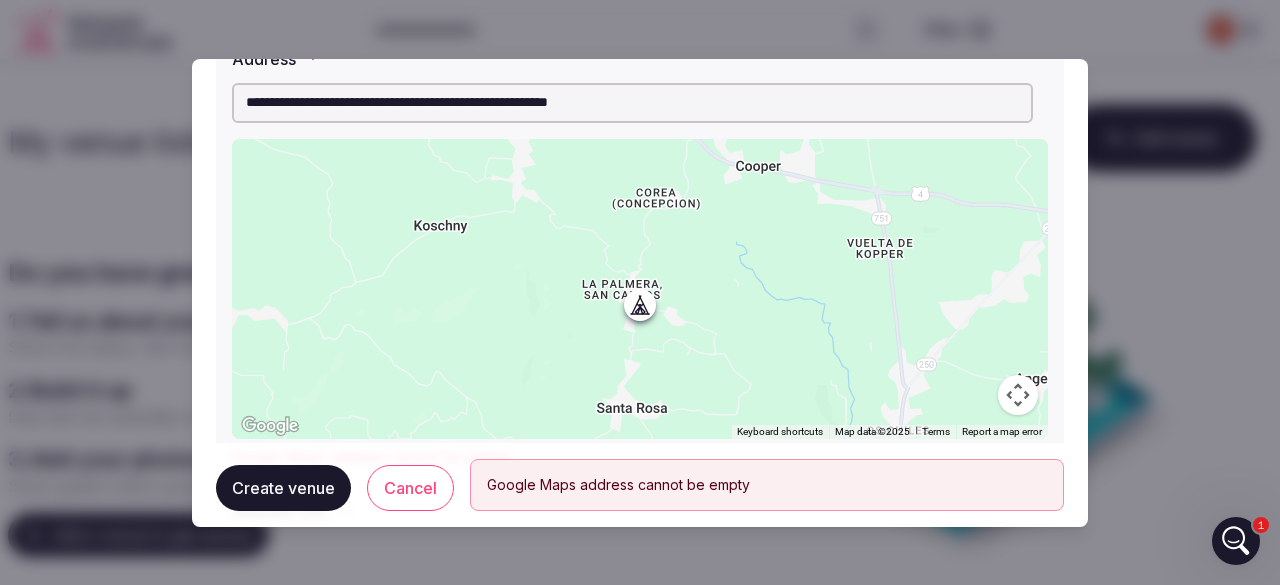 scroll, scrollTop: 227, scrollLeft: 0, axis: vertical 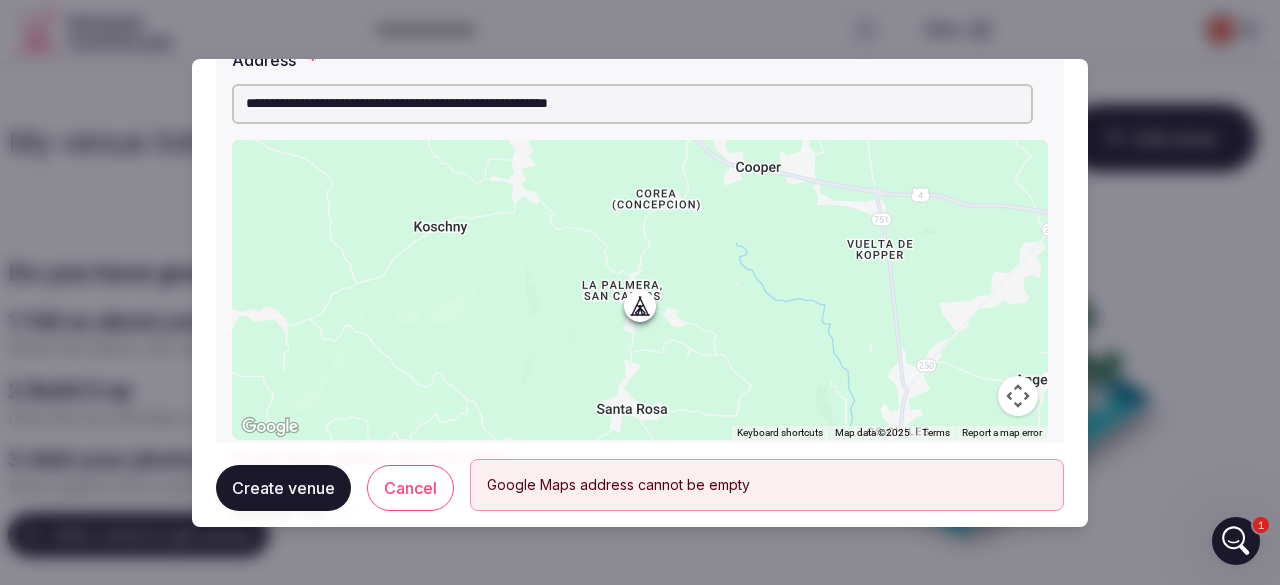 drag, startPoint x: 751, startPoint y: 107, endPoint x: 196, endPoint y: 81, distance: 555.6087 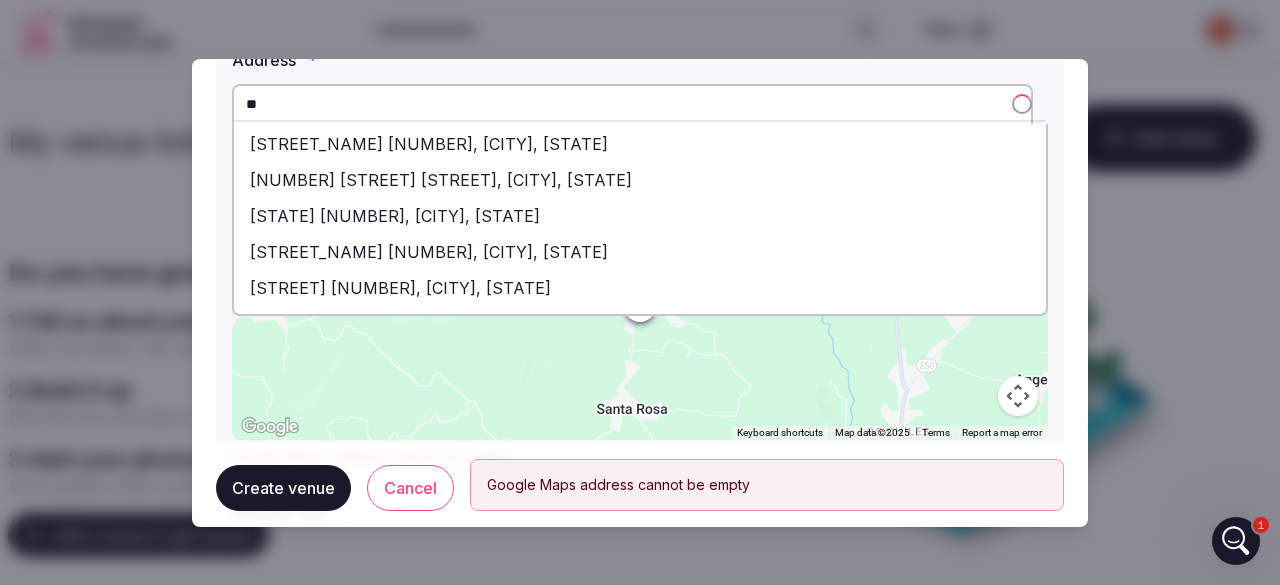 type on "*" 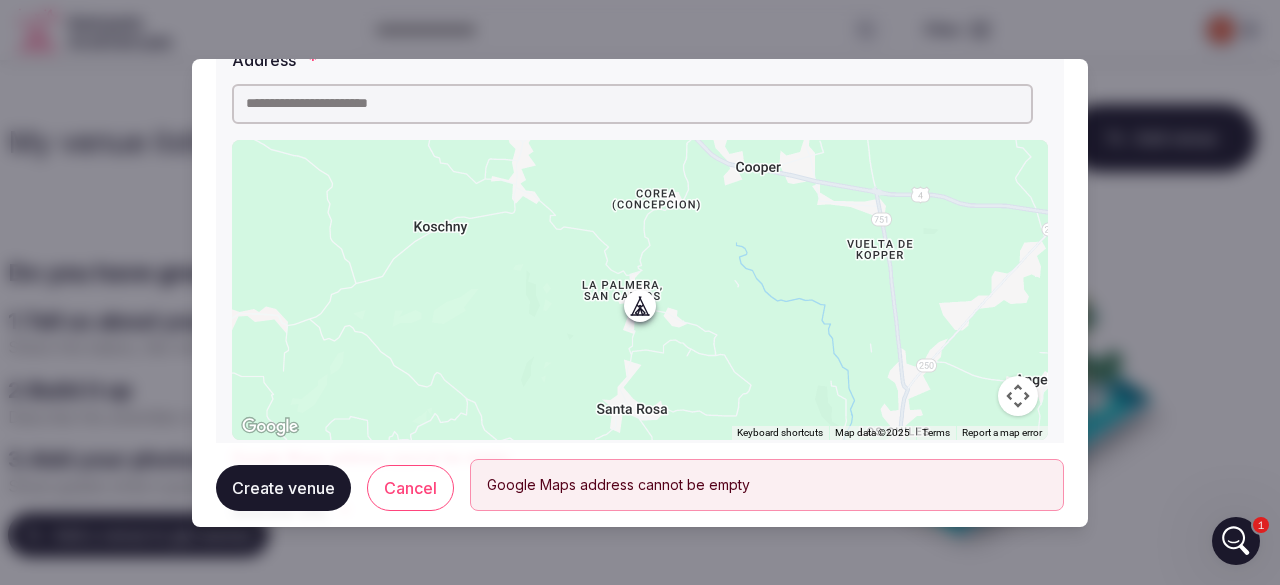 click at bounding box center [1018, 396] 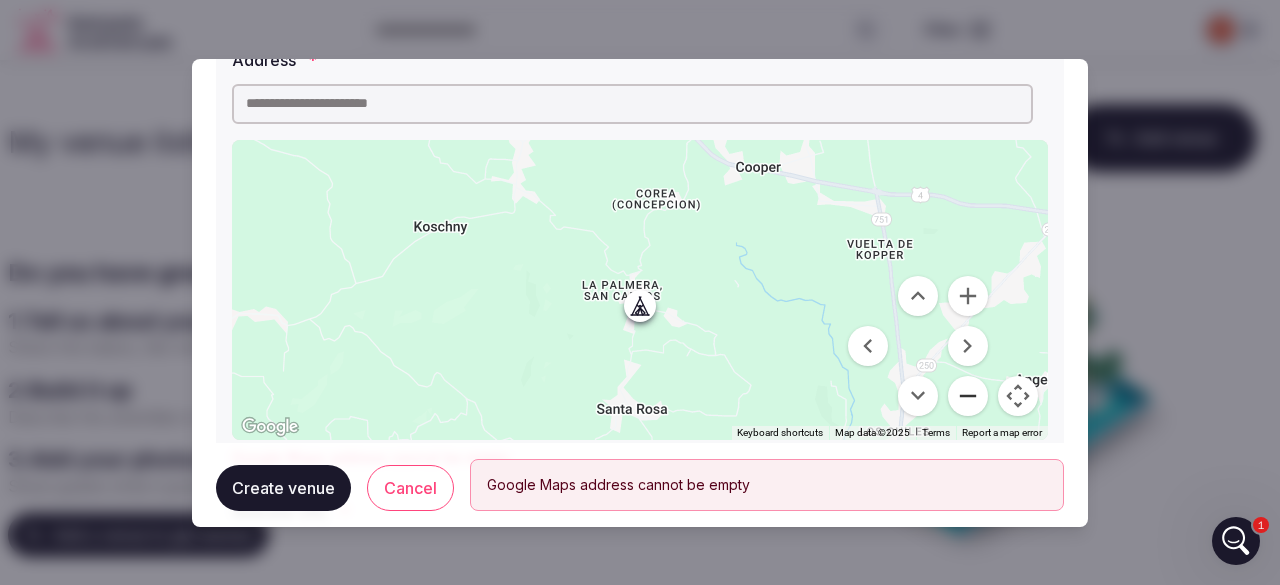 click at bounding box center (968, 396) 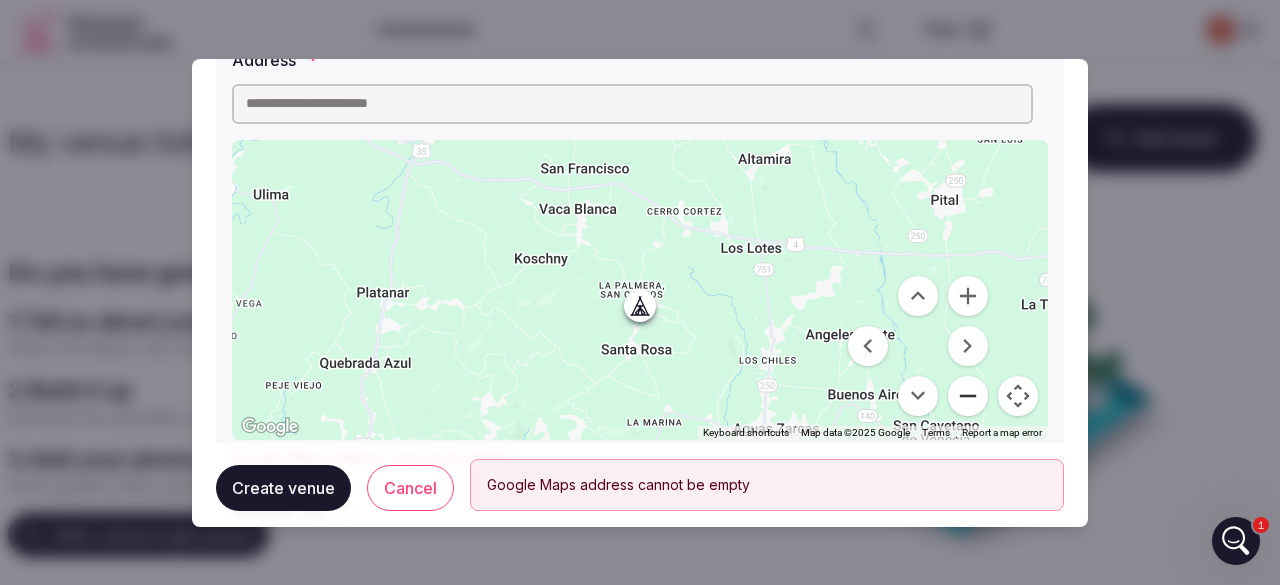 click at bounding box center (968, 396) 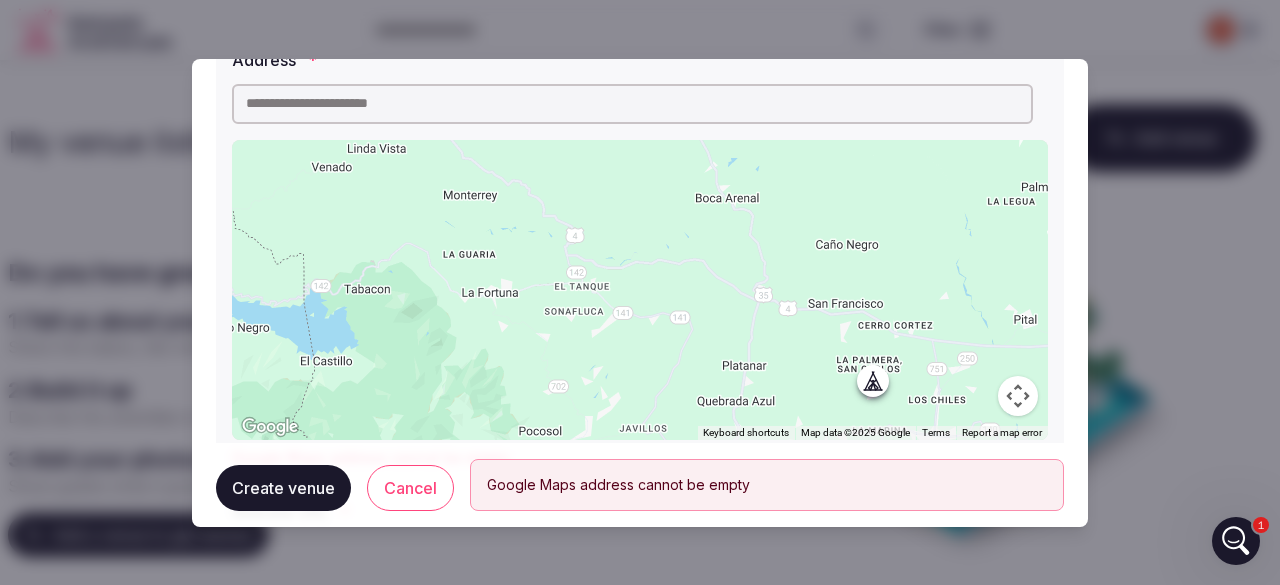 drag, startPoint x: 668, startPoint y: 236, endPoint x: 904, endPoint y: 312, distance: 247.93547 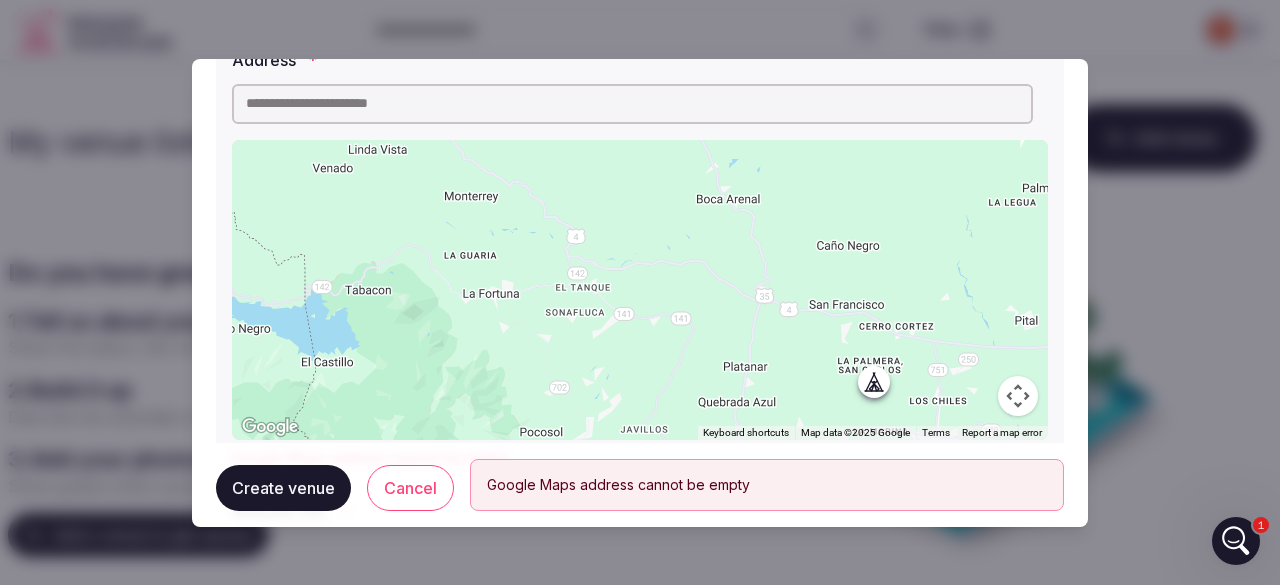 click at bounding box center (640, 290) 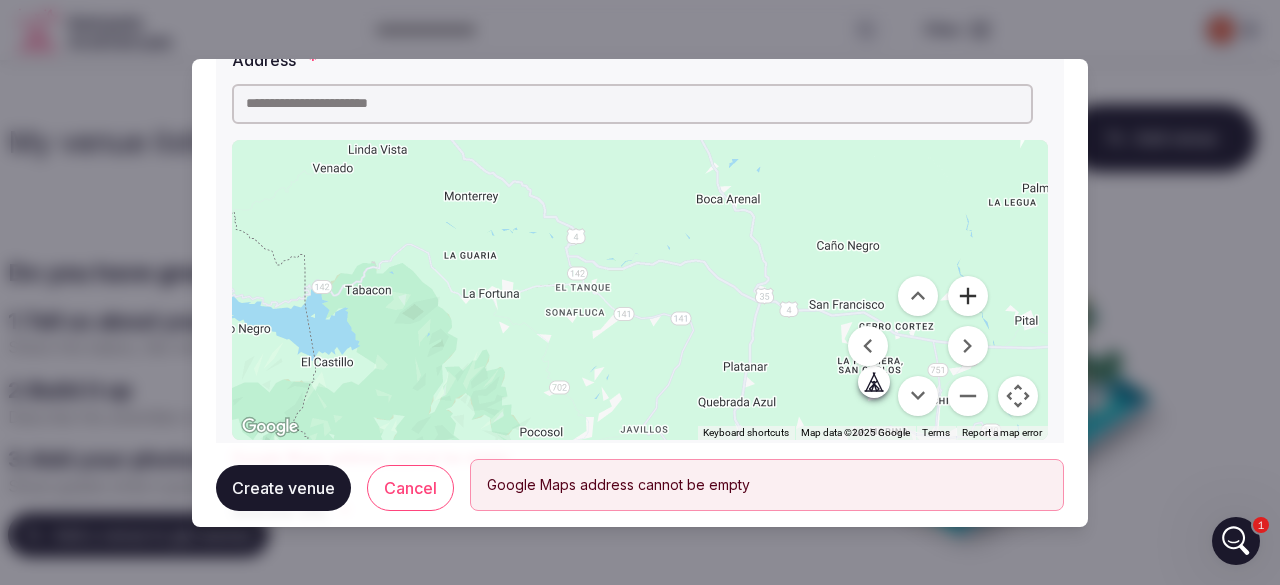 click at bounding box center [968, 296] 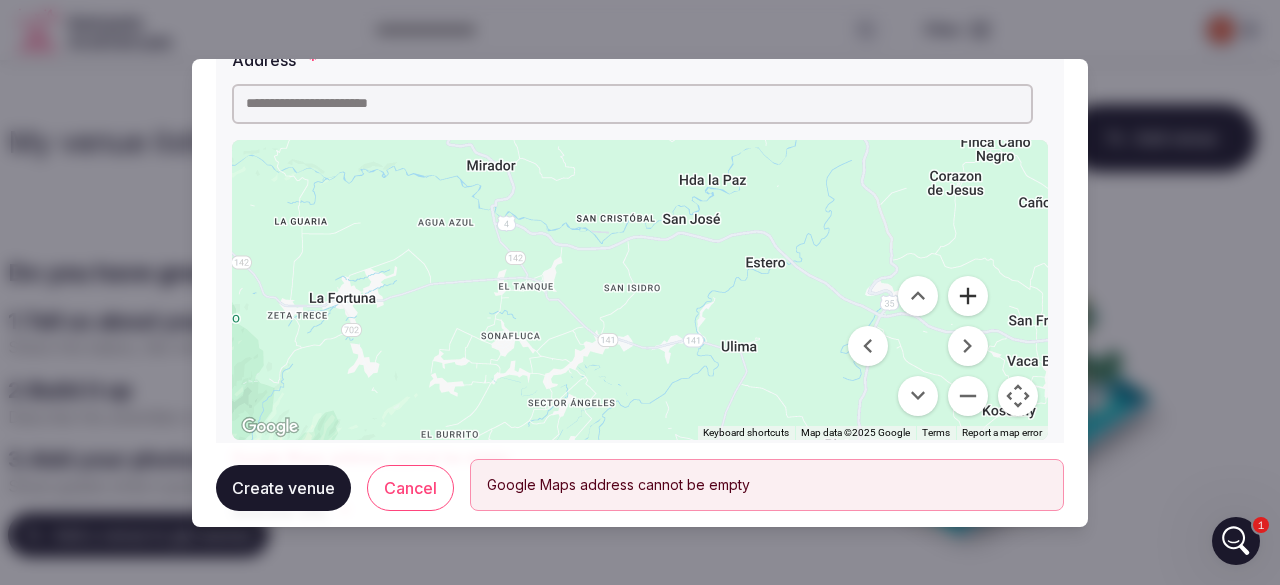 click at bounding box center (968, 296) 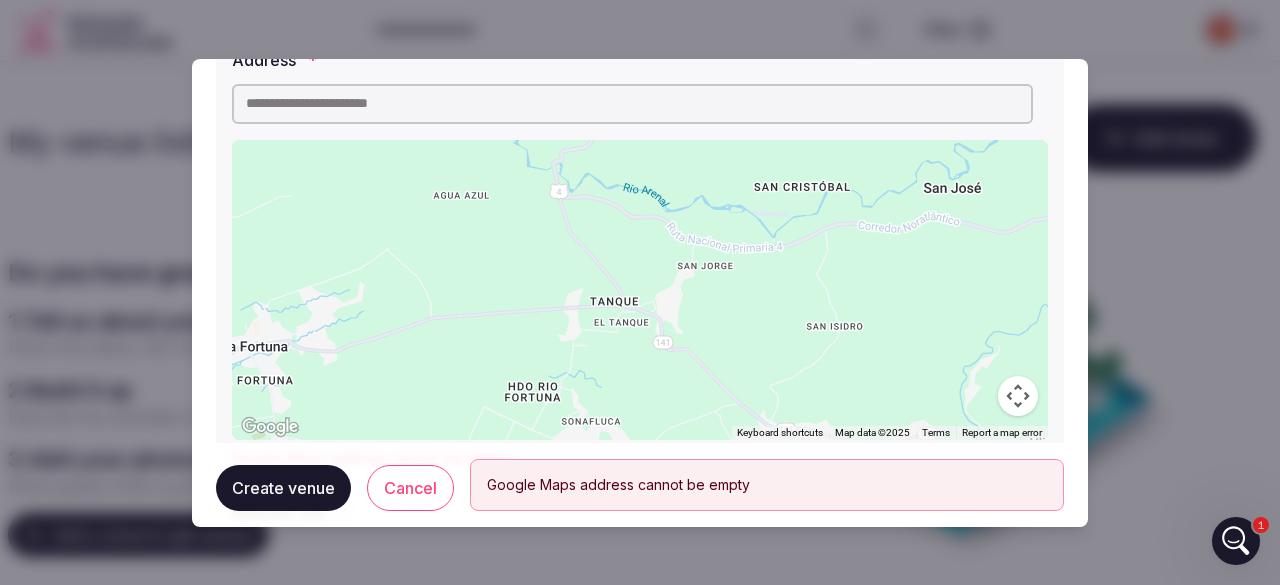 drag, startPoint x: 629, startPoint y: 219, endPoint x: 855, endPoint y: 277, distance: 233.3238 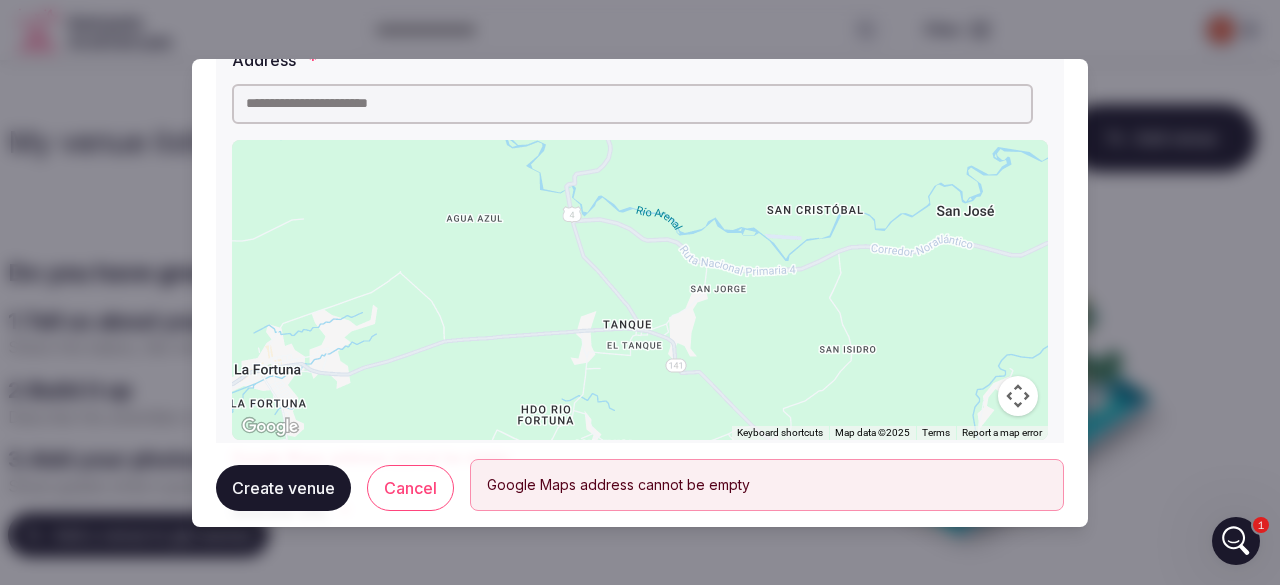 click at bounding box center (1018, 396) 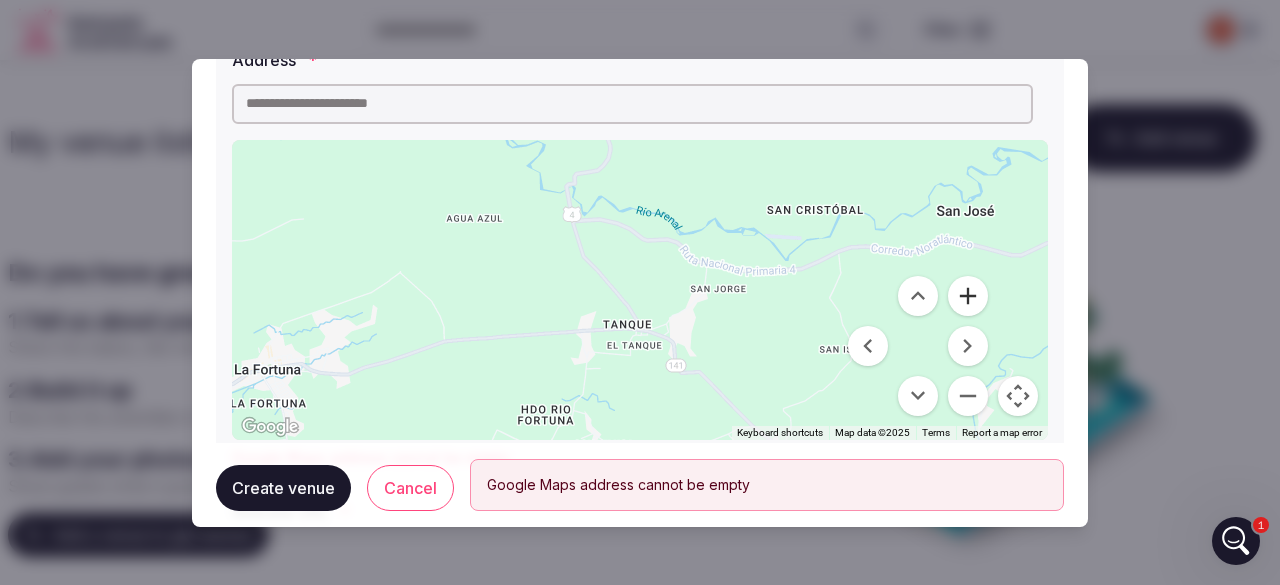 click at bounding box center (968, 296) 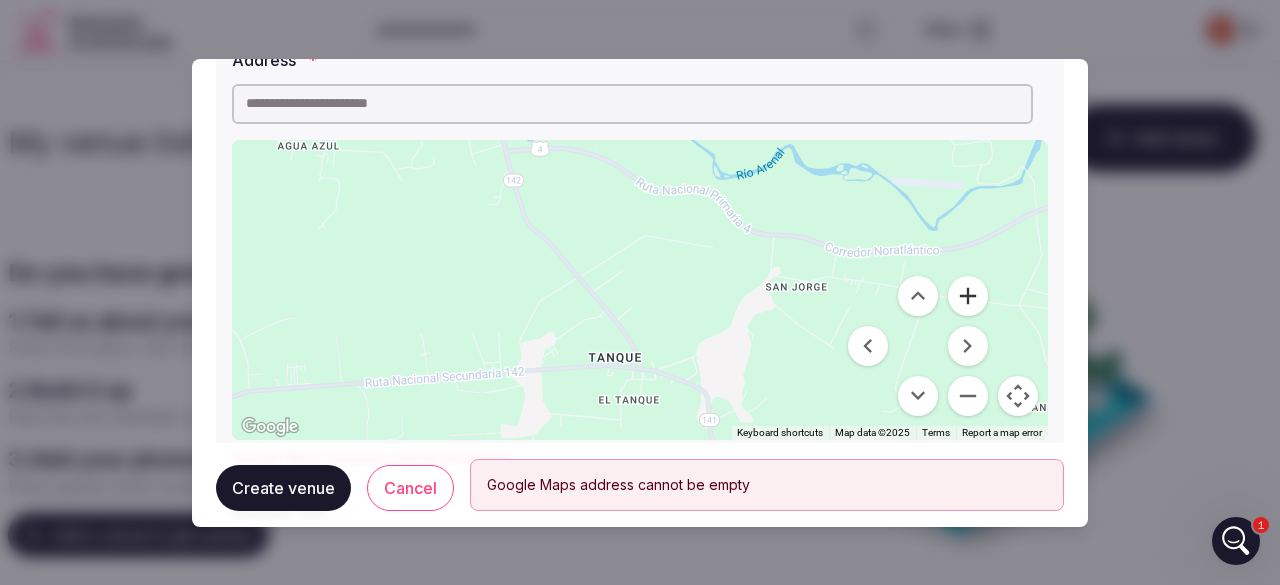 click at bounding box center [968, 296] 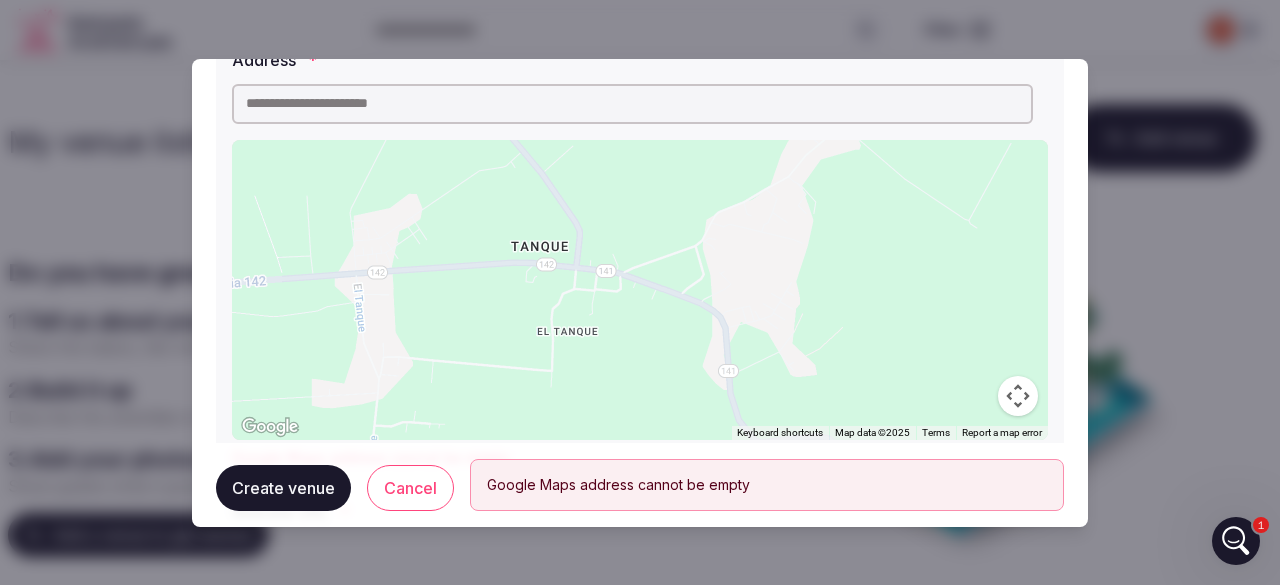 drag, startPoint x: 756, startPoint y: 334, endPoint x: 706, endPoint y: 151, distance: 189.70767 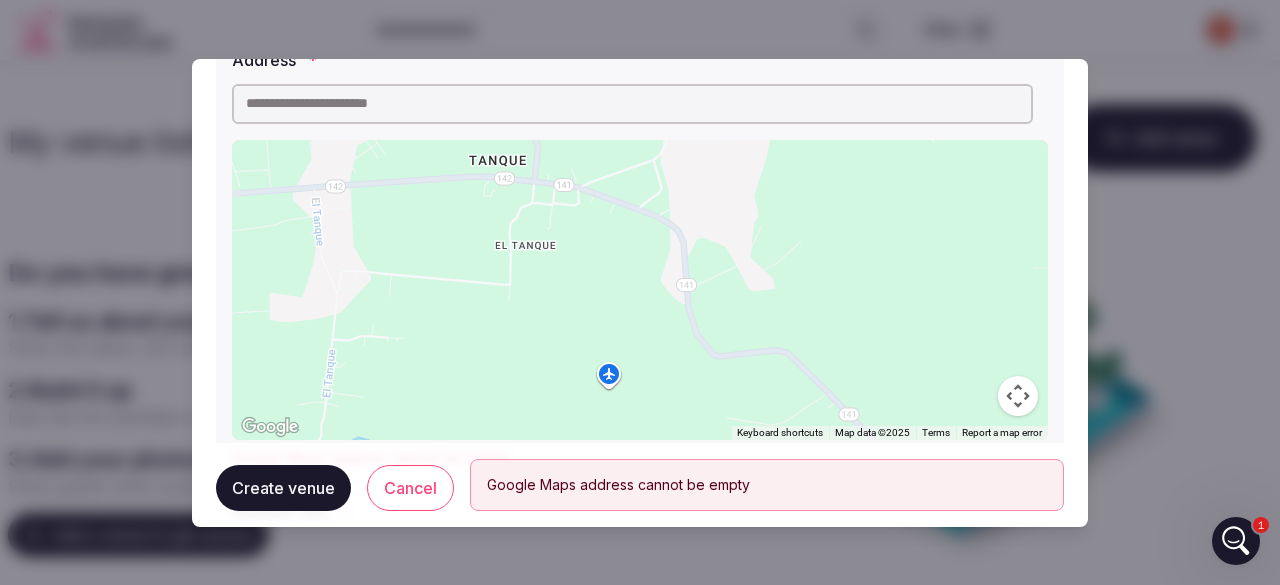 drag, startPoint x: 706, startPoint y: 151, endPoint x: 665, endPoint y: 69, distance: 91.67879 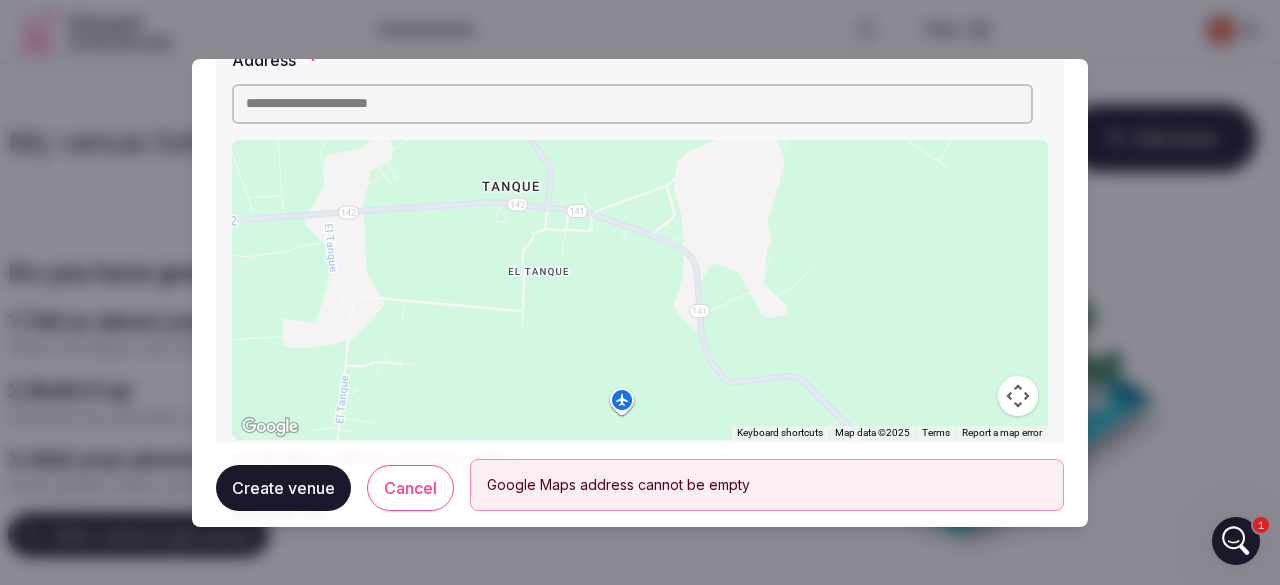 drag, startPoint x: 703, startPoint y: 303, endPoint x: 720, endPoint y: 336, distance: 37.12142 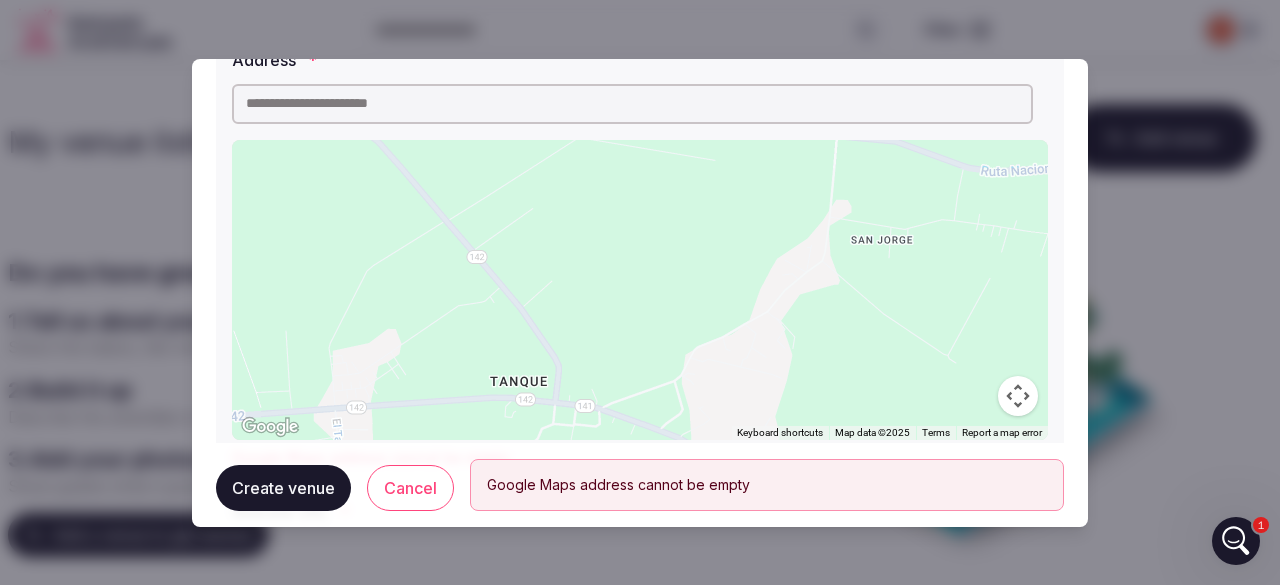 drag, startPoint x: 700, startPoint y: 225, endPoint x: 703, endPoint y: 423, distance: 198.02272 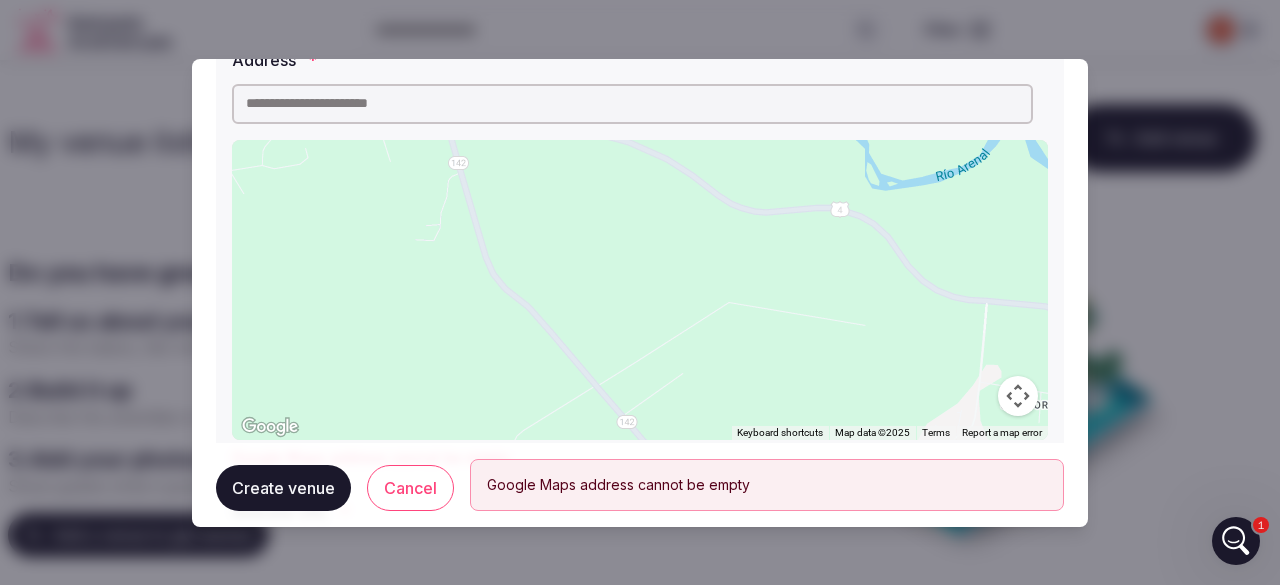 drag, startPoint x: 643, startPoint y: 259, endPoint x: 796, endPoint y: 426, distance: 226.49062 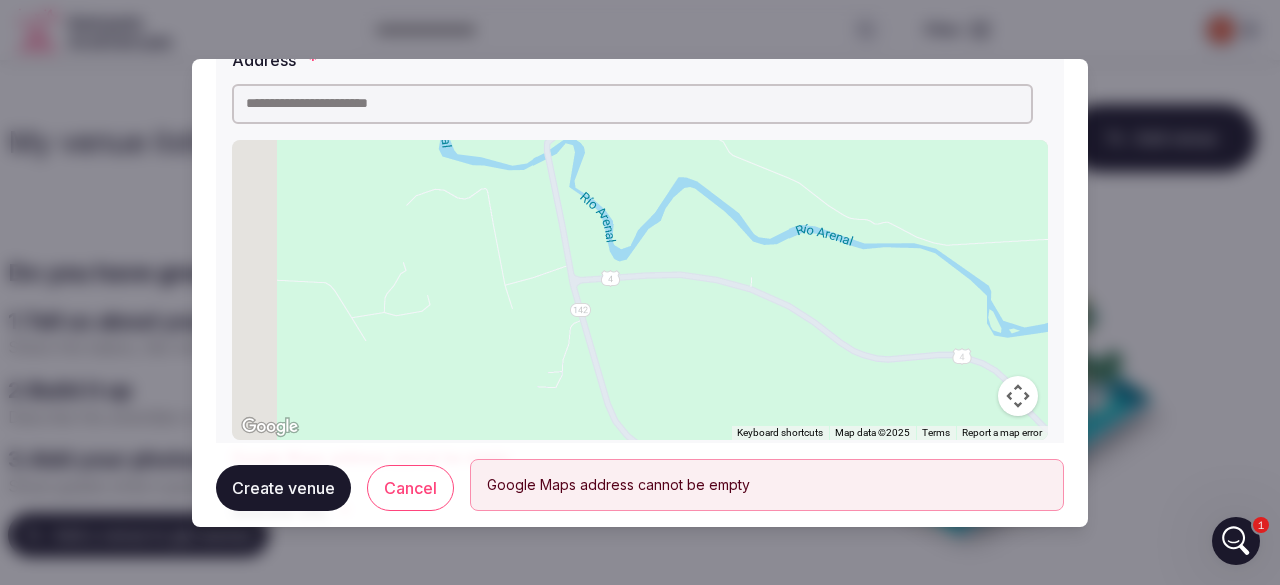 drag, startPoint x: 712, startPoint y: 308, endPoint x: 840, endPoint y: 463, distance: 201.0199 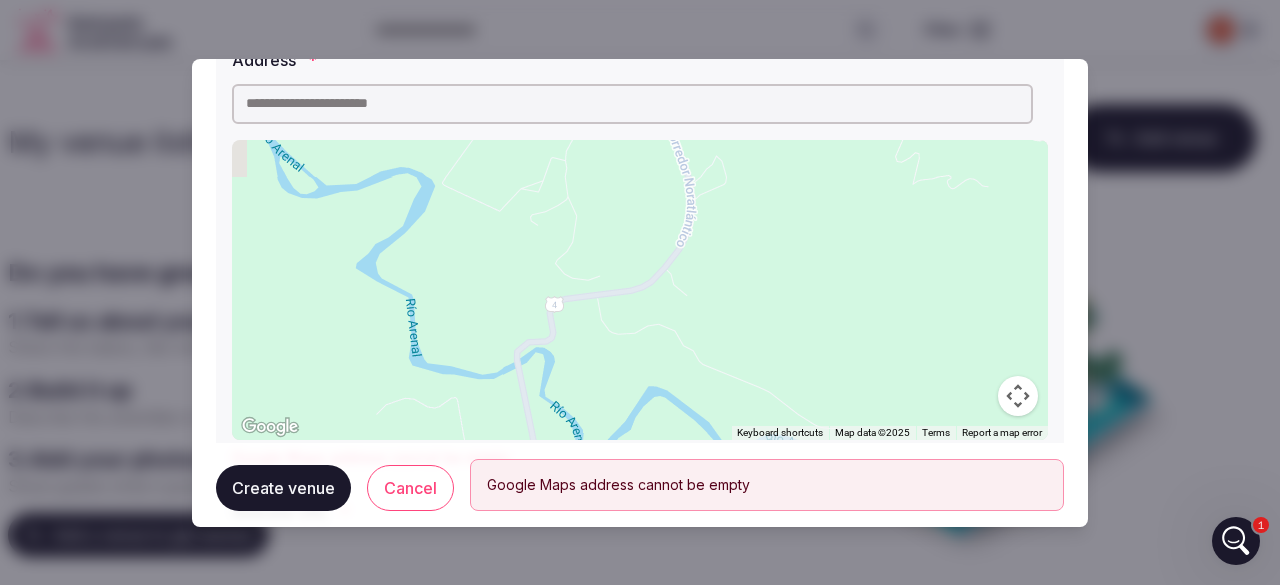 drag, startPoint x: 760, startPoint y: 255, endPoint x: 728, endPoint y: 466, distance: 213.41275 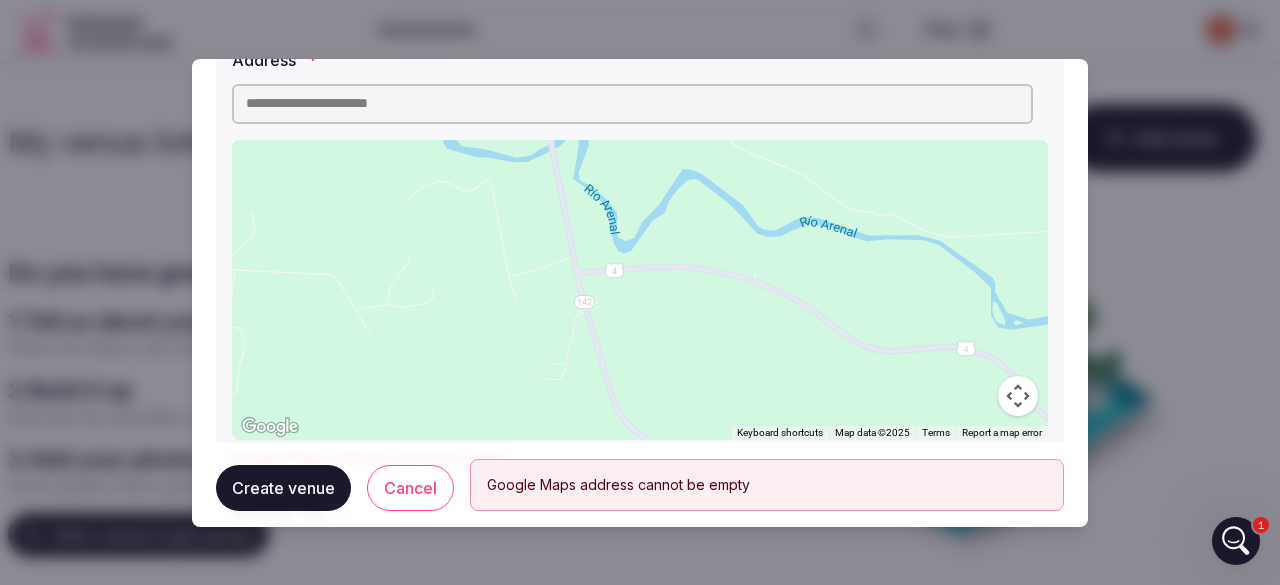 drag, startPoint x: 778, startPoint y: 251, endPoint x: 812, endPoint y: 35, distance: 218.65955 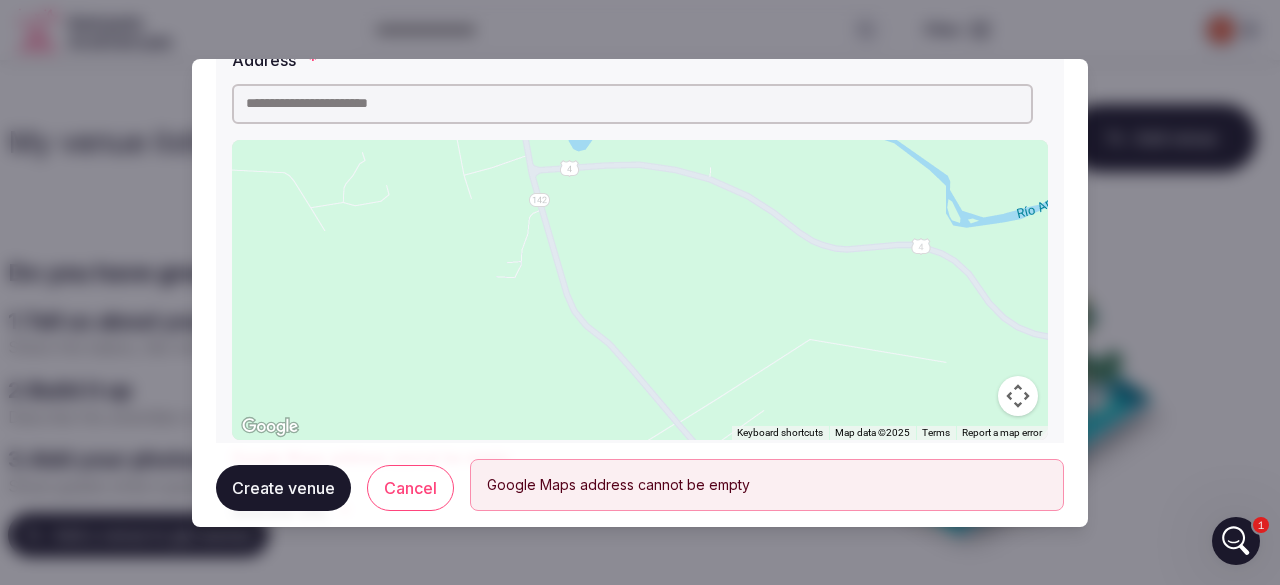 drag, startPoint x: 759, startPoint y: 316, endPoint x: 713, endPoint y: 209, distance: 116.46888 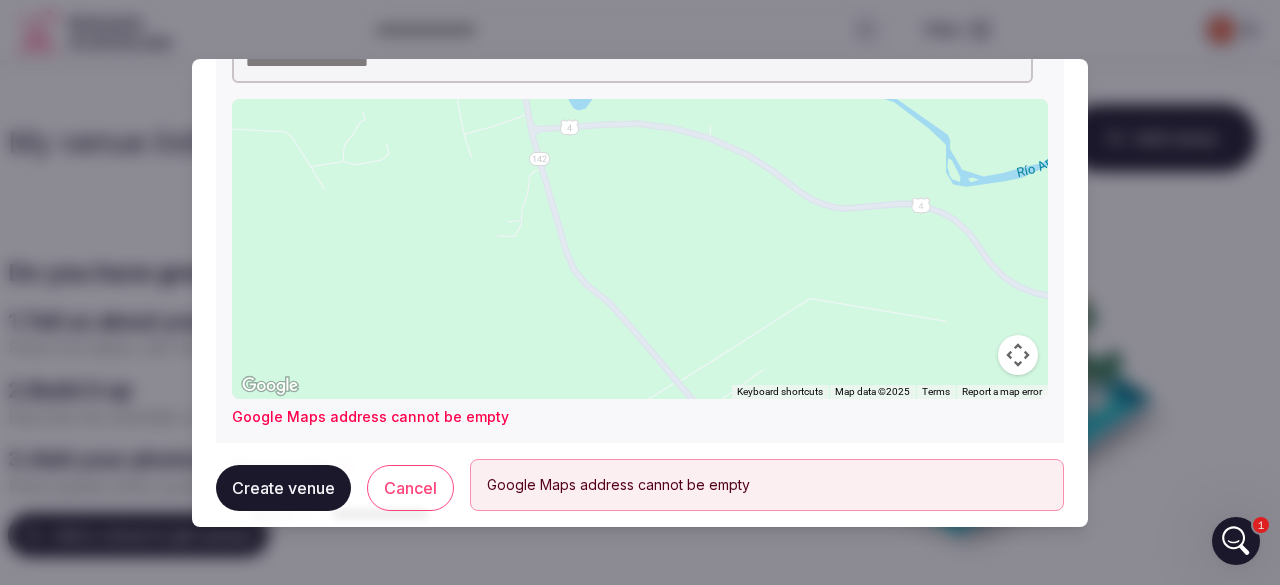 scroll, scrollTop: 260, scrollLeft: 0, axis: vertical 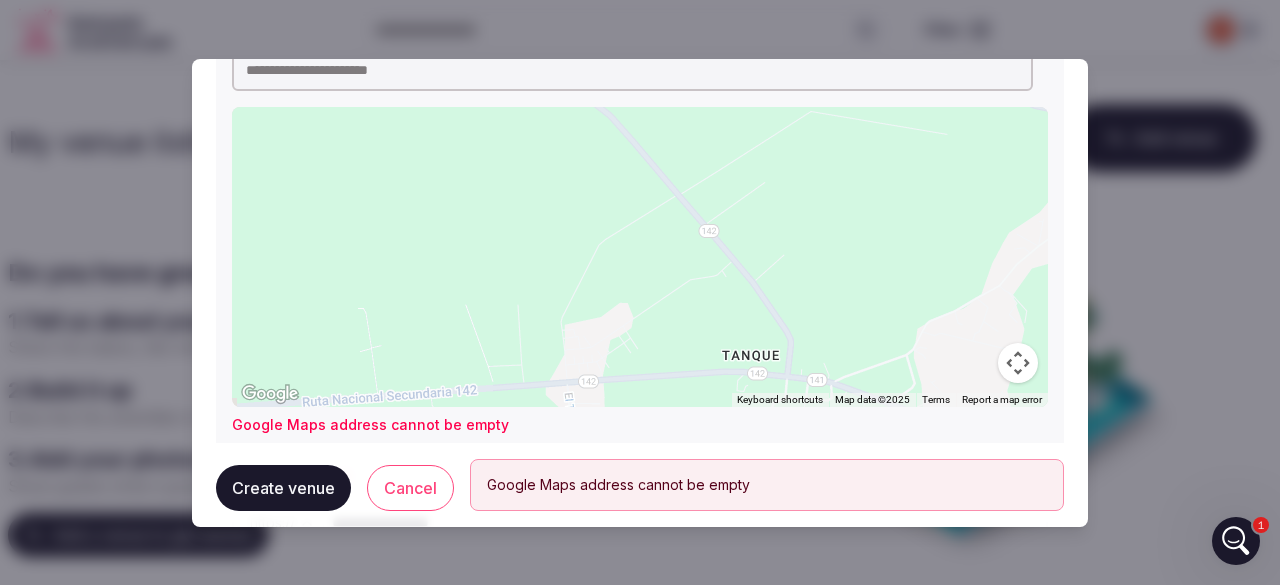 drag, startPoint x: 827, startPoint y: 282, endPoint x: 829, endPoint y: 89, distance: 193.01036 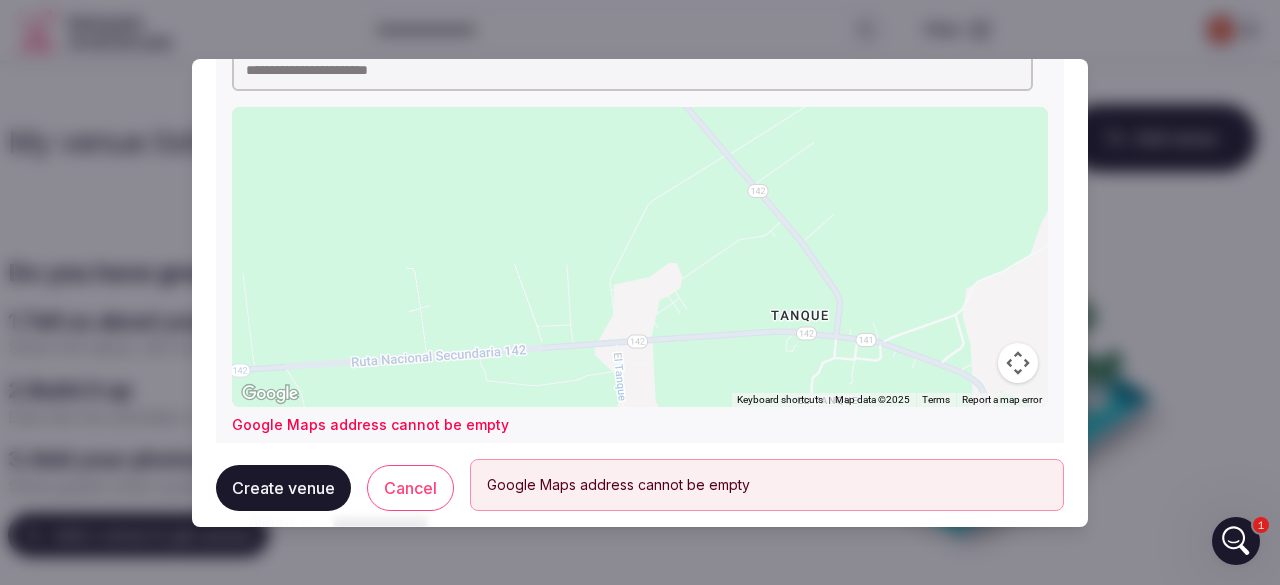 drag, startPoint x: 680, startPoint y: 204, endPoint x: 736, endPoint y: 162, distance: 70 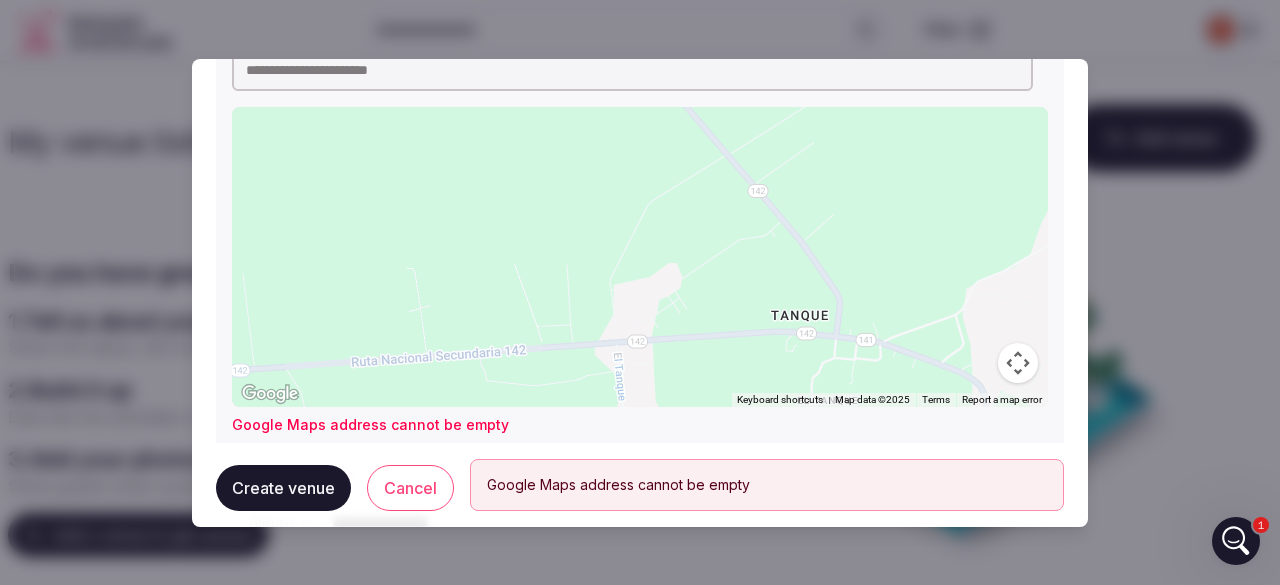 click at bounding box center [632, 71] 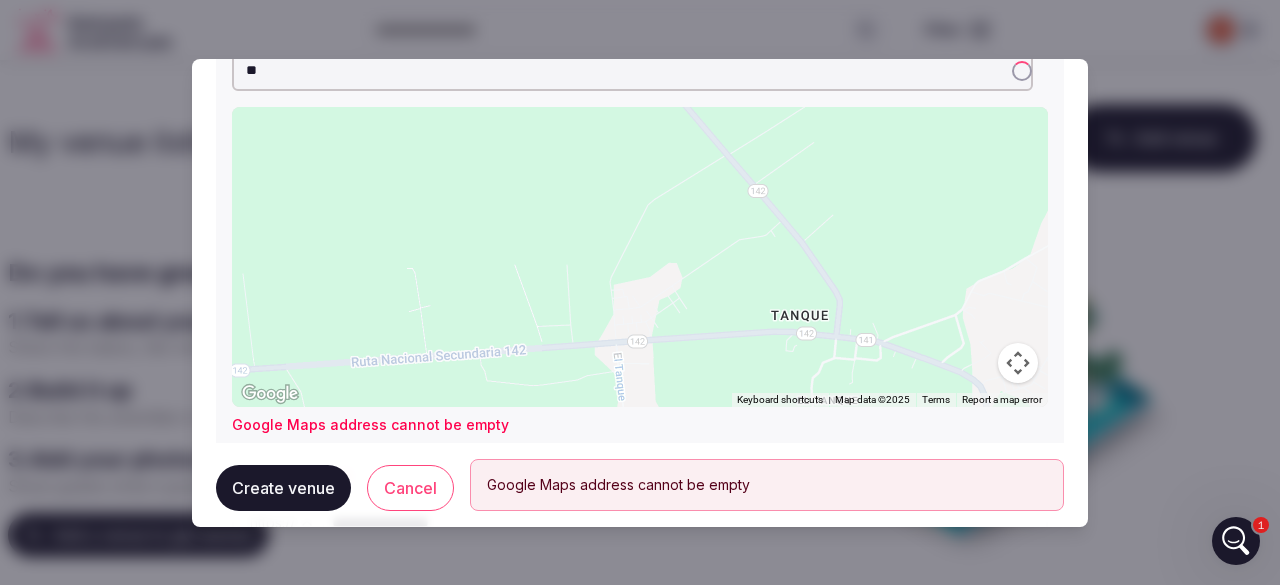 scroll, scrollTop: 260, scrollLeft: 0, axis: vertical 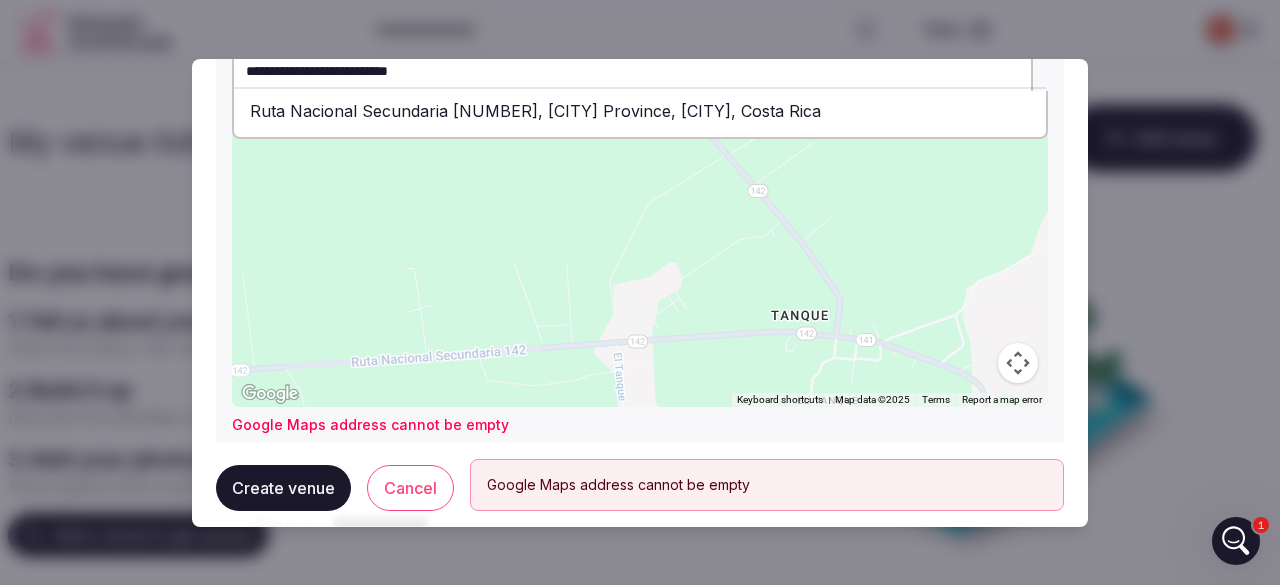 click on "Ruta Nacional Secundaria [NUMBER], [CITY] Province, [CITY], Costa Rica" at bounding box center [640, 111] 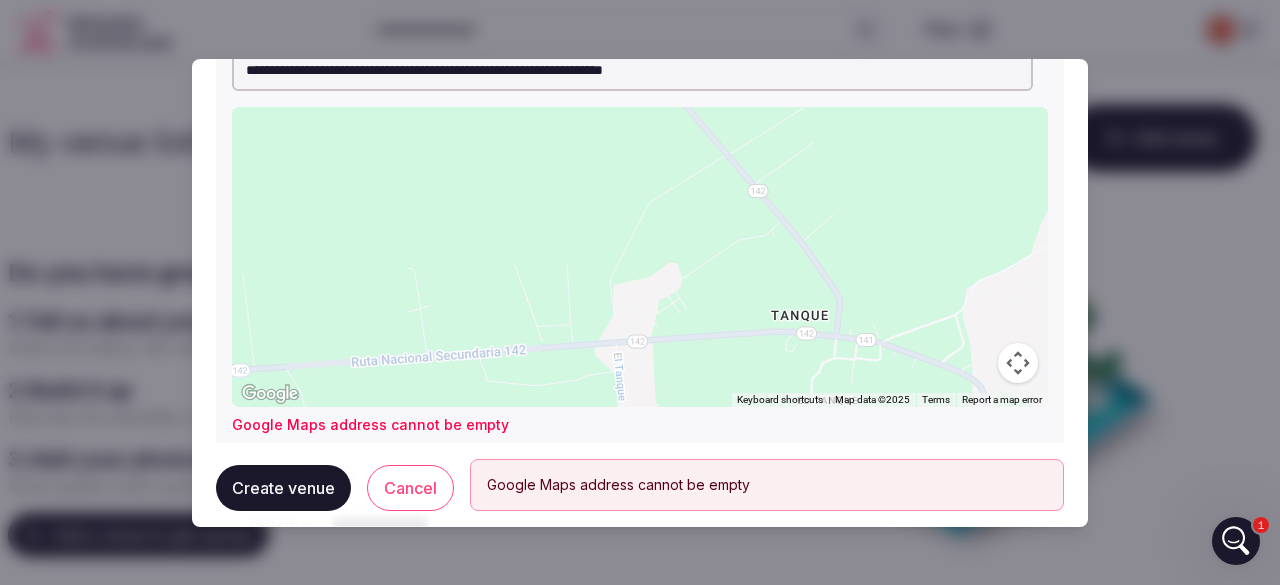 scroll, scrollTop: 260, scrollLeft: 0, axis: vertical 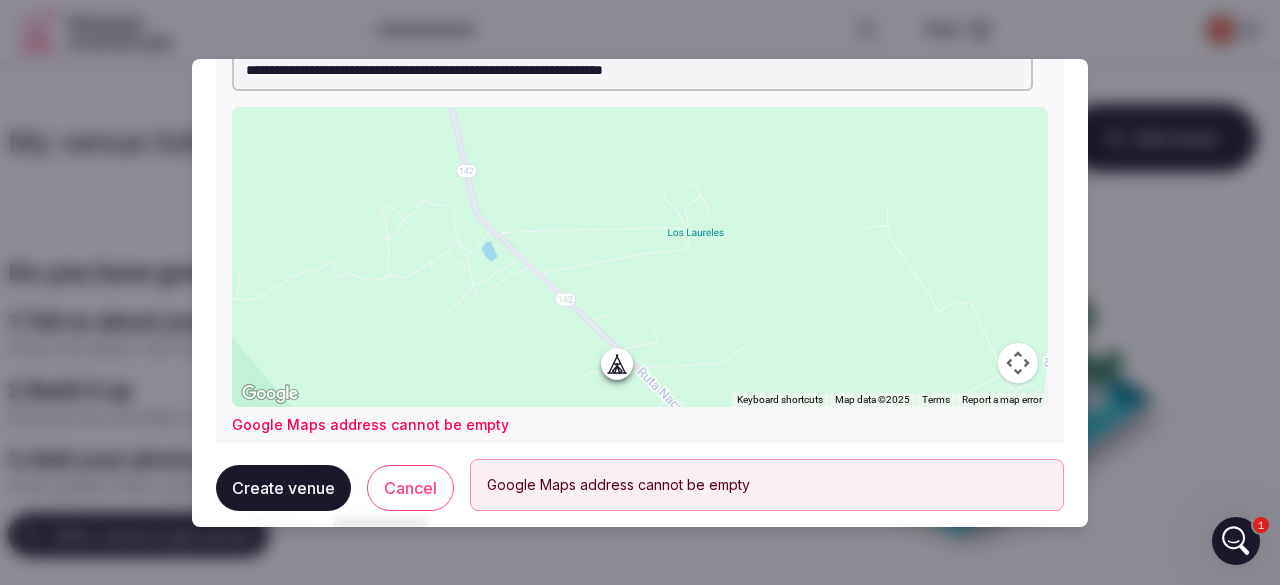 drag, startPoint x: 727, startPoint y: 209, endPoint x: 719, endPoint y: 263, distance: 54.589375 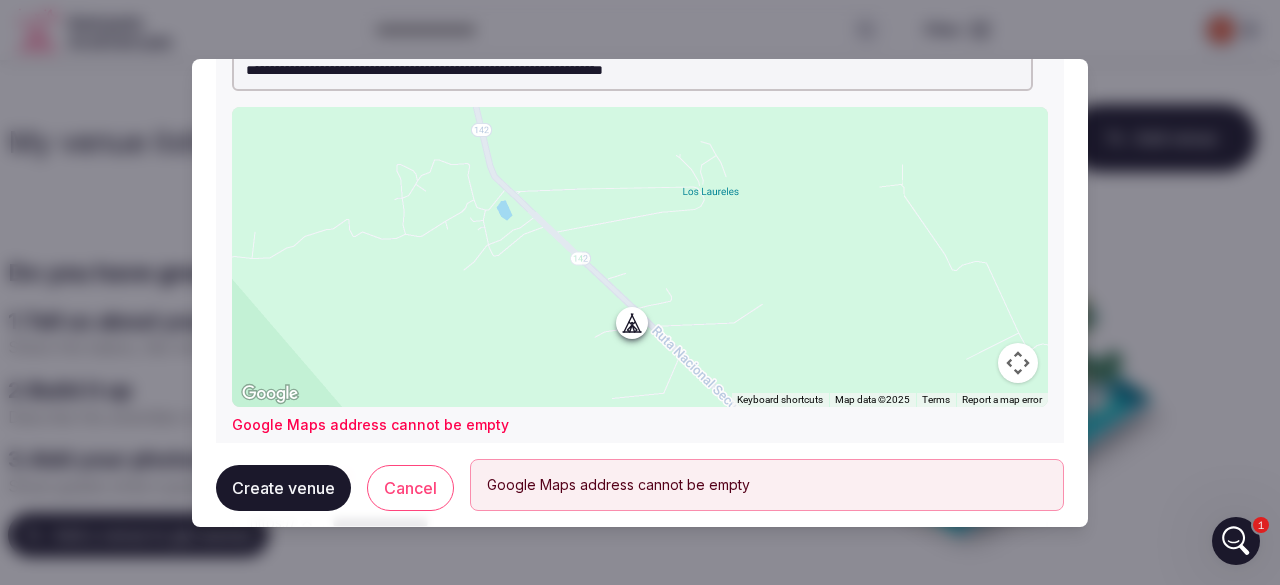 click at bounding box center (1018, 363) 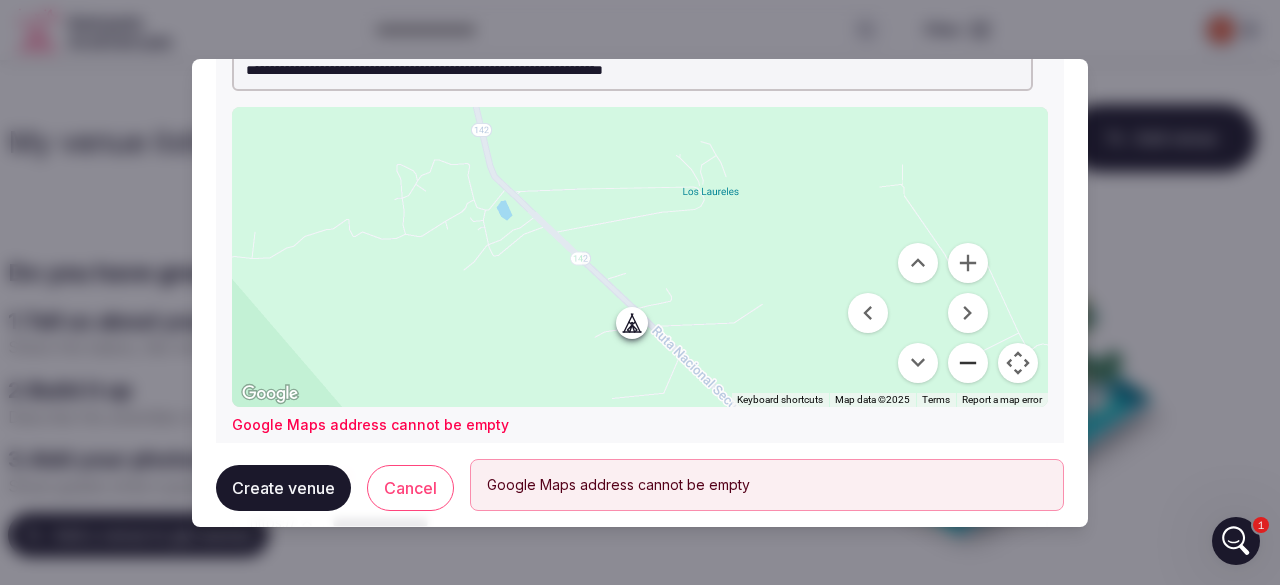 click at bounding box center [968, 363] 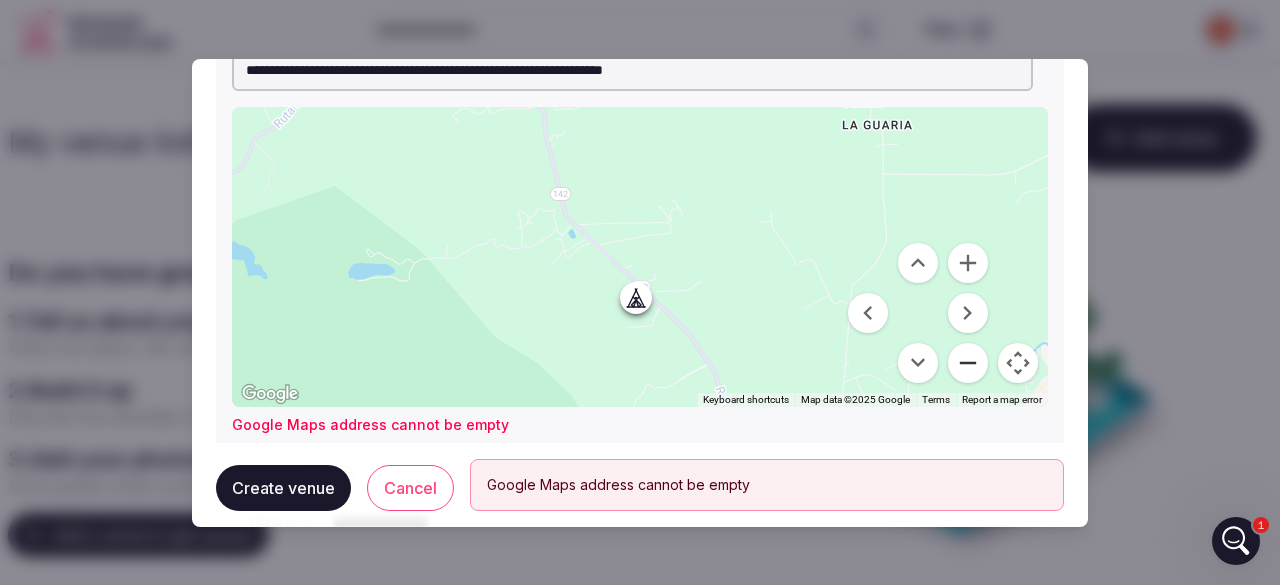 click at bounding box center [968, 363] 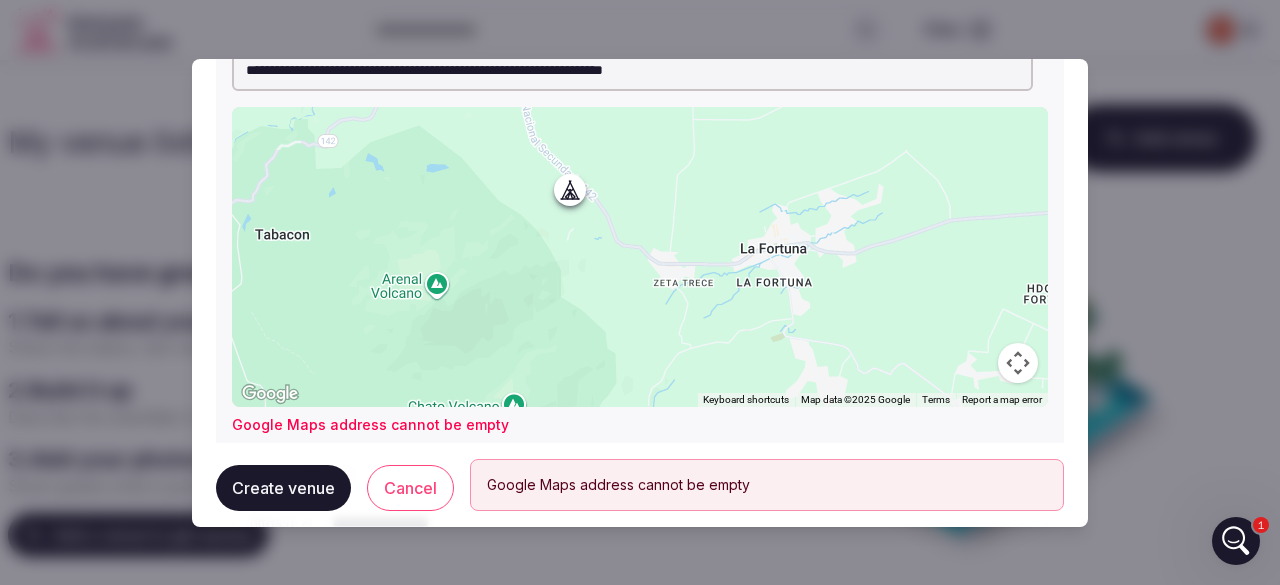 drag, startPoint x: 758, startPoint y: 241, endPoint x: 692, endPoint y: 148, distance: 114.03947 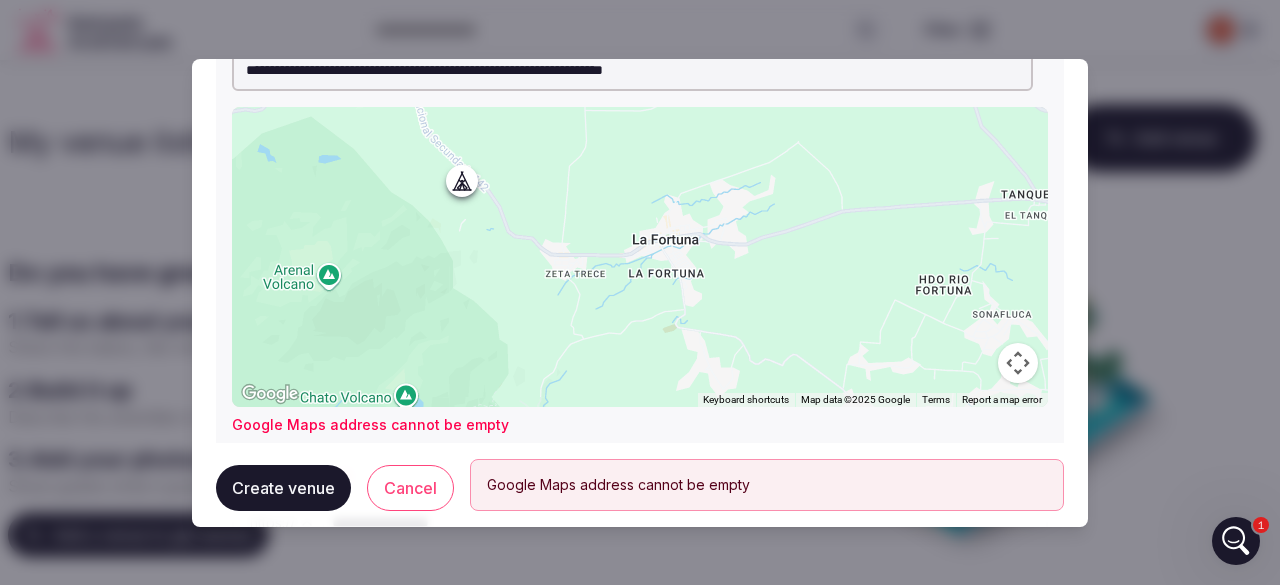 drag, startPoint x: 806, startPoint y: 225, endPoint x: 696, endPoint y: 216, distance: 110.36757 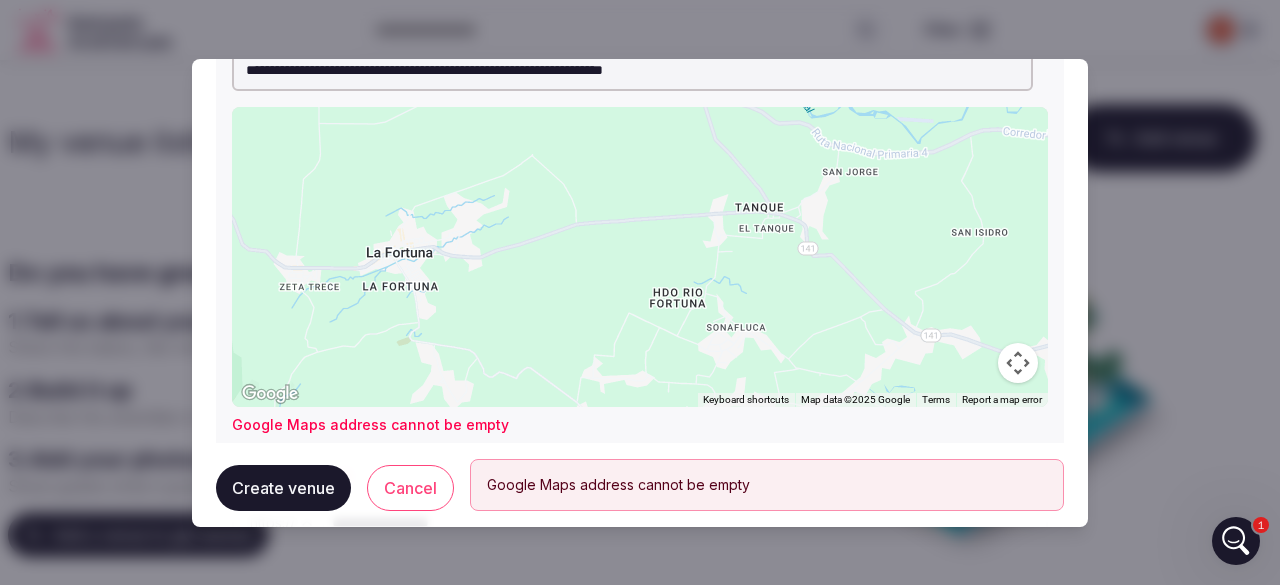 drag, startPoint x: 624, startPoint y: 254, endPoint x: 351, endPoint y: 277, distance: 273.96716 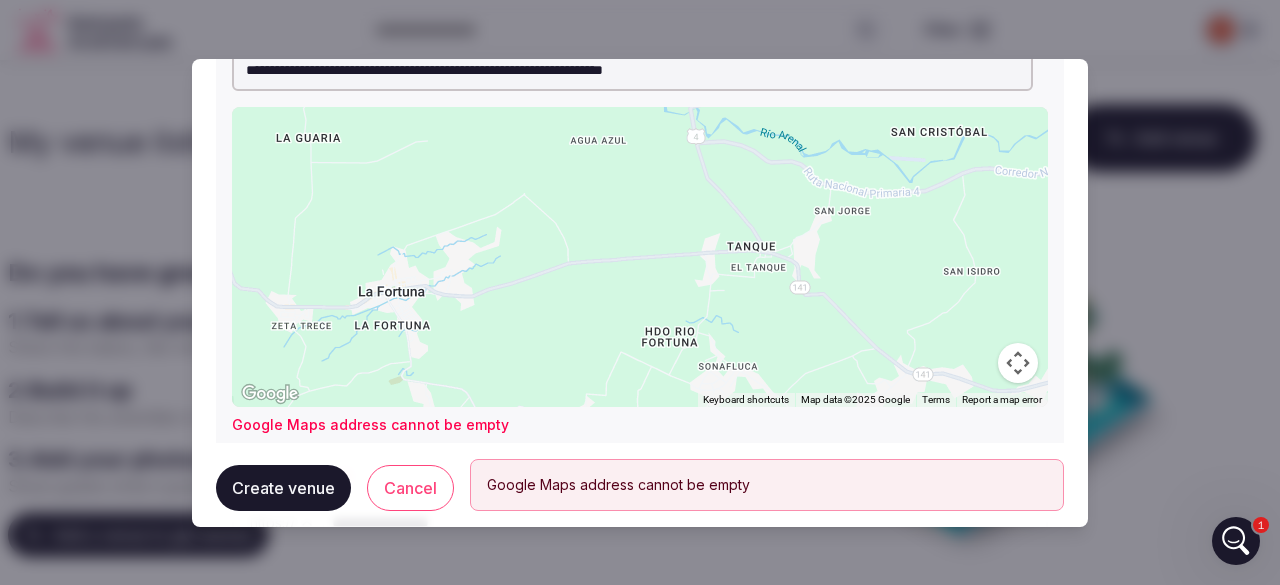 click at bounding box center (640, 257) 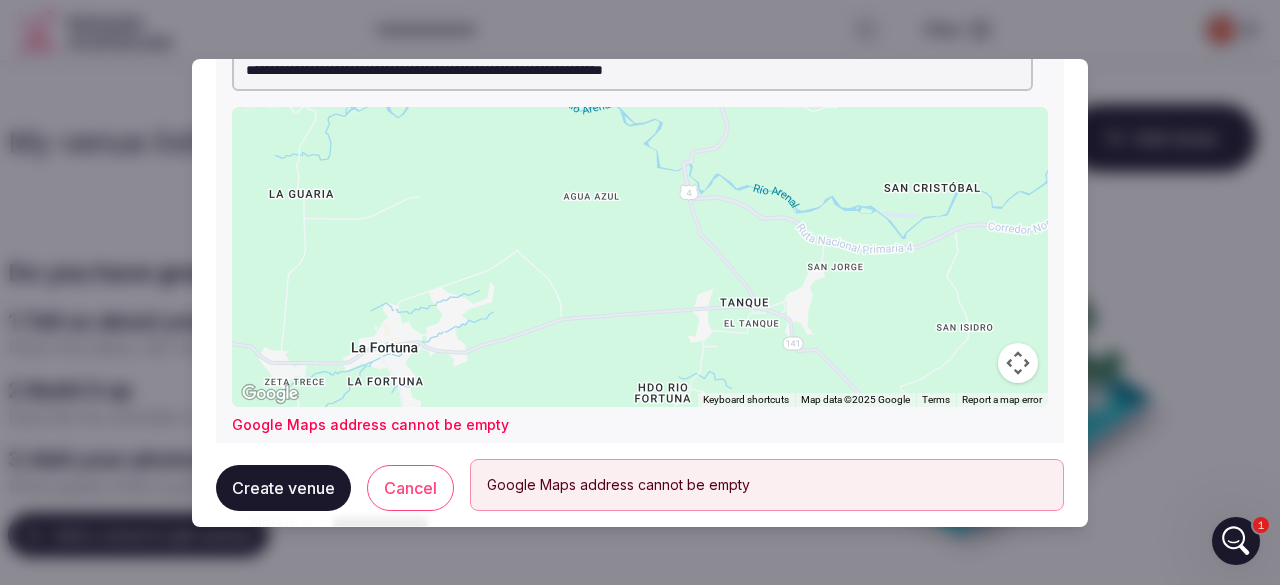 drag, startPoint x: 836, startPoint y: 213, endPoint x: 829, endPoint y: 271, distance: 58.420887 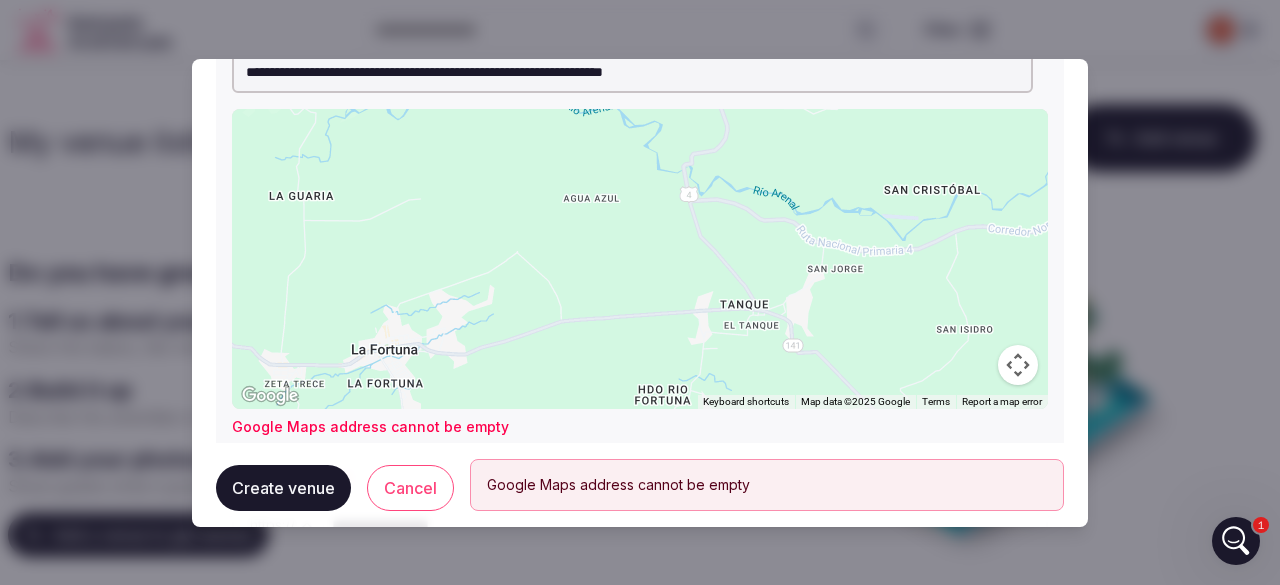 drag, startPoint x: 443, startPoint y: 69, endPoint x: 234, endPoint y: 75, distance: 209.0861 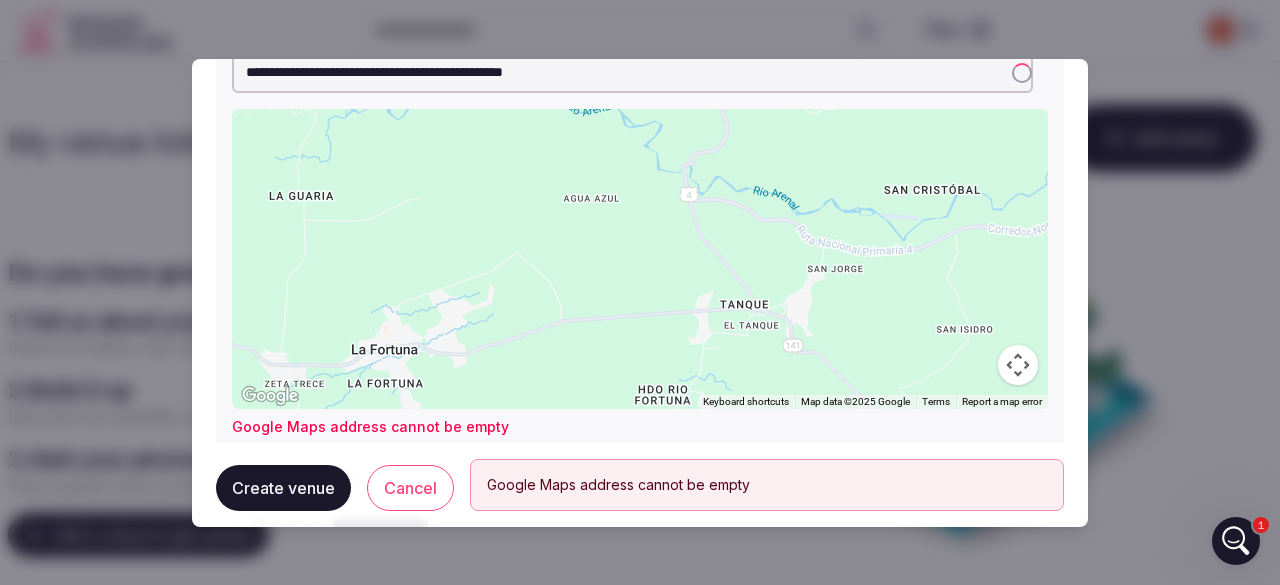 scroll, scrollTop: 259, scrollLeft: 0, axis: vertical 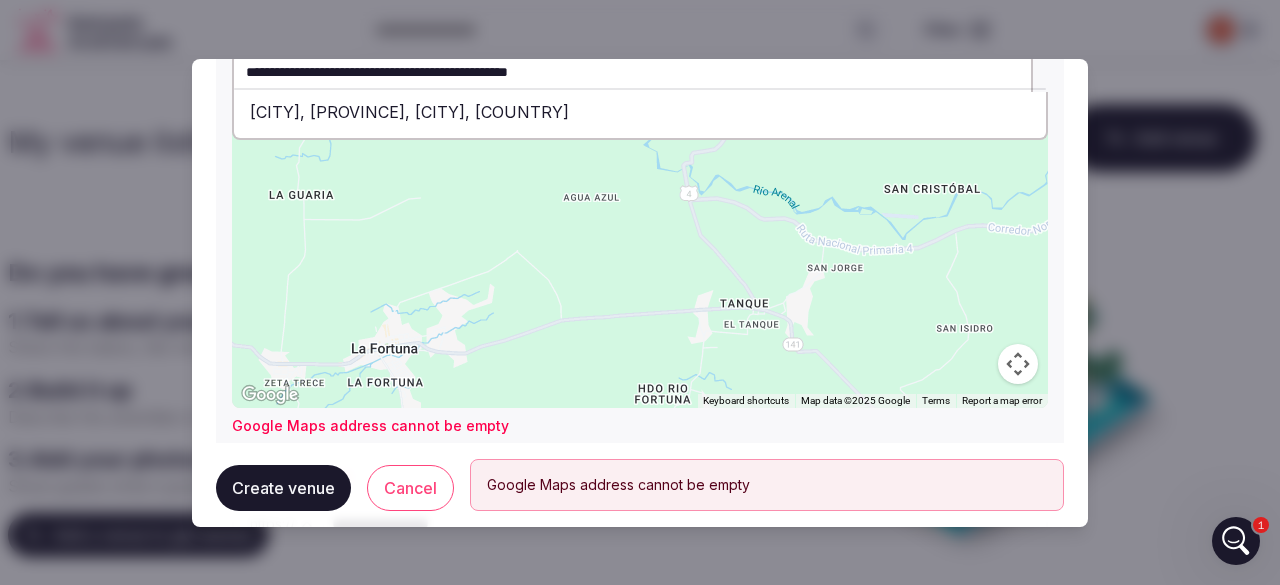 click on "[CITY], [PROVINCE], [CITY], [COUNTRY]" at bounding box center [640, 112] 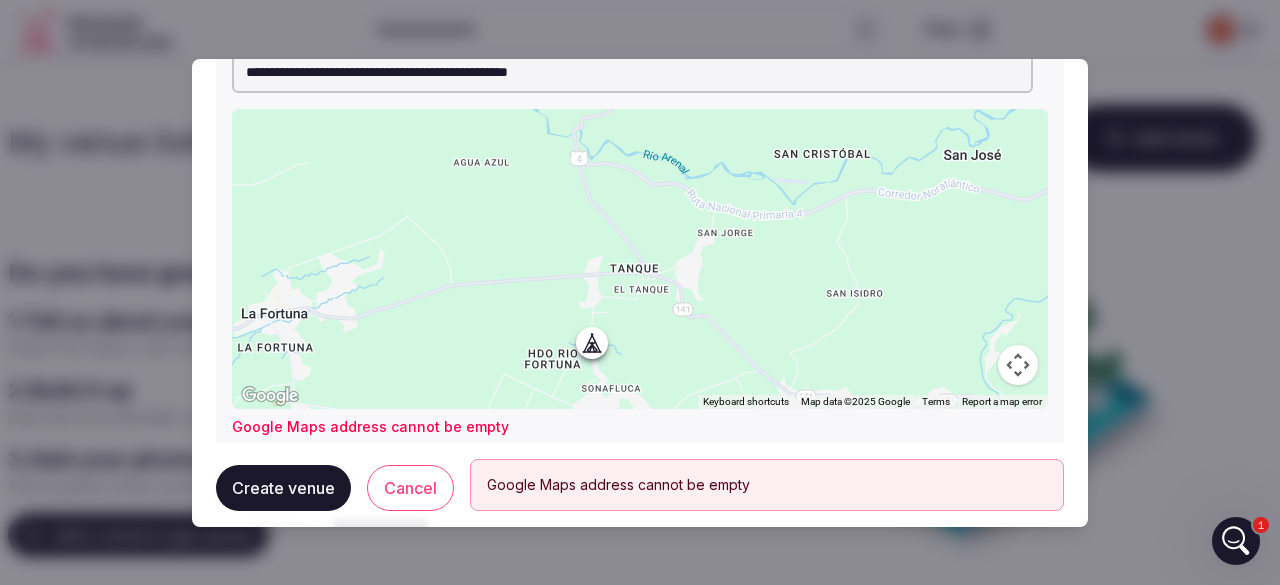 drag, startPoint x: 630, startPoint y: 274, endPoint x: 576, endPoint y: 353, distance: 95.692215 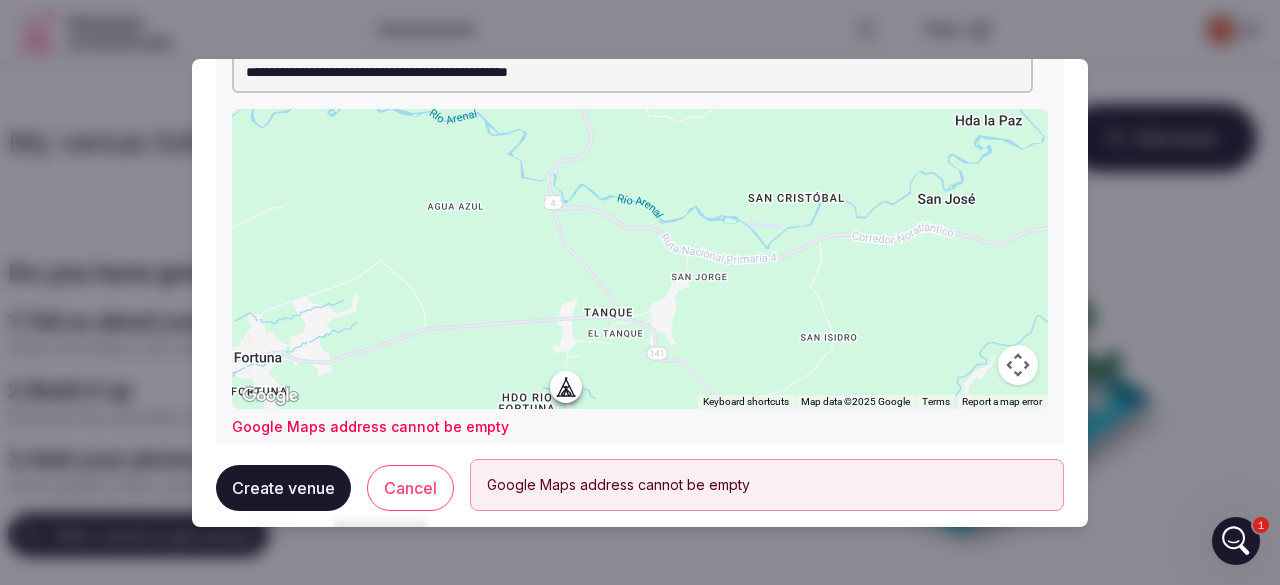 drag, startPoint x: 642, startPoint y: 239, endPoint x: 622, endPoint y: 271, distance: 37.735924 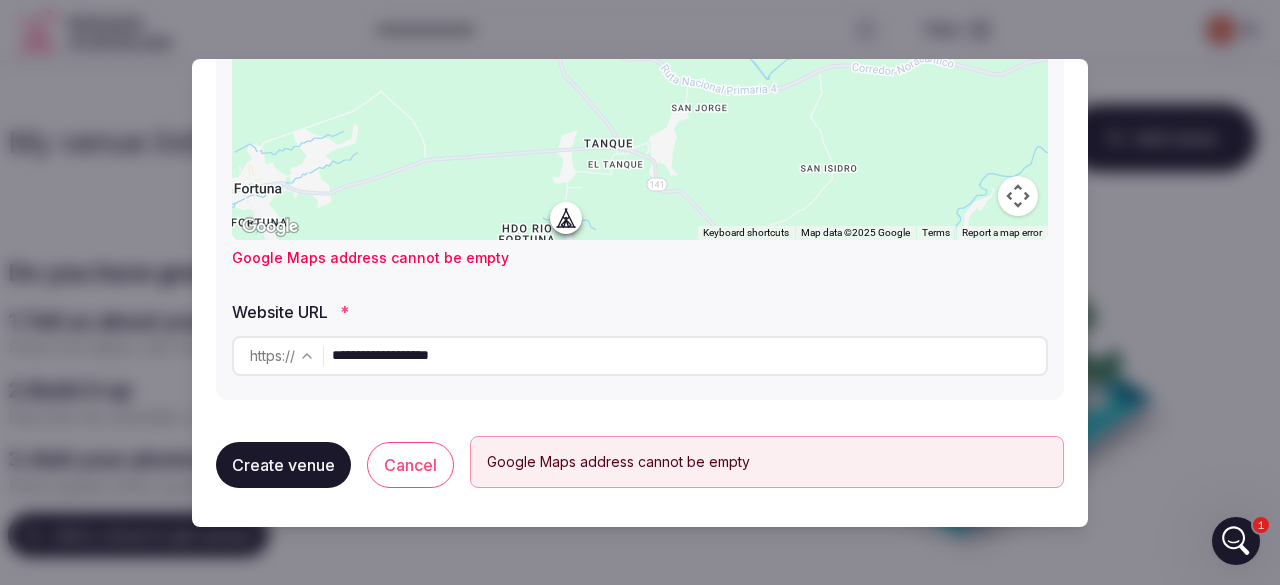 click on "Create venue" at bounding box center [283, 465] 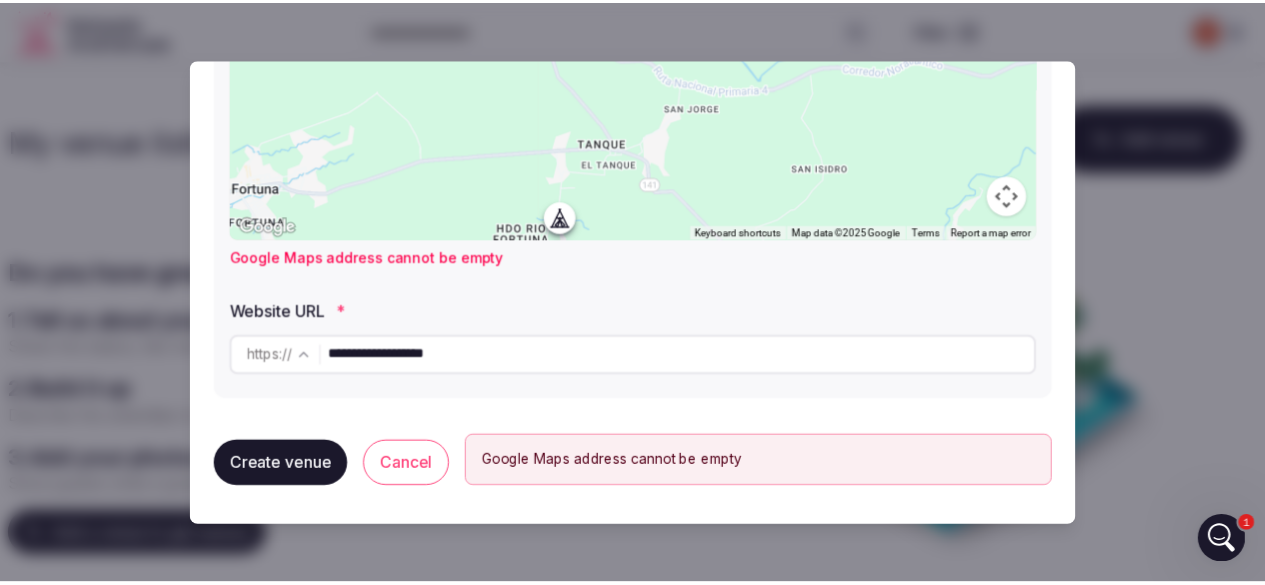 scroll, scrollTop: 393, scrollLeft: 0, axis: vertical 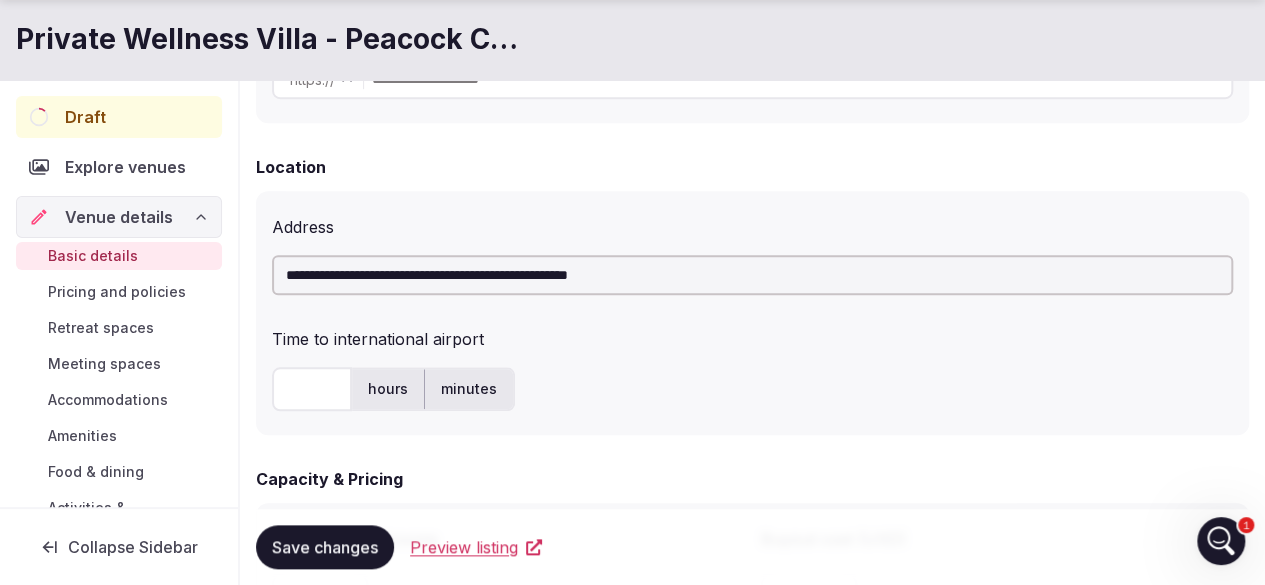 click on "**********" at bounding box center [752, 275] 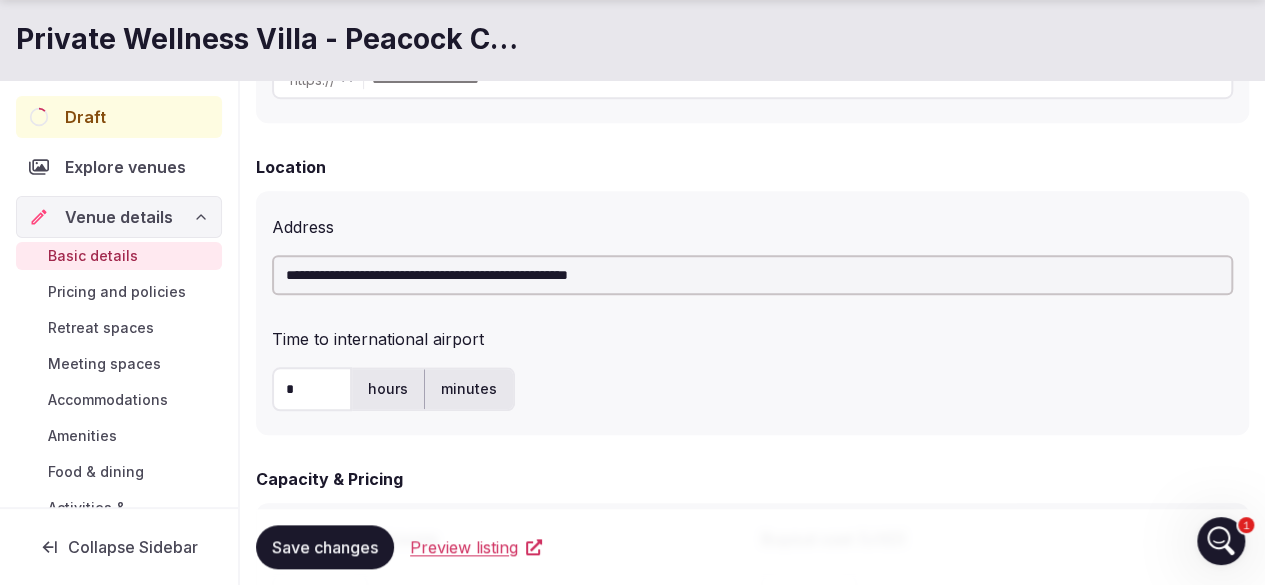 type on "*" 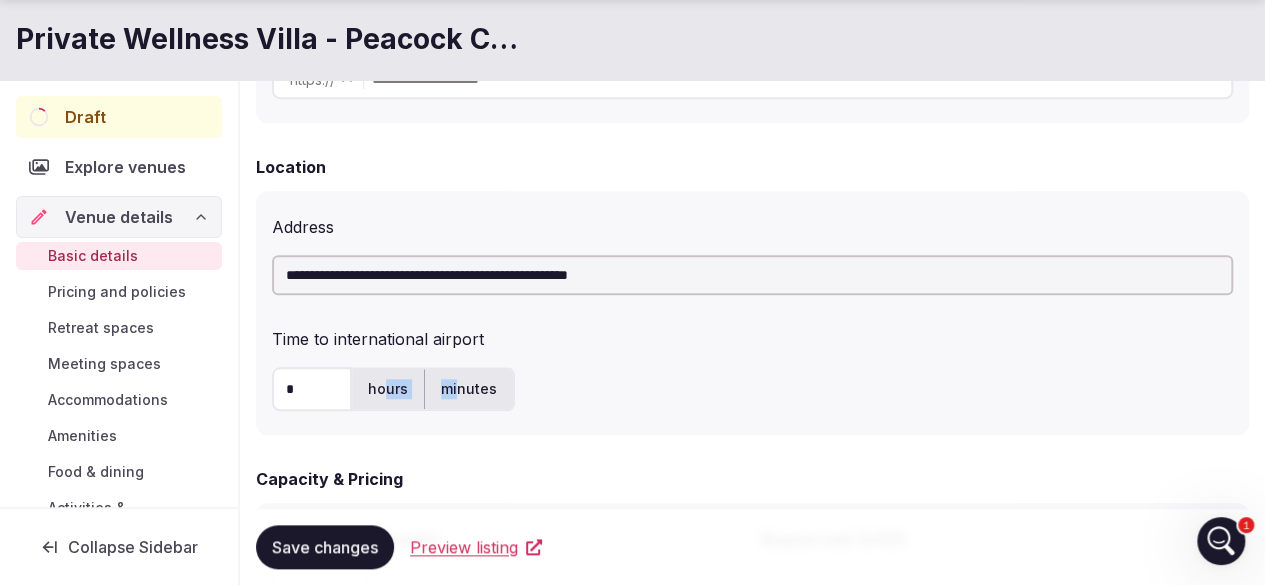 drag, startPoint x: 454, startPoint y: 387, endPoint x: 381, endPoint y: 387, distance: 73 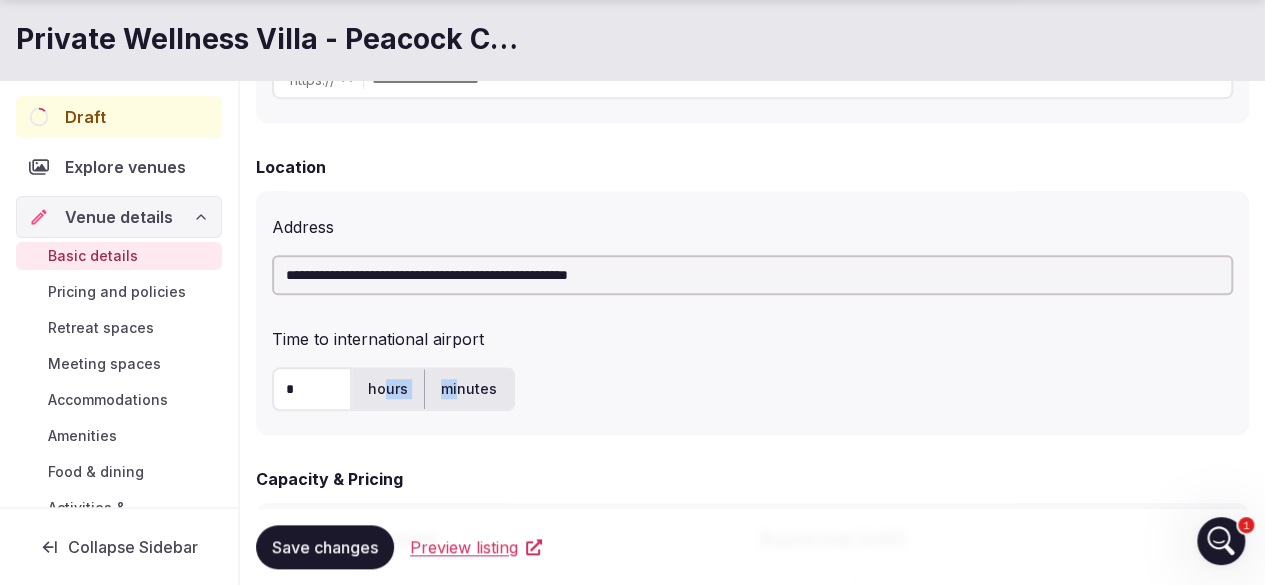 click on "hours minutes" at bounding box center [433, 389] 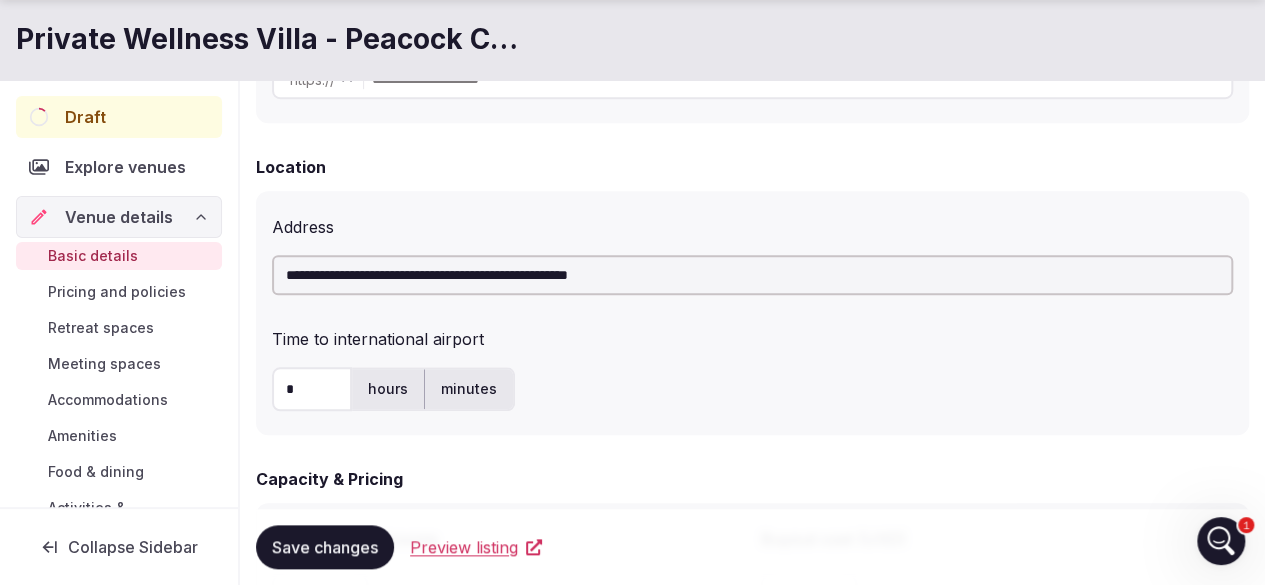 click on "minutes" at bounding box center [469, 389] 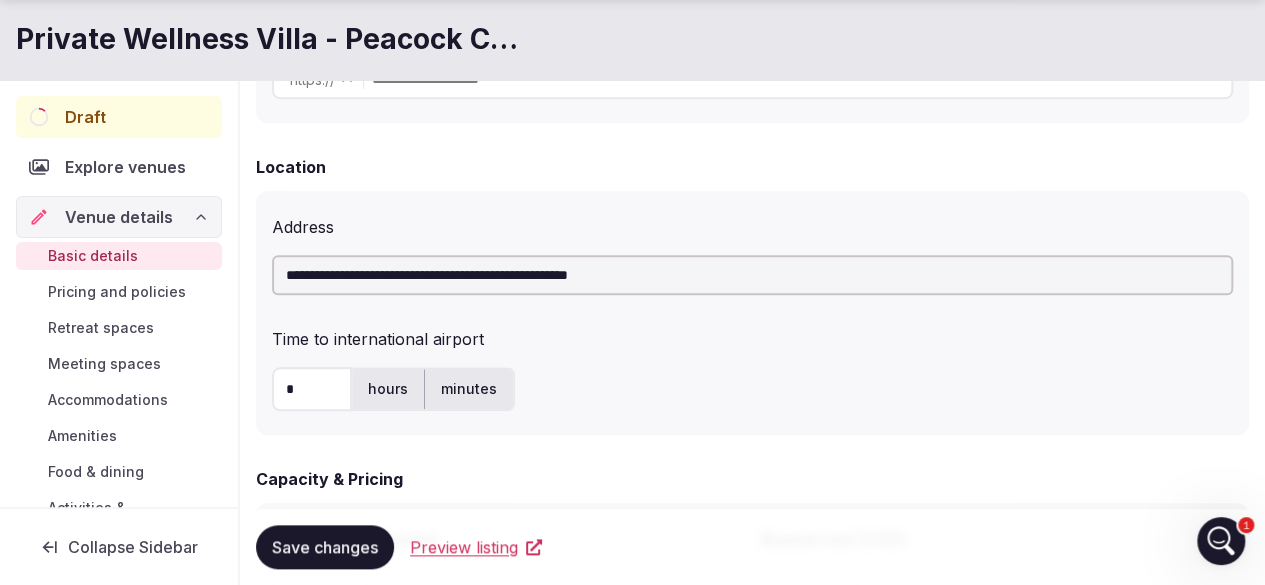 click on "*" at bounding box center (312, 389) 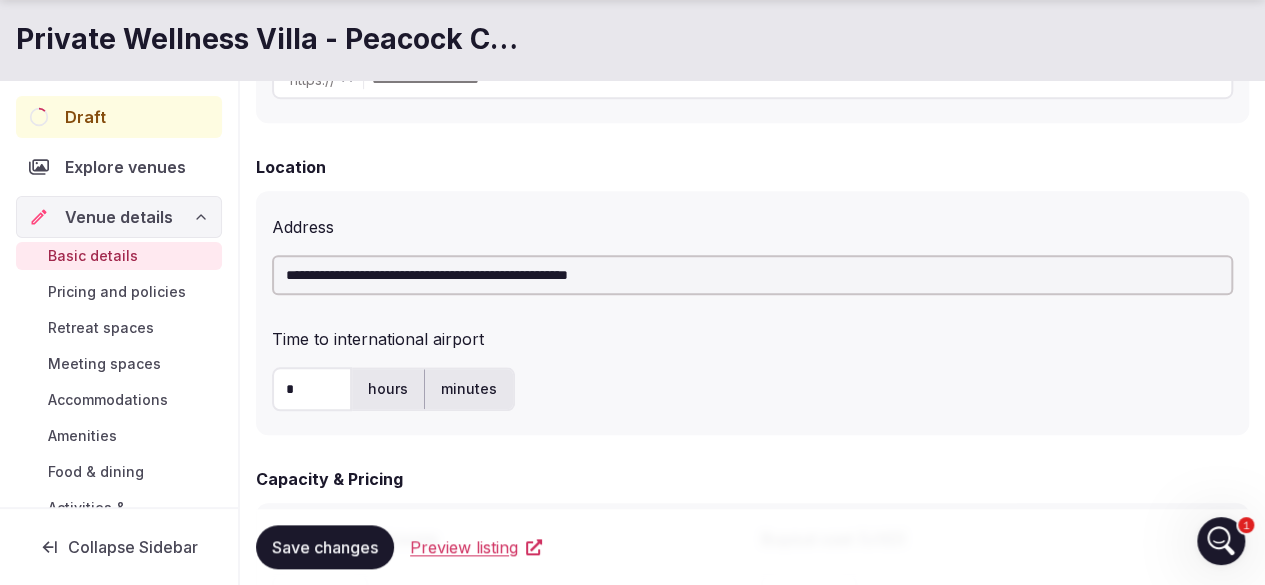 click on "Save changes" at bounding box center (325, 547) 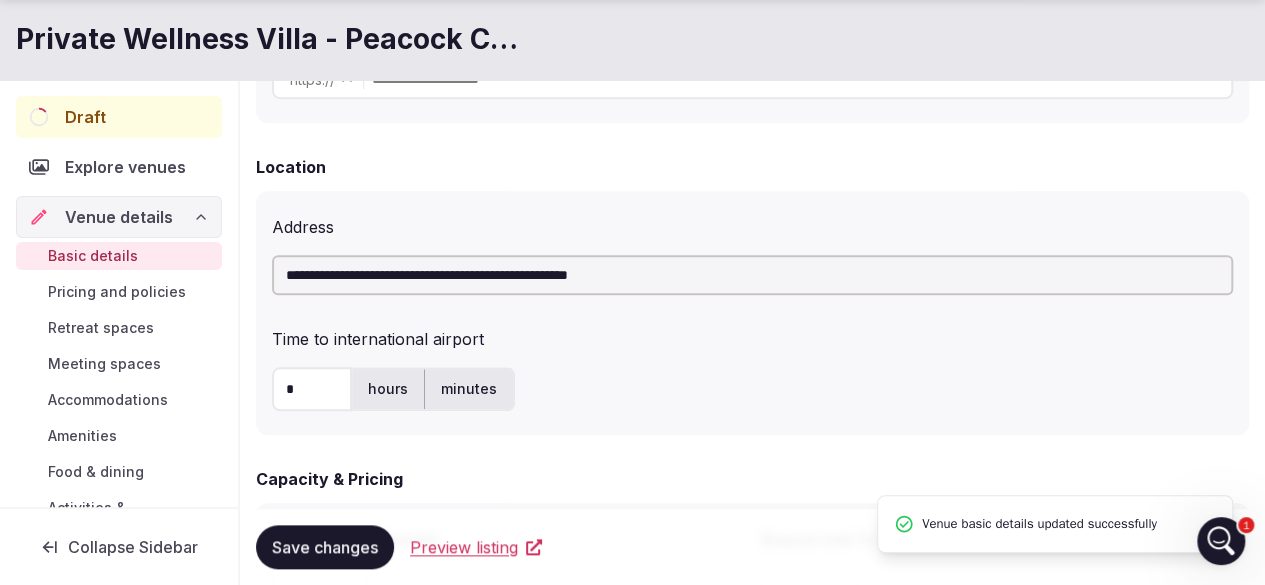 click on "minutes" at bounding box center (469, 389) 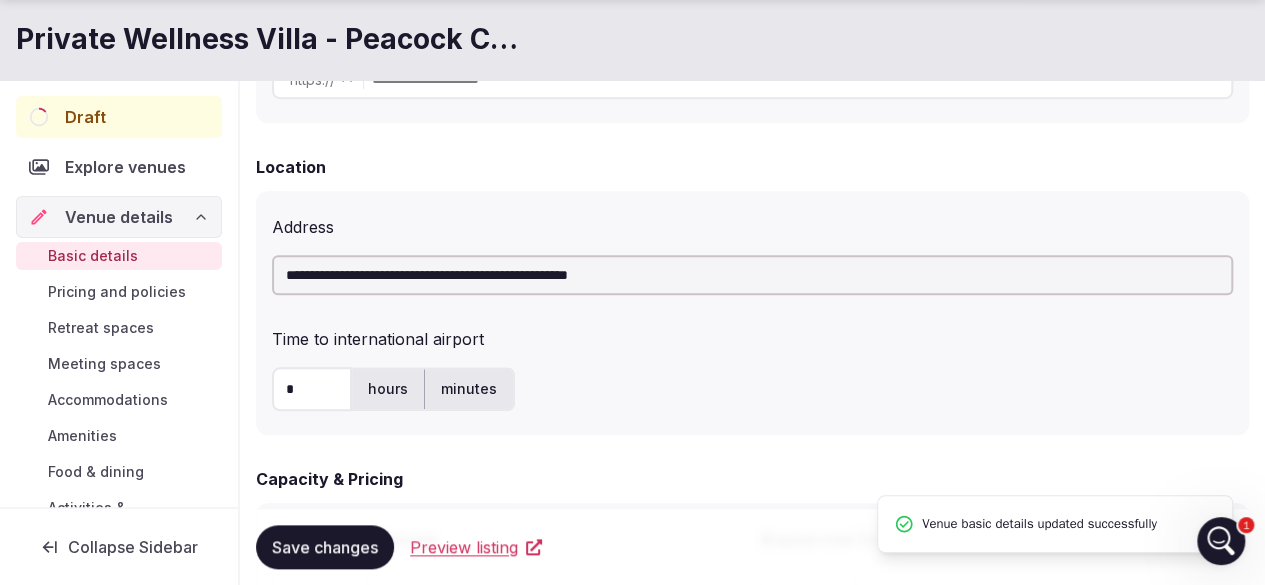 click on "*" at bounding box center (312, 389) 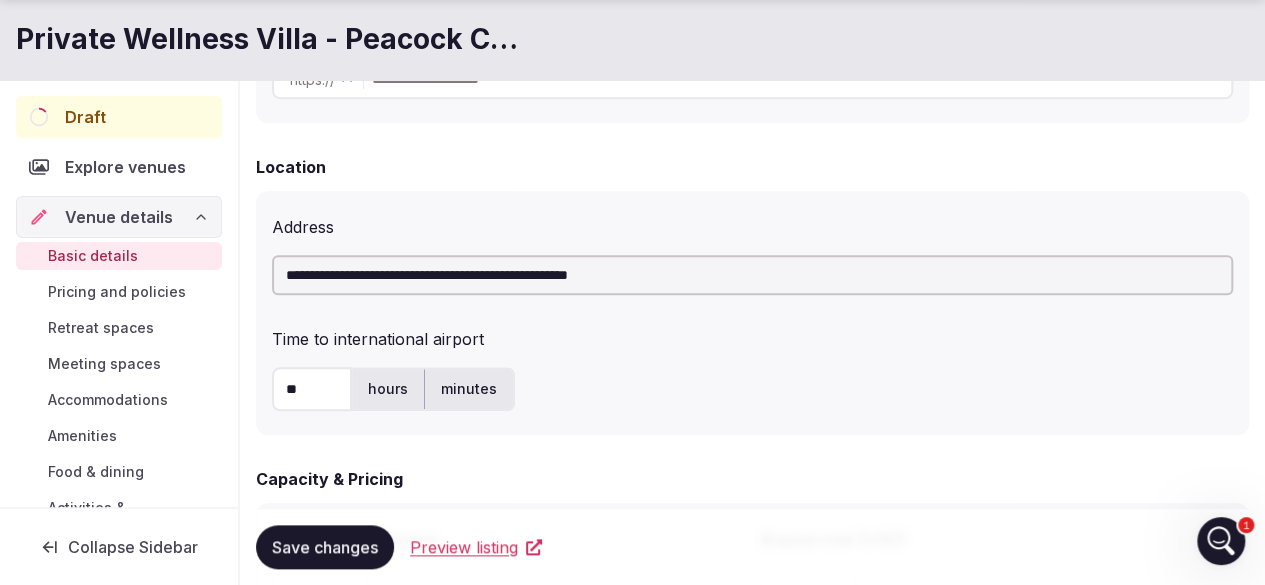 click on "hours" at bounding box center (388, 389) 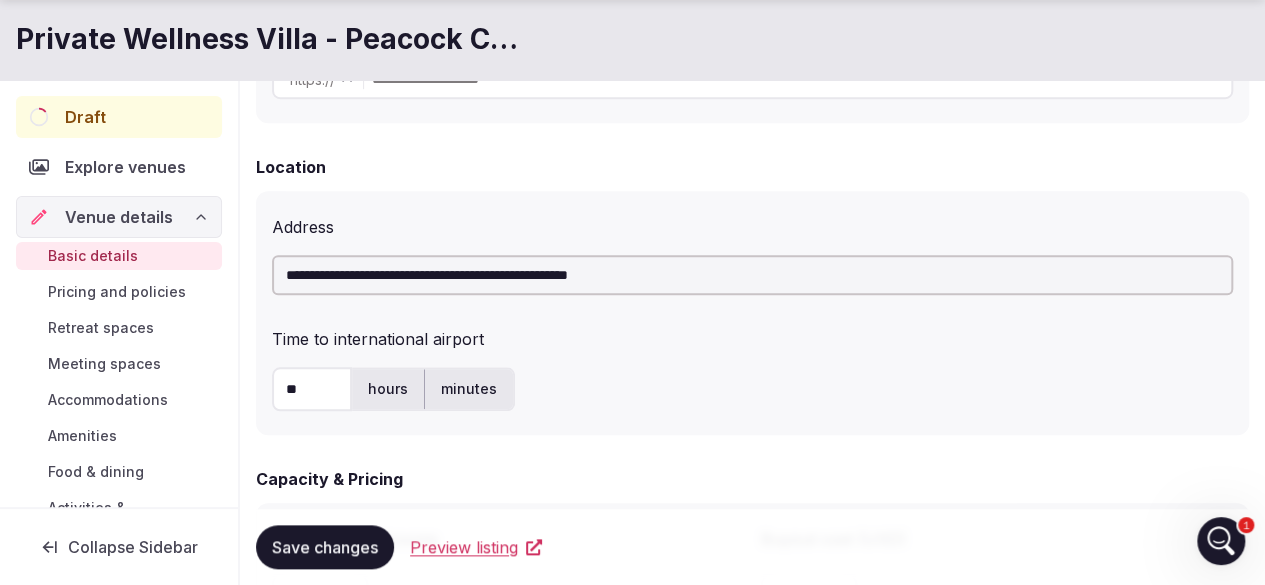 click on "hours" at bounding box center [388, 389] 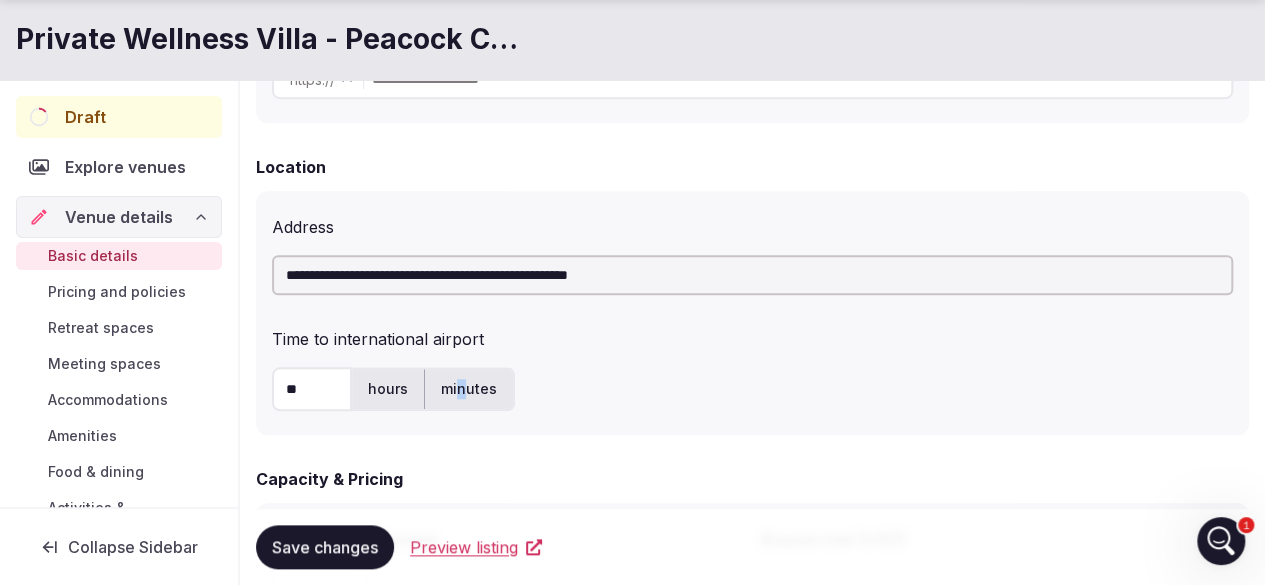 drag, startPoint x: 302, startPoint y: 385, endPoint x: 460, endPoint y: 399, distance: 158.61903 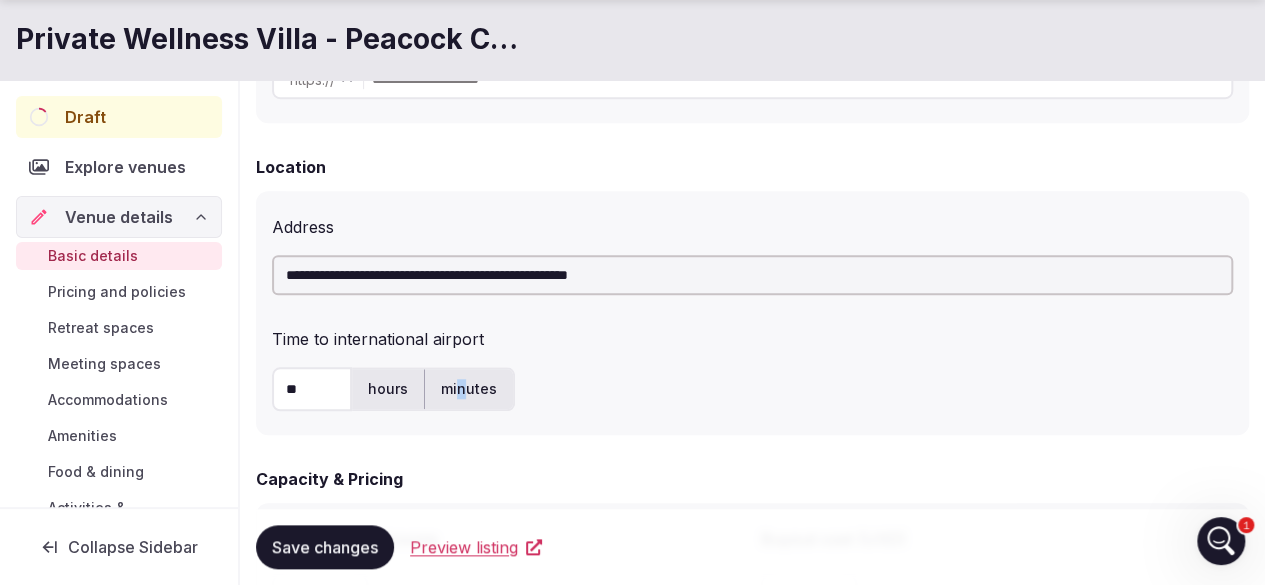 click on "minutes" at bounding box center (469, 389) 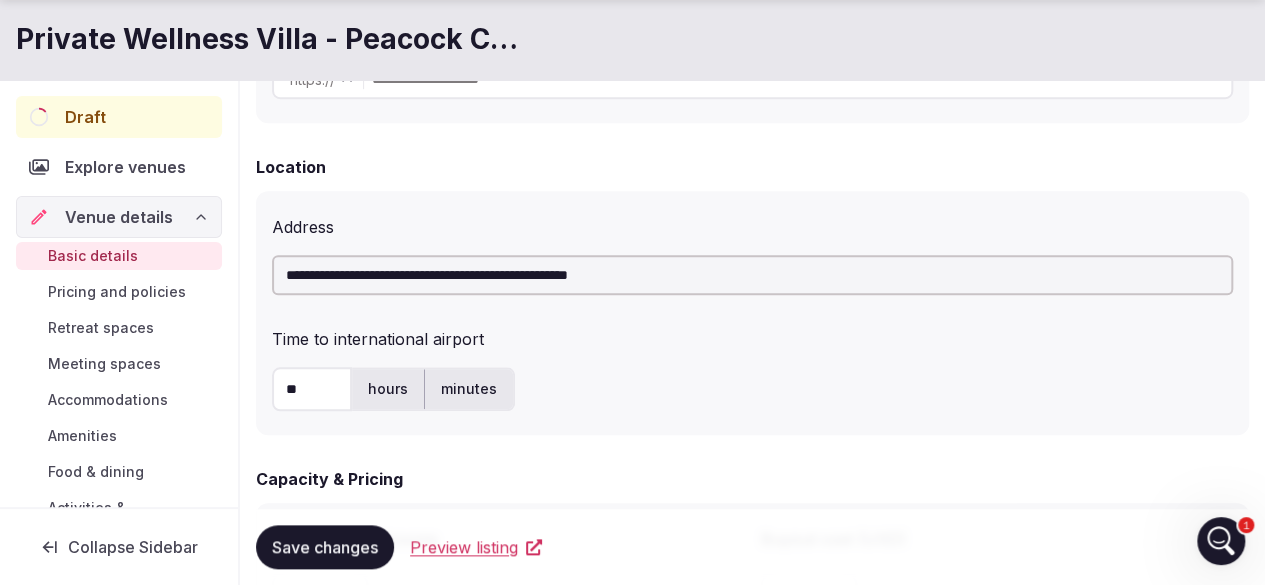 click on "hours" at bounding box center (388, 389) 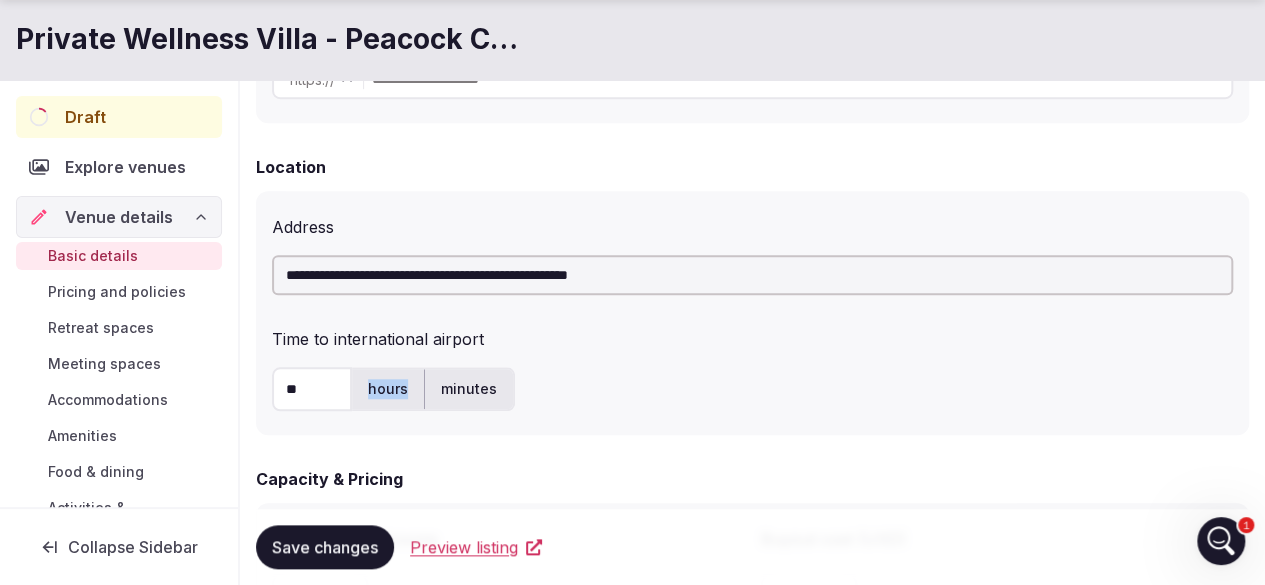 click on "hours" at bounding box center [388, 389] 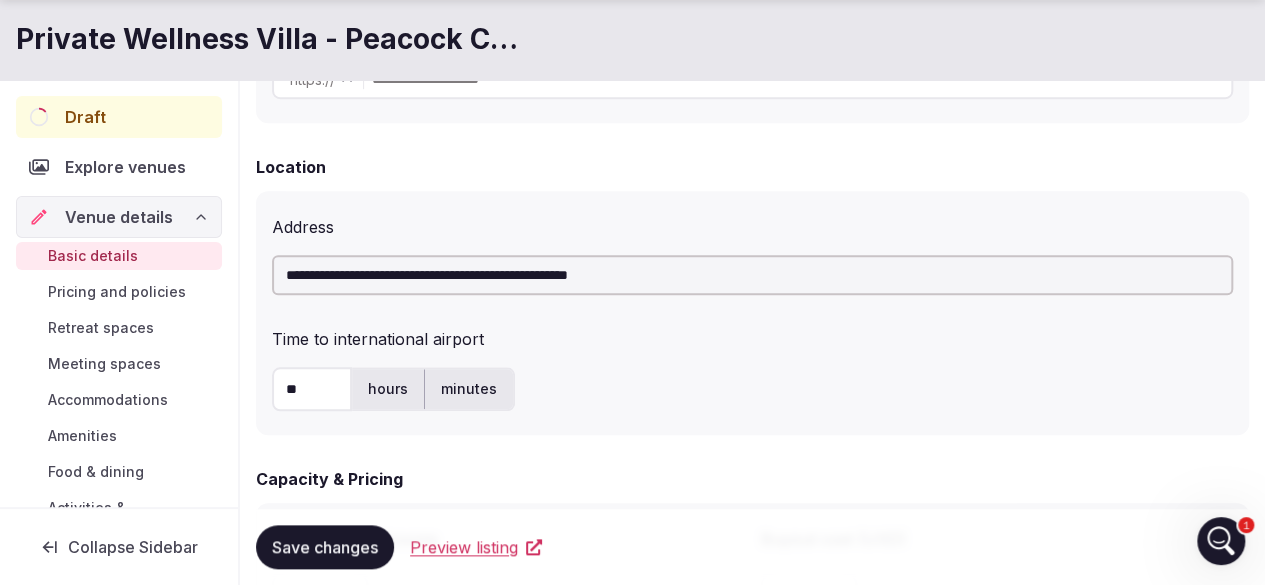 drag, startPoint x: 310, startPoint y: 380, endPoint x: 244, endPoint y: 398, distance: 68.41052 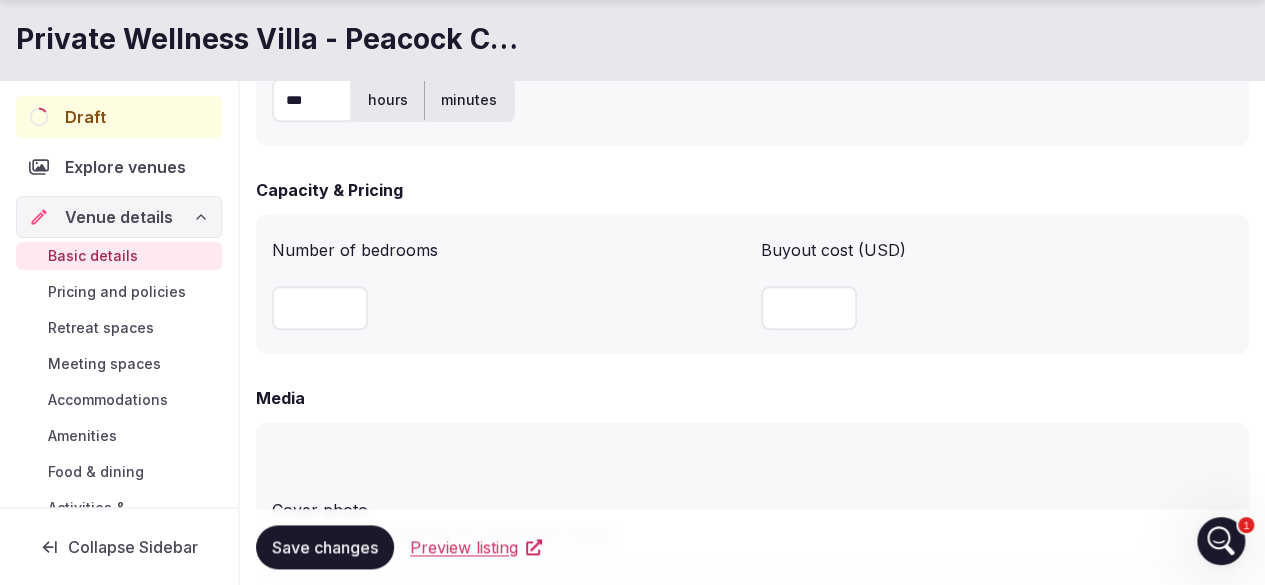 scroll, scrollTop: 1034, scrollLeft: 0, axis: vertical 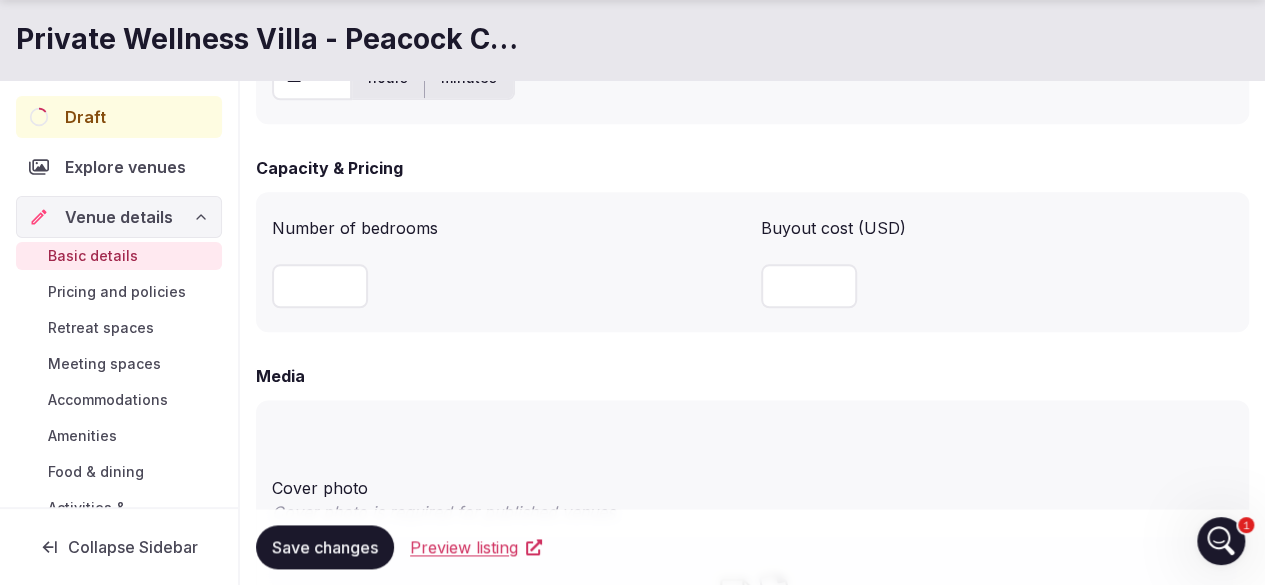 type on "***" 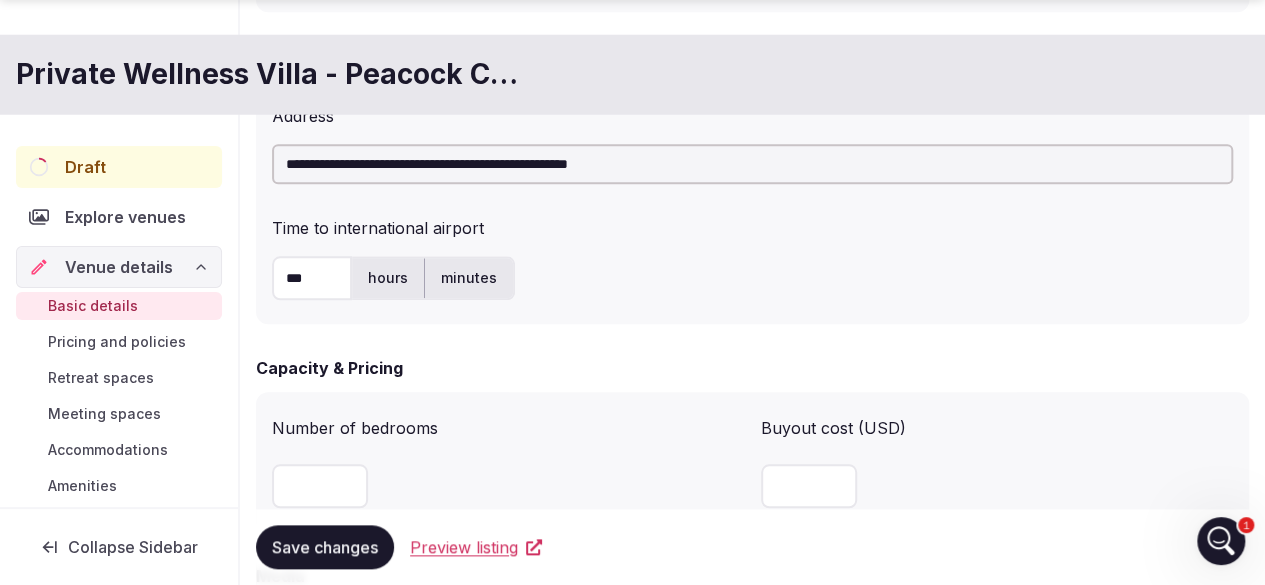 scroll, scrollTop: 896, scrollLeft: 0, axis: vertical 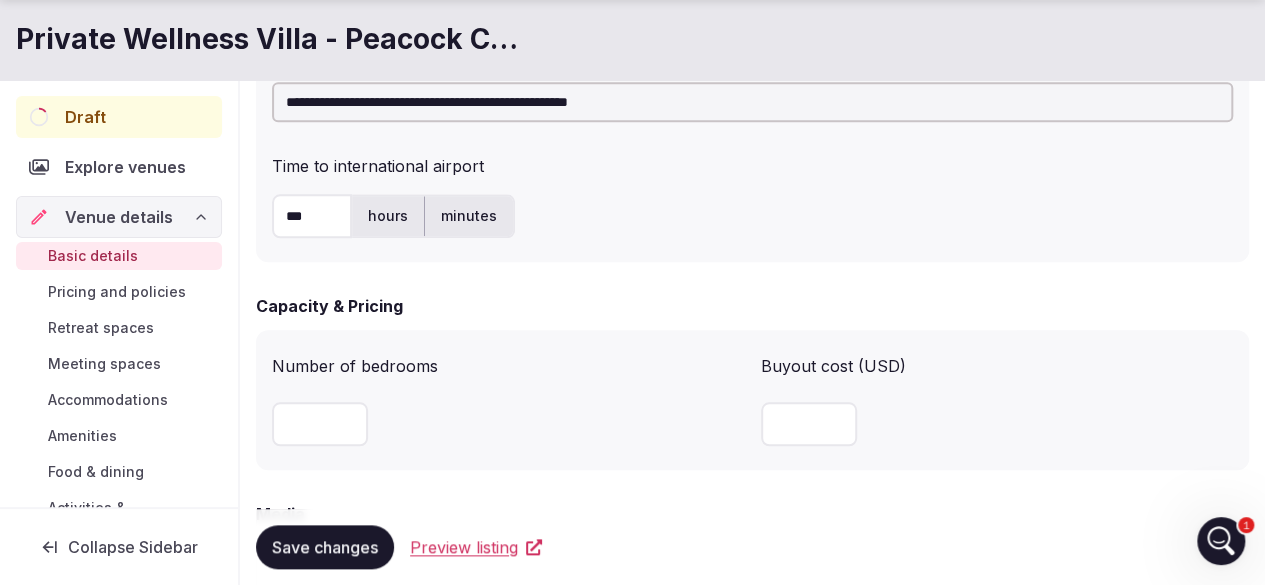 type on "*" 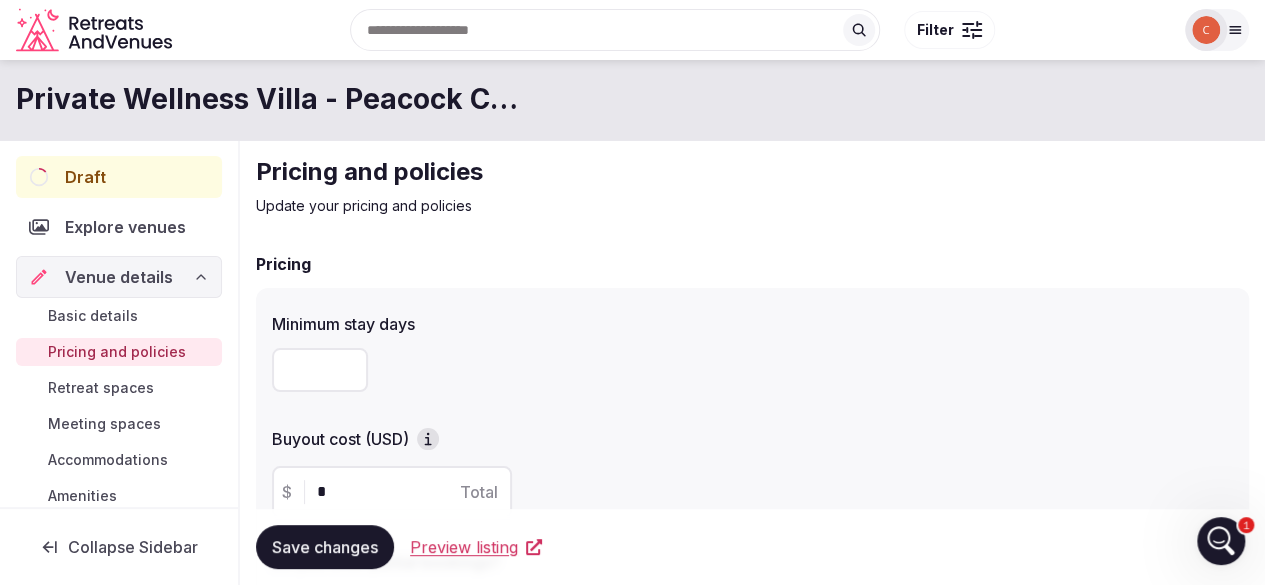 click at bounding box center (320, 370) 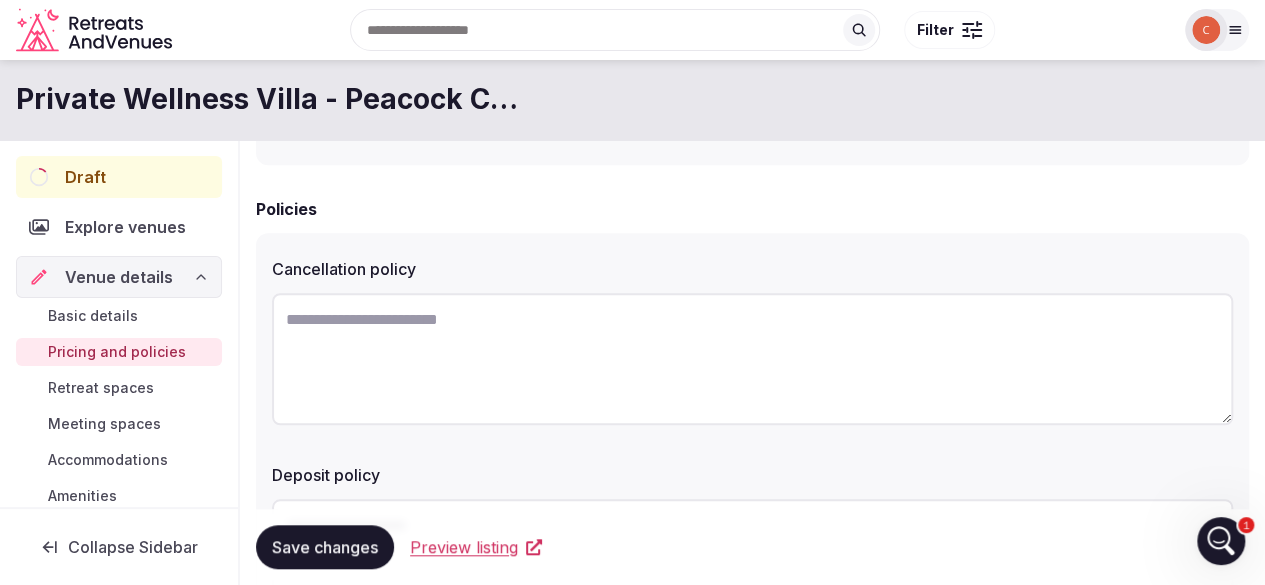 scroll, scrollTop: 842, scrollLeft: 0, axis: vertical 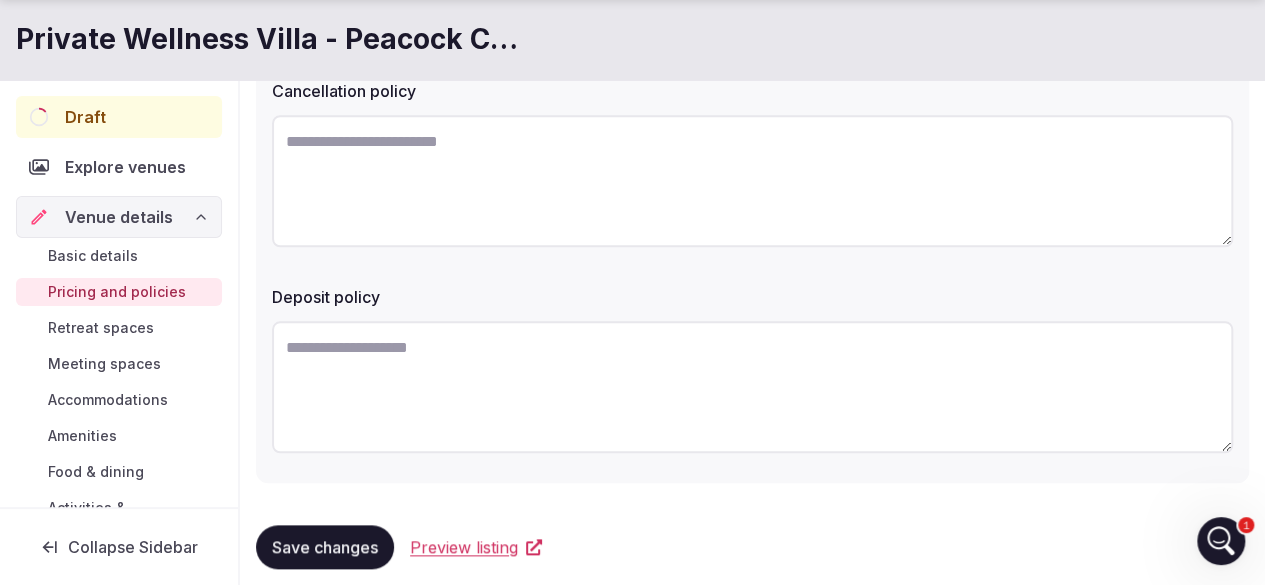 type on "*" 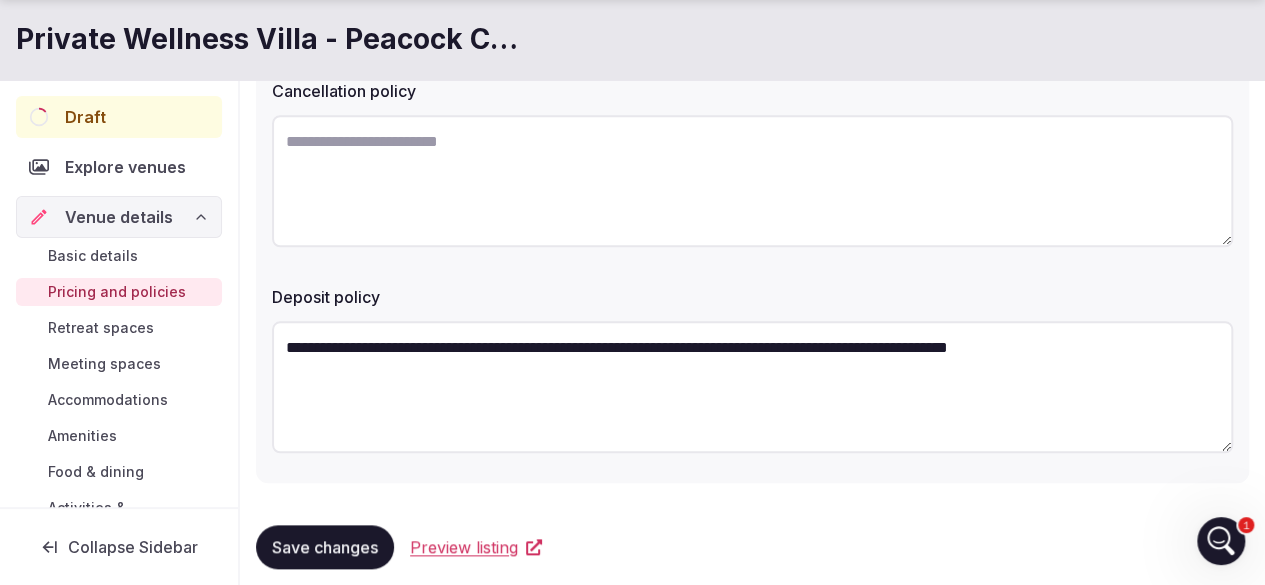 type on "**********" 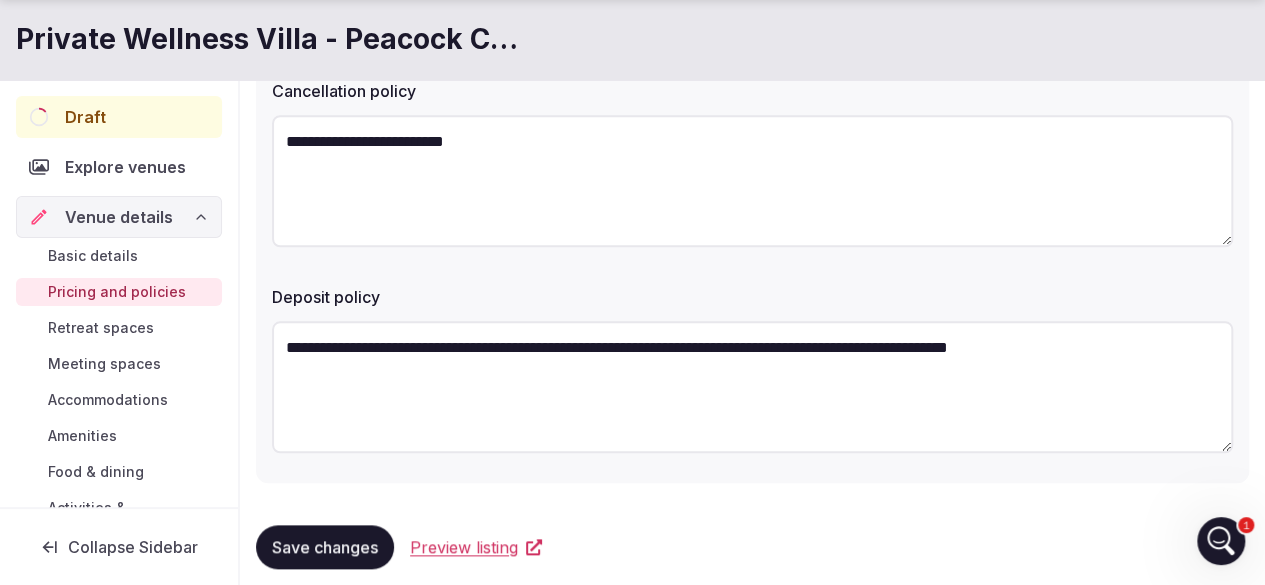 drag, startPoint x: 570, startPoint y: 171, endPoint x: 274, endPoint y: 117, distance: 300.88535 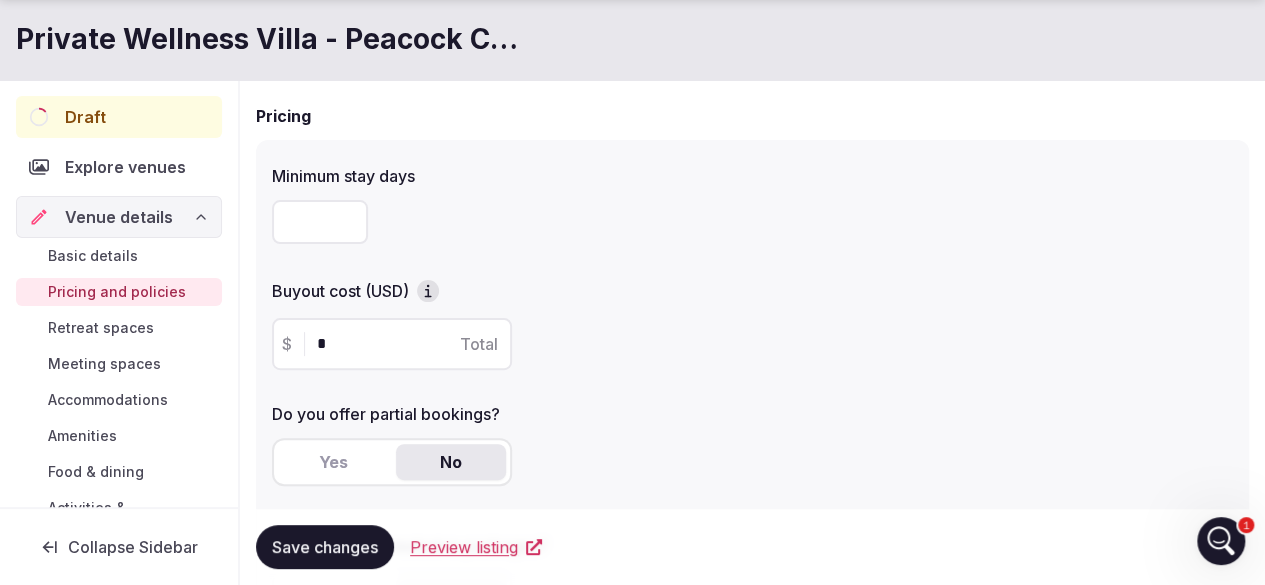 scroll, scrollTop: 155, scrollLeft: 0, axis: vertical 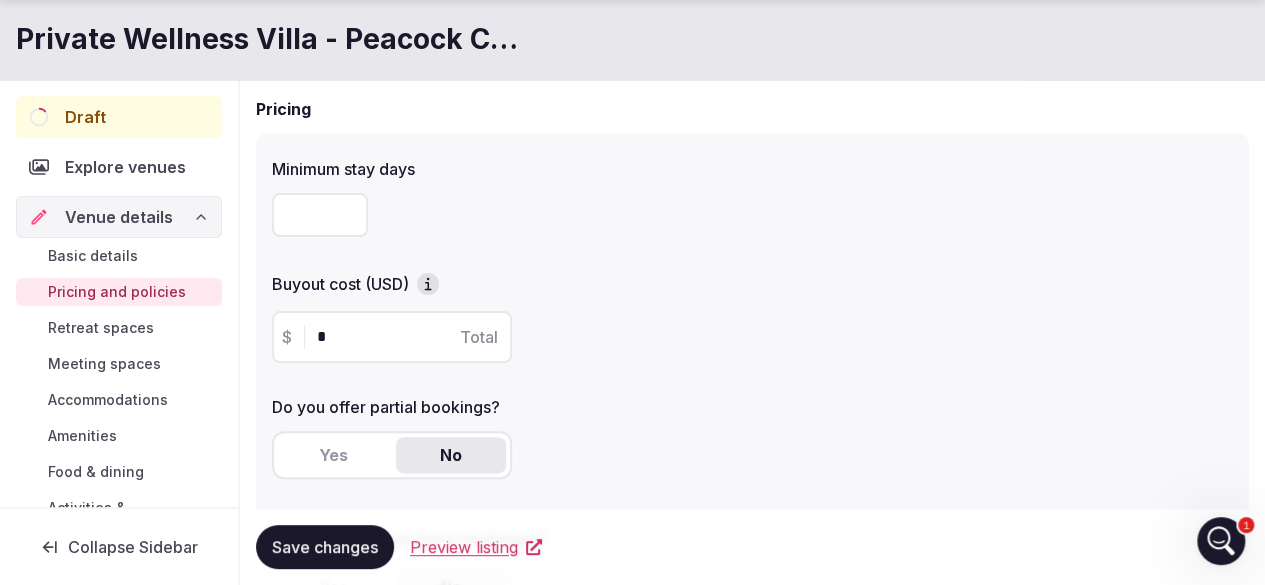 type on "**********" 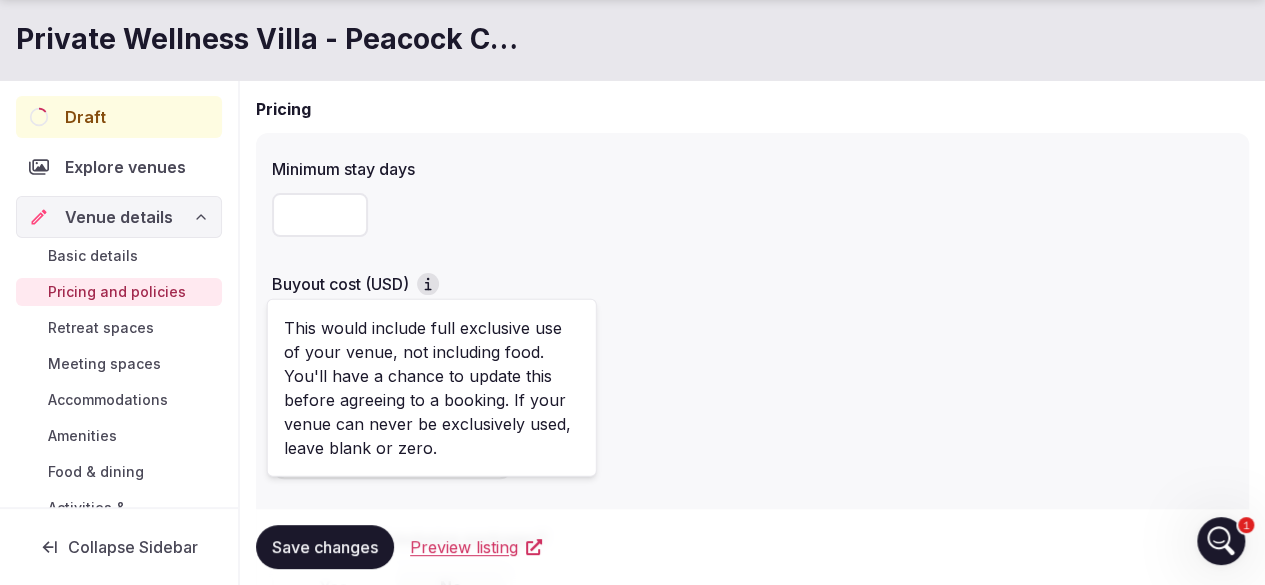 click on "Minimum stay days * Buyout cost (USD) $ * Total Do you offer partial bookings? Yes No Do you offer all-inclusive packages? Yes No" at bounding box center [752, 392] 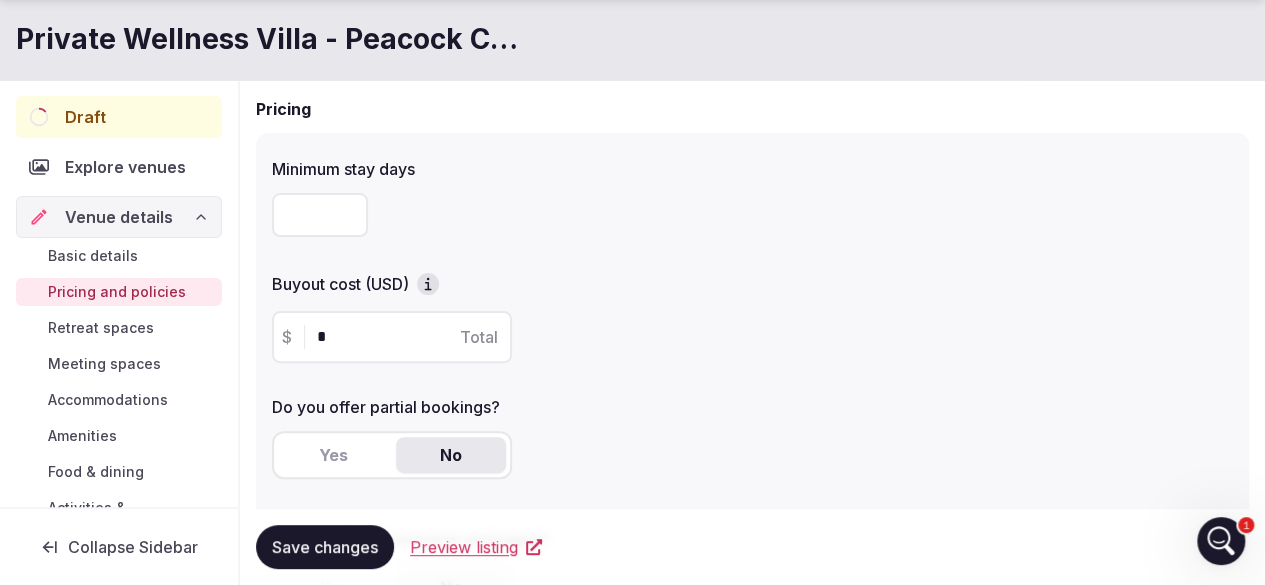click on "*" at bounding box center (409, 337) 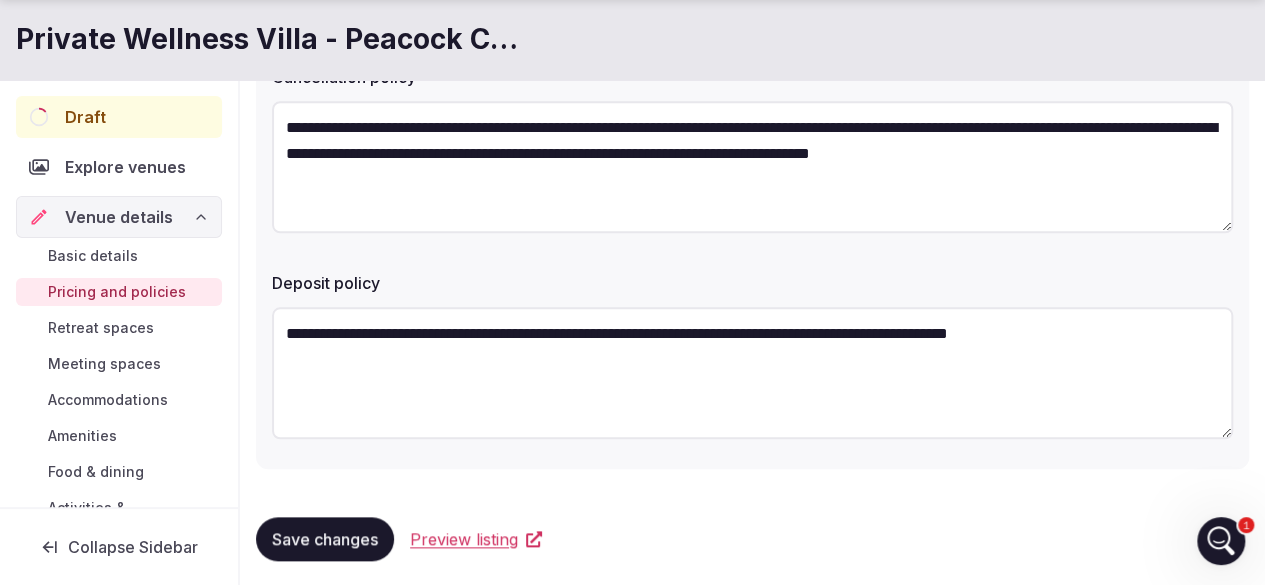scroll, scrollTop: 842, scrollLeft: 0, axis: vertical 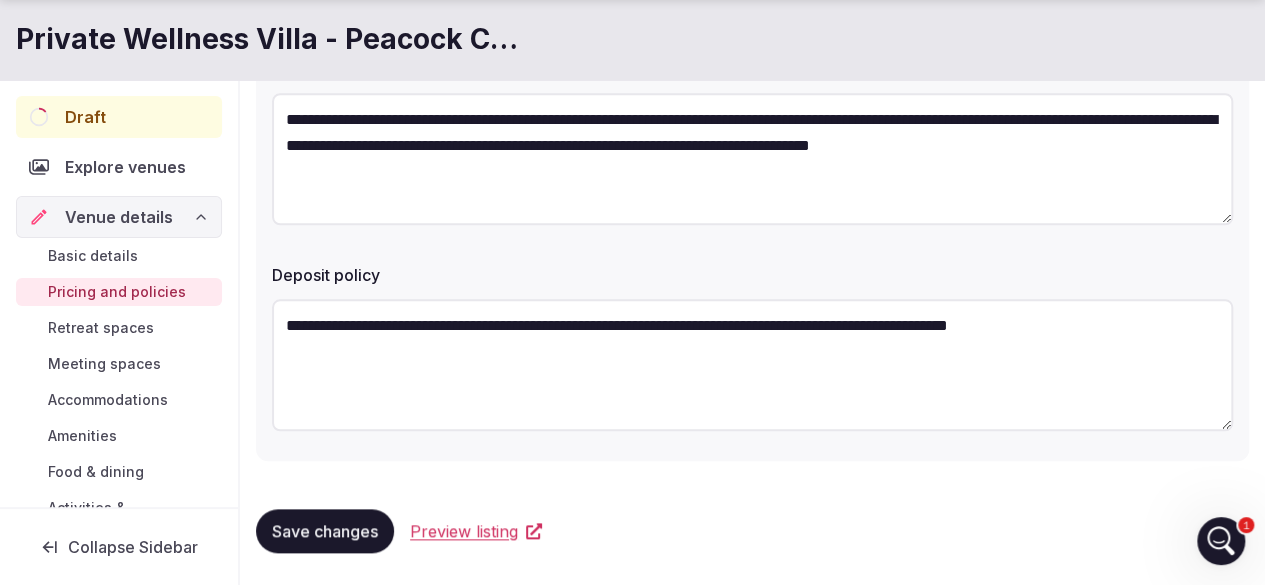 type on "***" 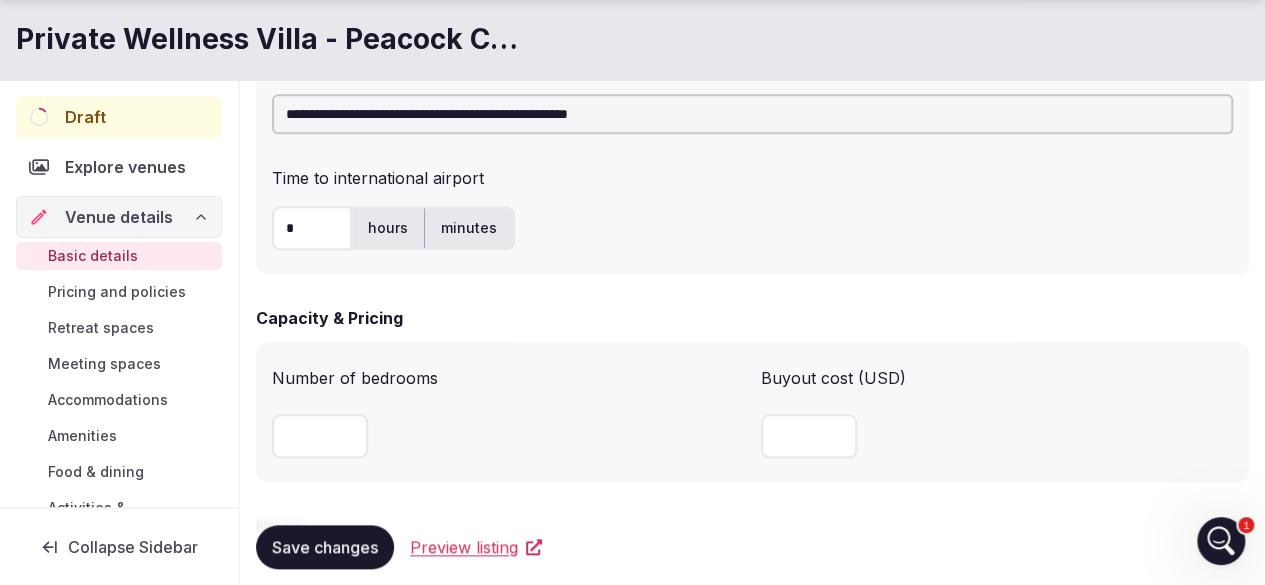 scroll, scrollTop: 890, scrollLeft: 0, axis: vertical 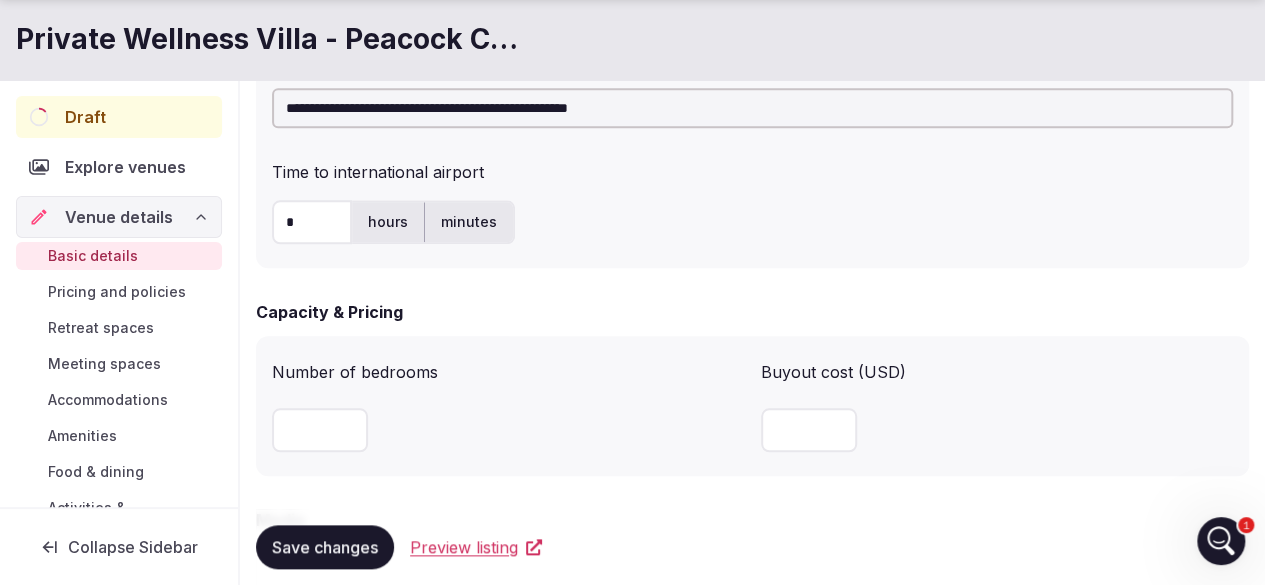 click on "minutes" at bounding box center (469, 222) 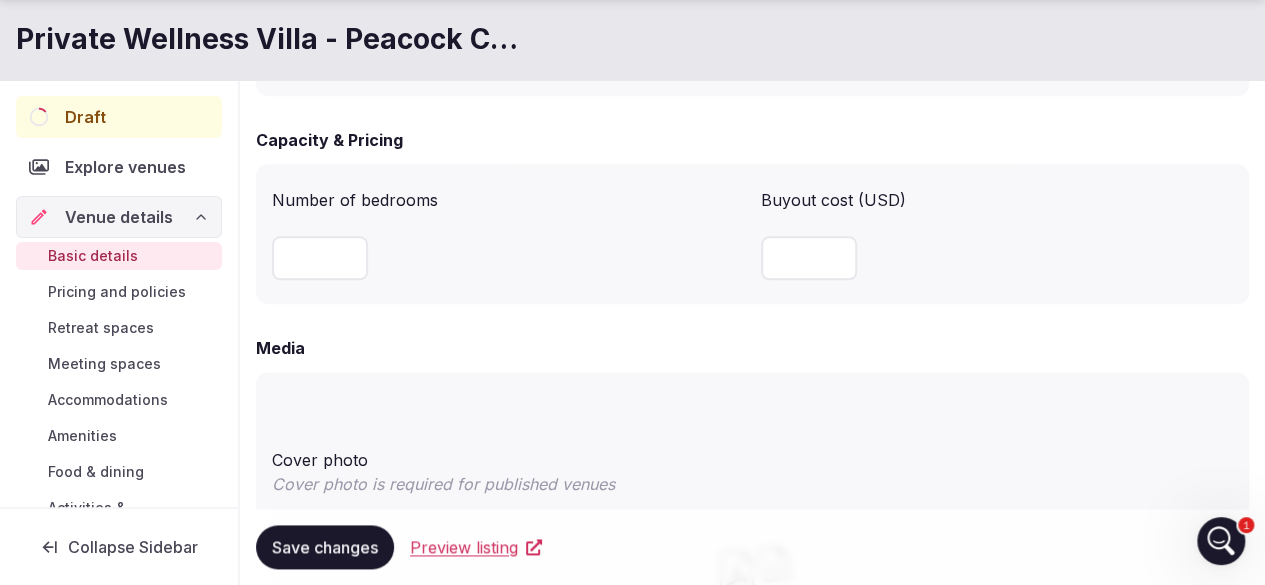 scroll, scrollTop: 1067, scrollLeft: 0, axis: vertical 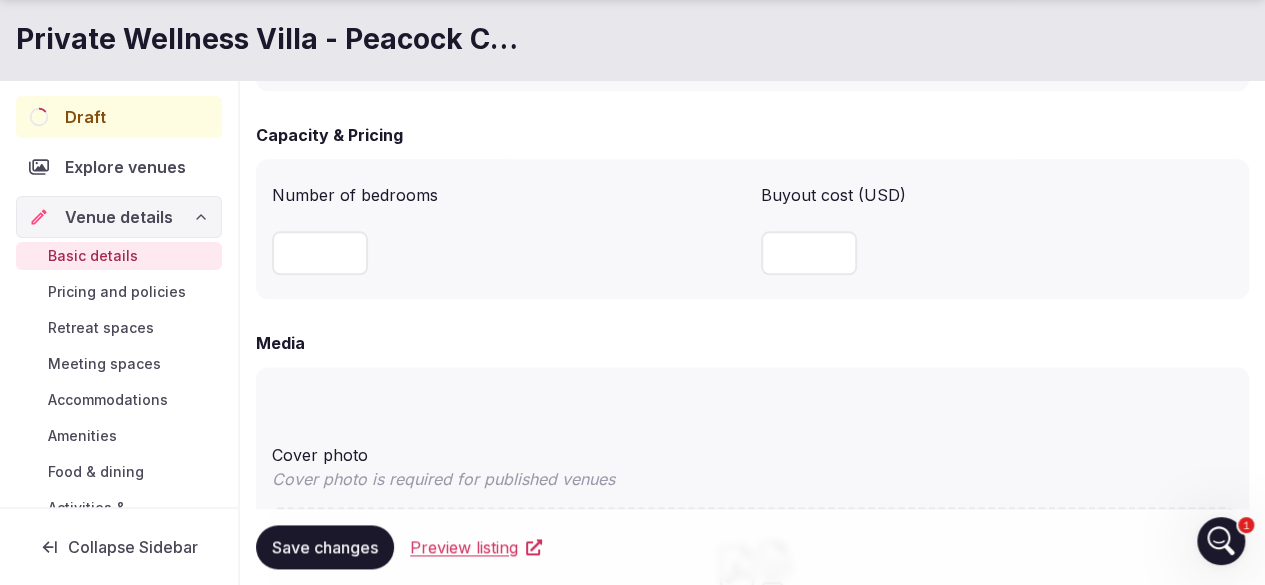type on "*" 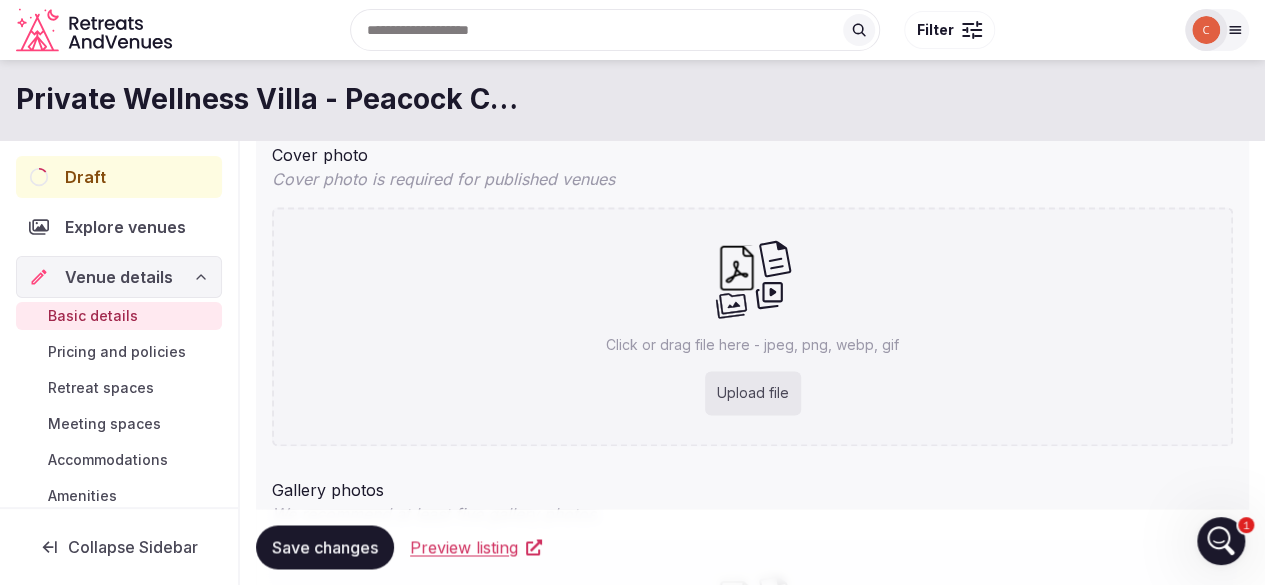 scroll, scrollTop: 1364, scrollLeft: 0, axis: vertical 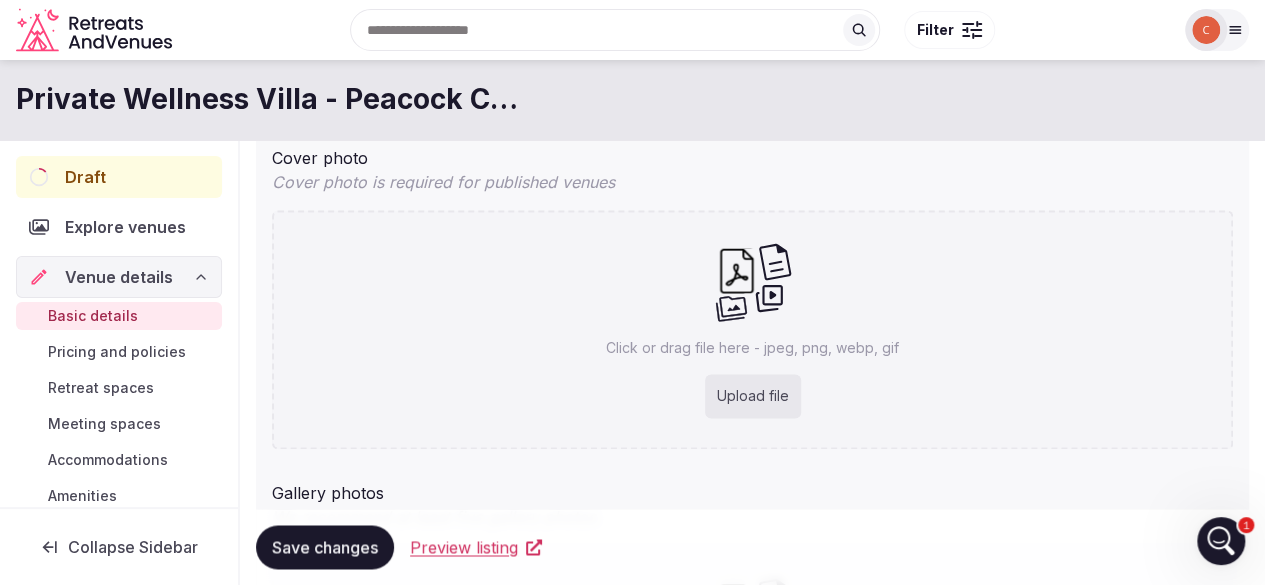 type on "***" 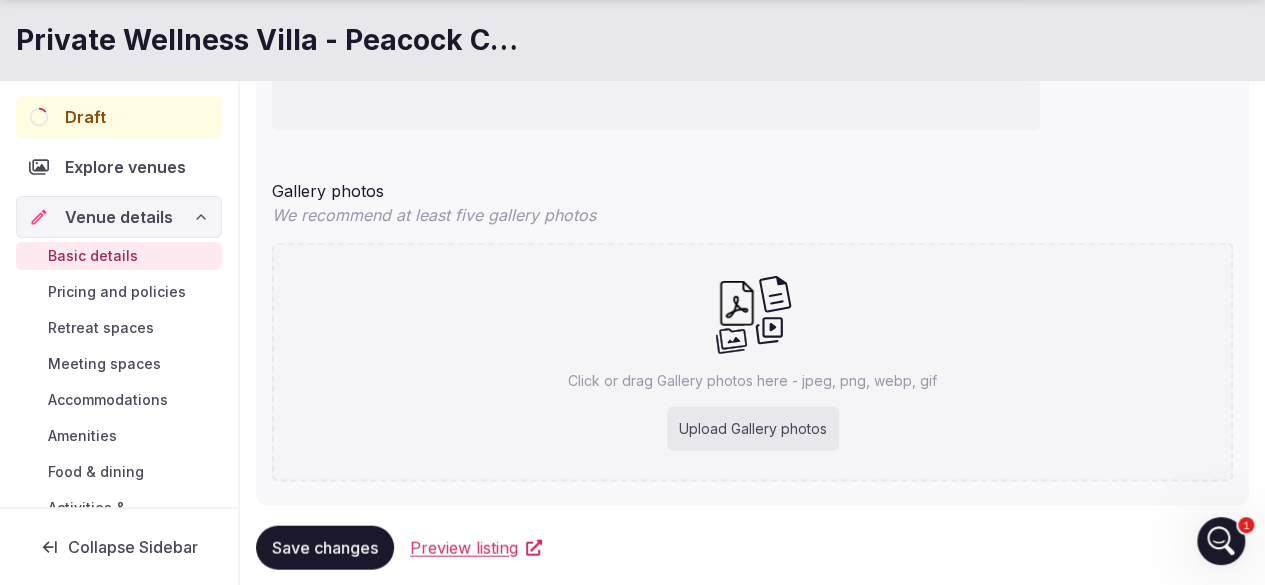 scroll, scrollTop: 1882, scrollLeft: 0, axis: vertical 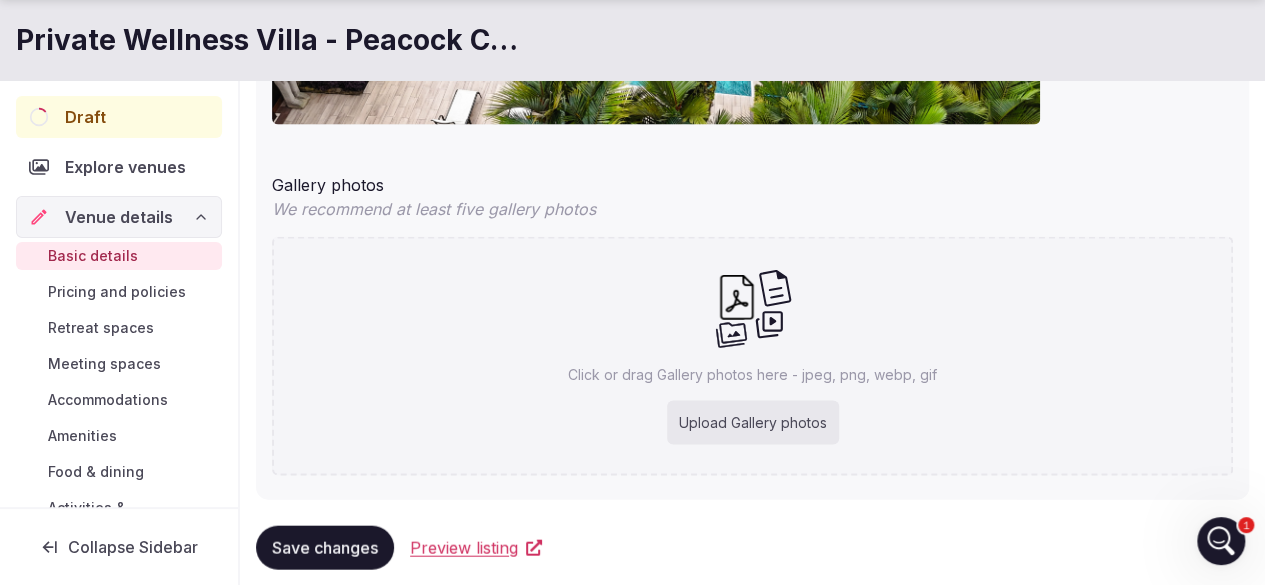 click on "Upload Gallery photos" at bounding box center (753, 422) 